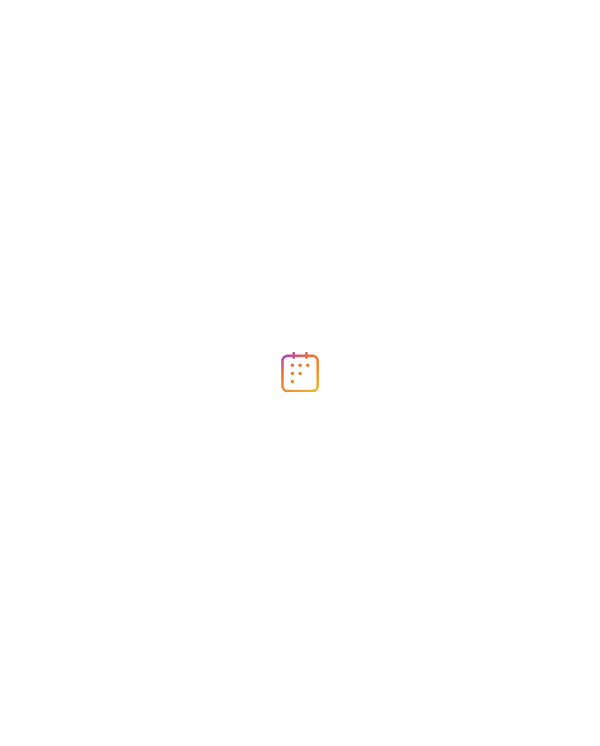 scroll, scrollTop: 0, scrollLeft: 0, axis: both 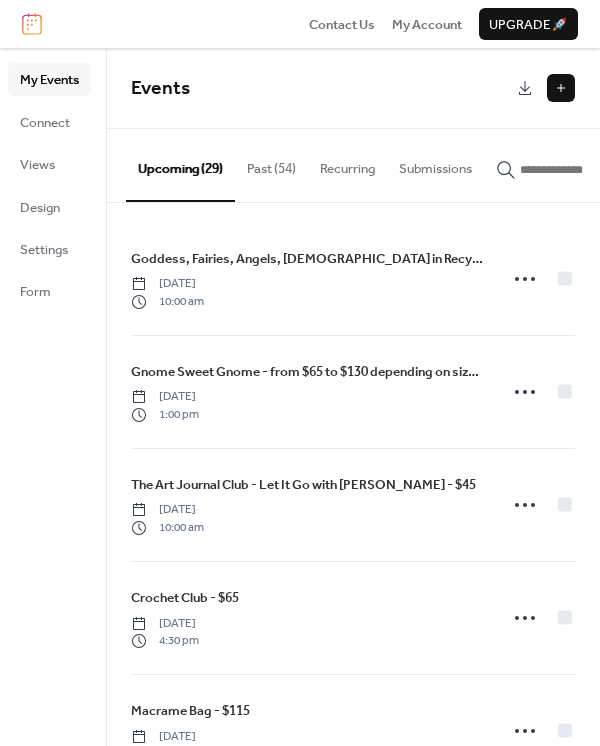 click at bounding box center (561, 88) 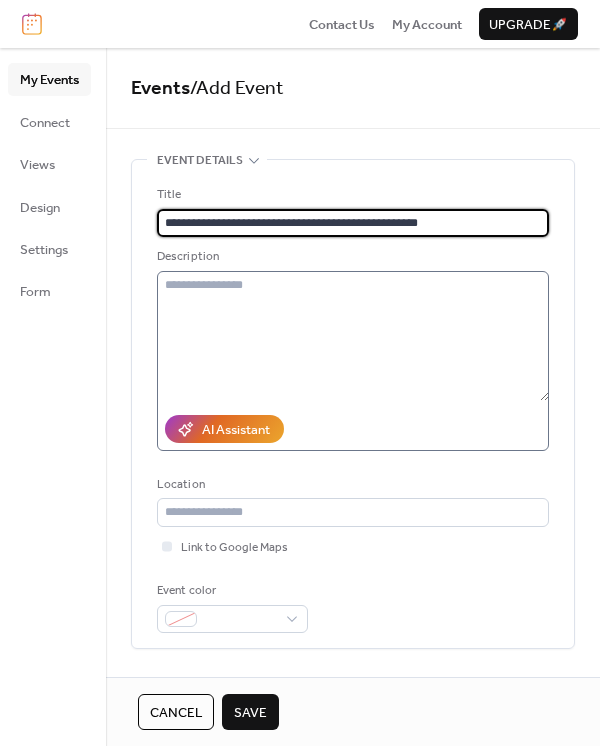 type on "**********" 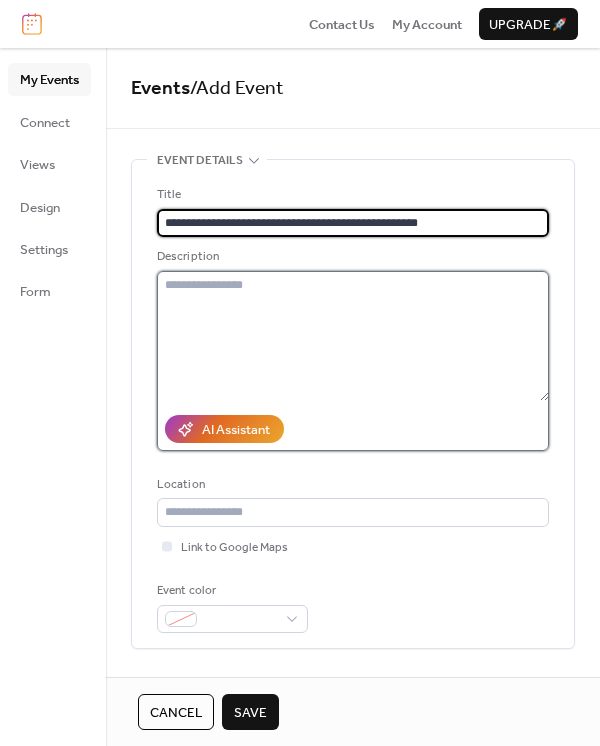 click at bounding box center (353, 336) 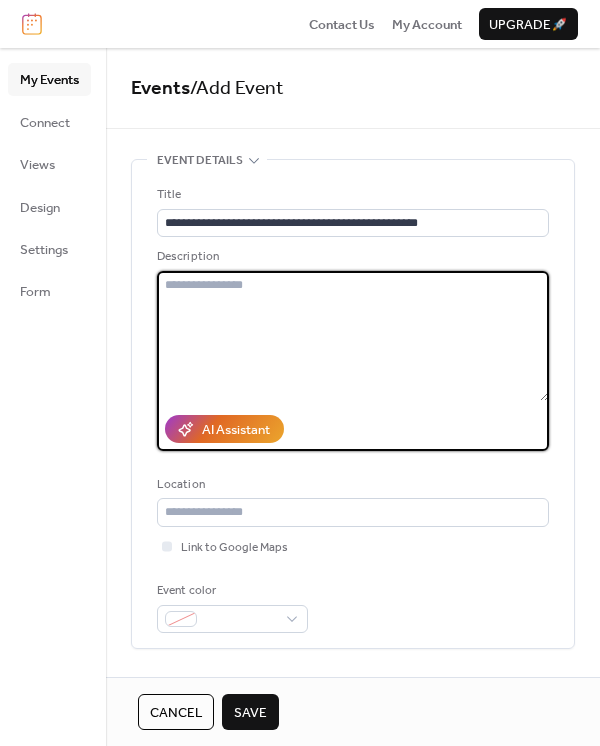 click at bounding box center (353, 336) 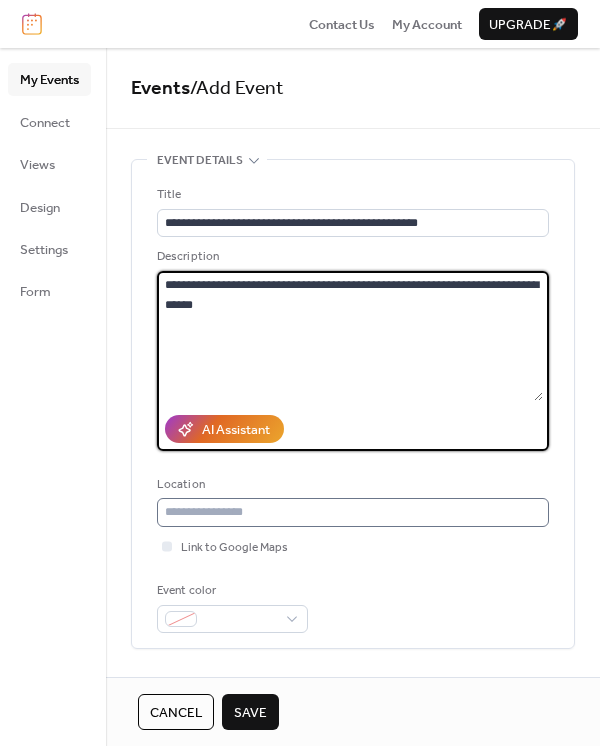 type on "**********" 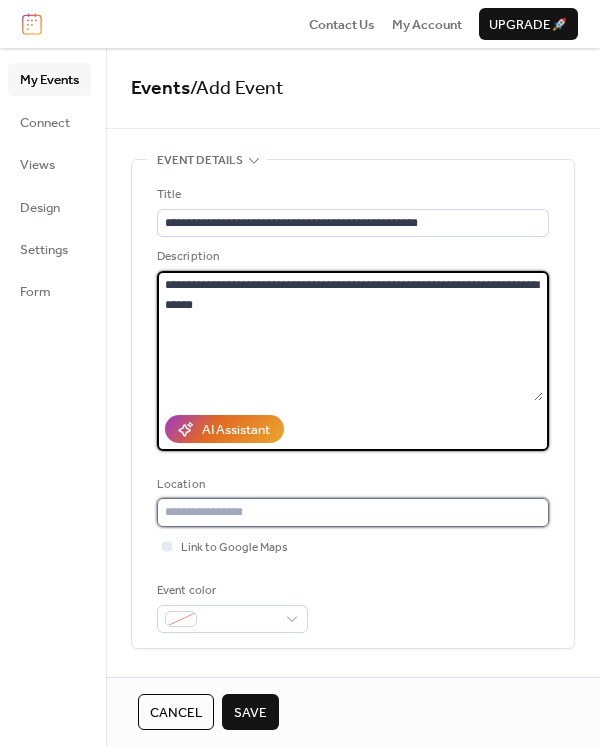 click at bounding box center [353, 512] 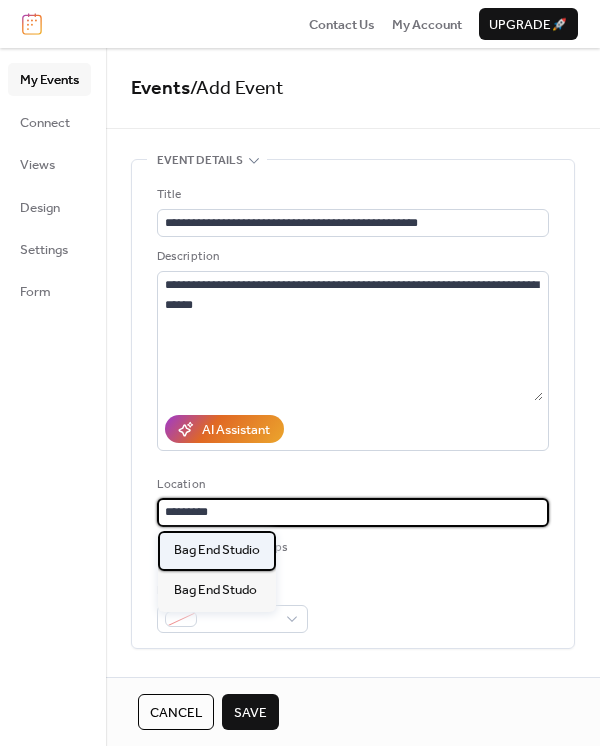 click on "Bag End Studio" at bounding box center [217, 550] 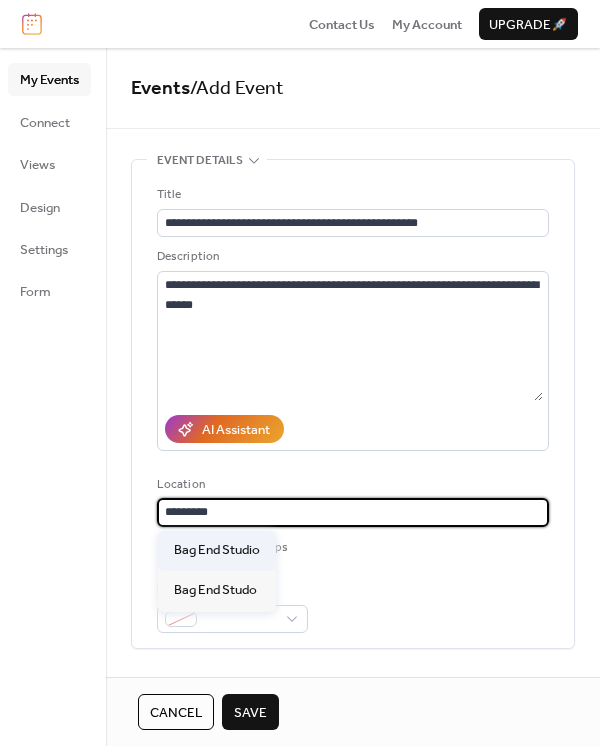 type on "**********" 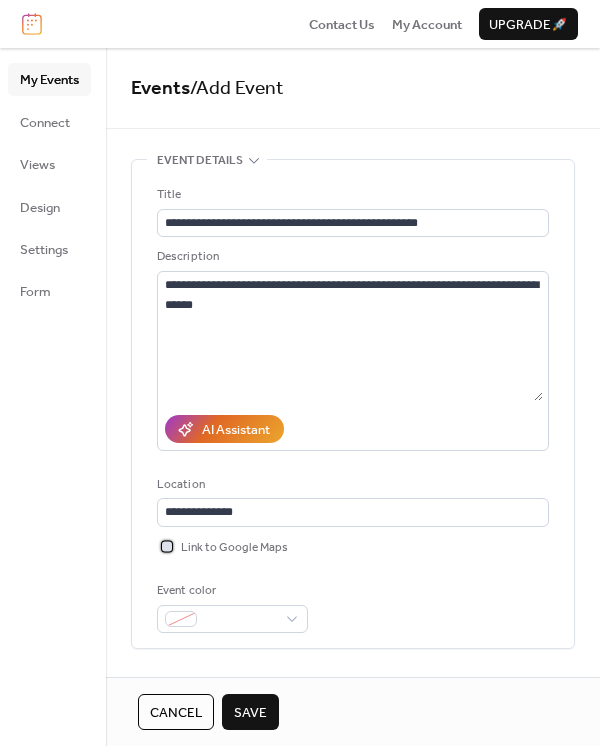 click at bounding box center [167, 546] 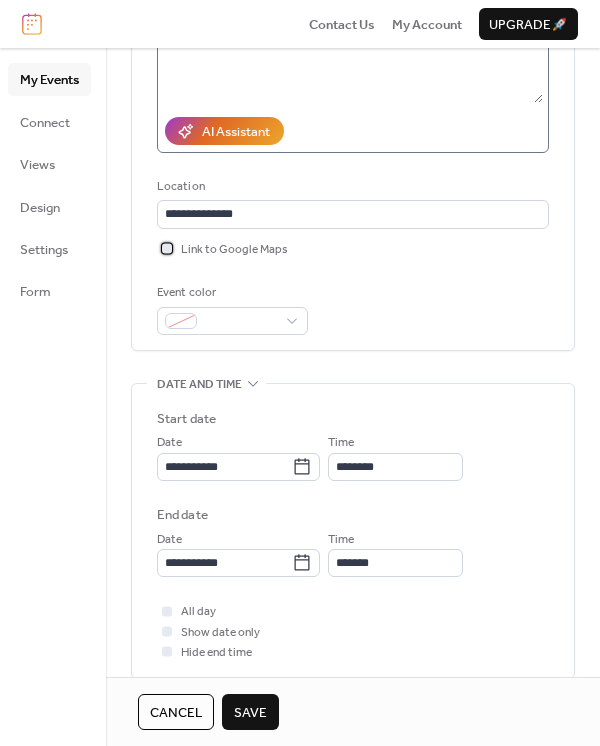 scroll, scrollTop: 333, scrollLeft: 0, axis: vertical 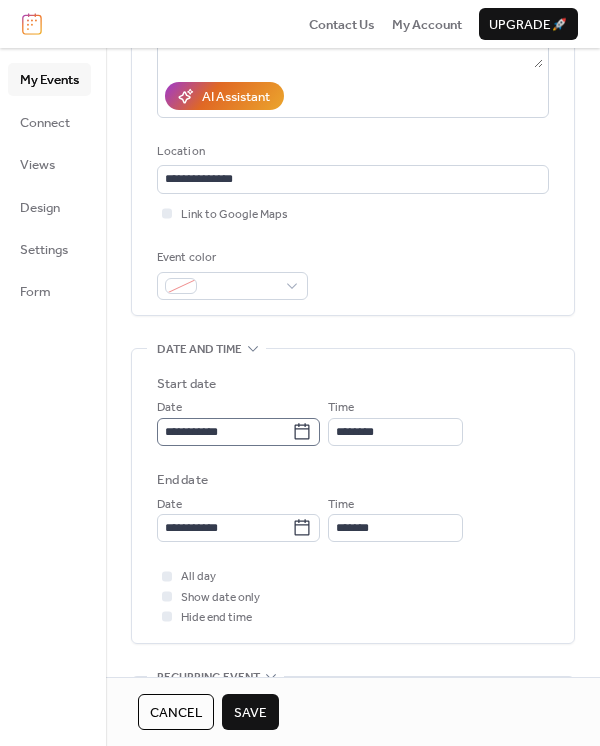 click 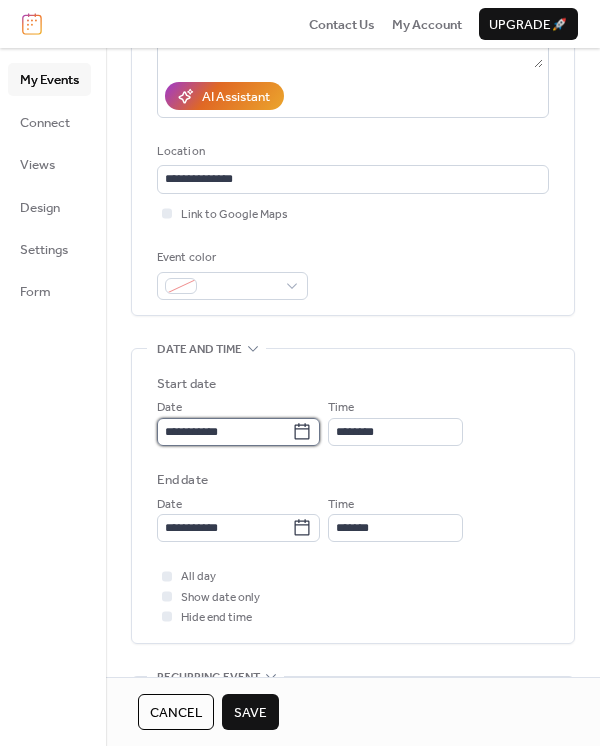 click on "**********" at bounding box center [224, 432] 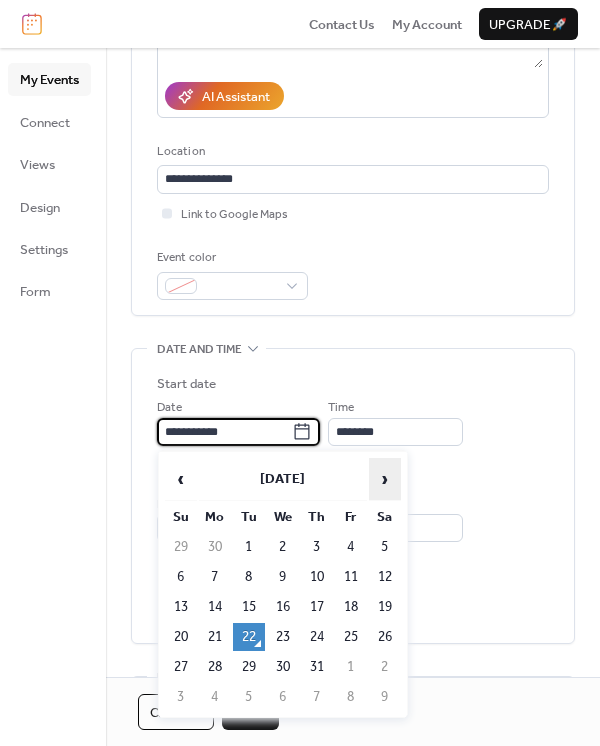 click on "›" at bounding box center (385, 479) 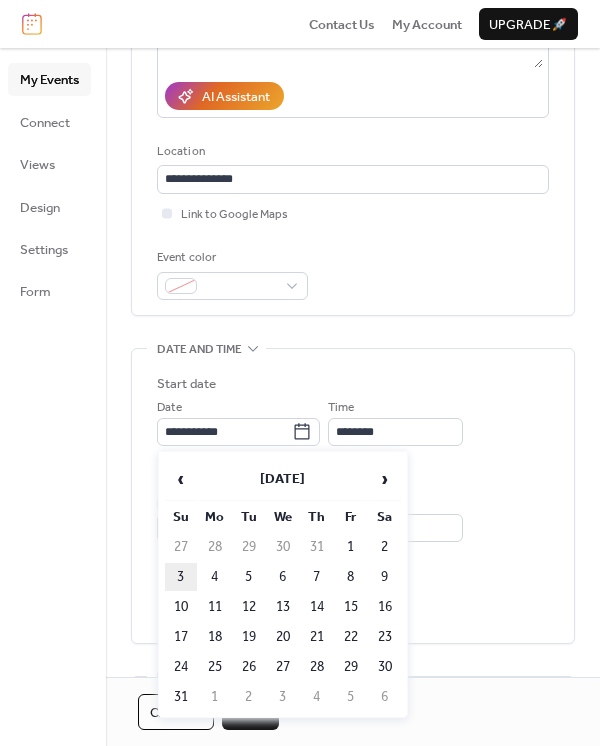 click on "3" at bounding box center (181, 577) 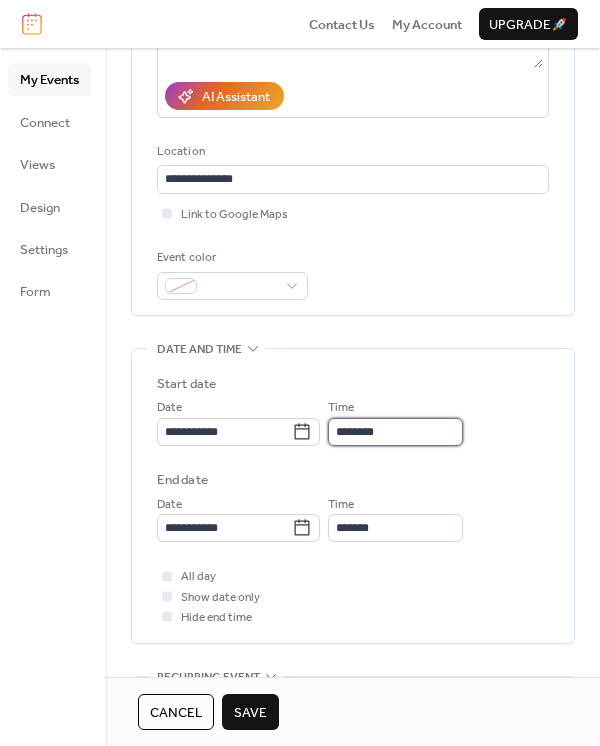 click on "********" at bounding box center (395, 432) 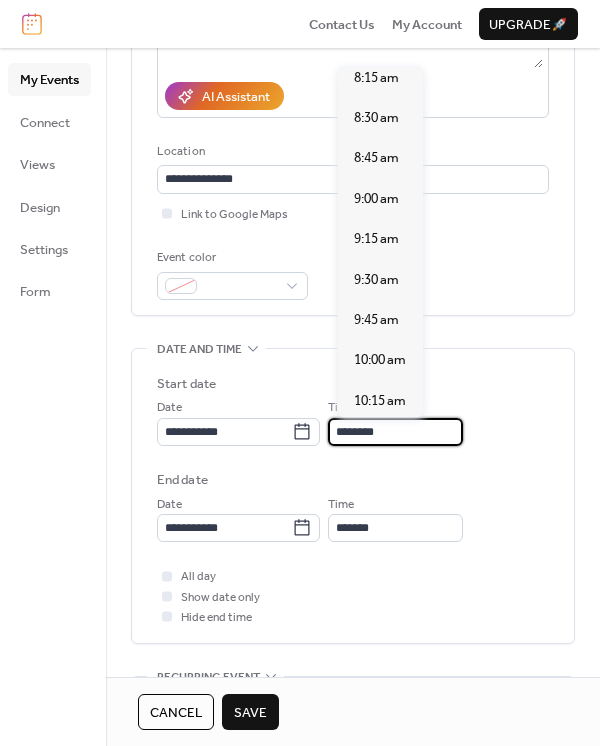 scroll, scrollTop: 1341, scrollLeft: 0, axis: vertical 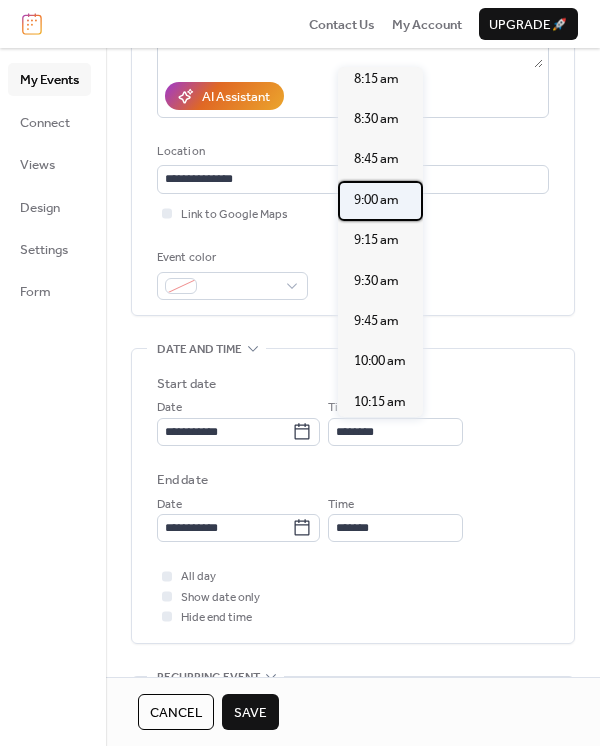 click on "9:00 am" at bounding box center (376, 200) 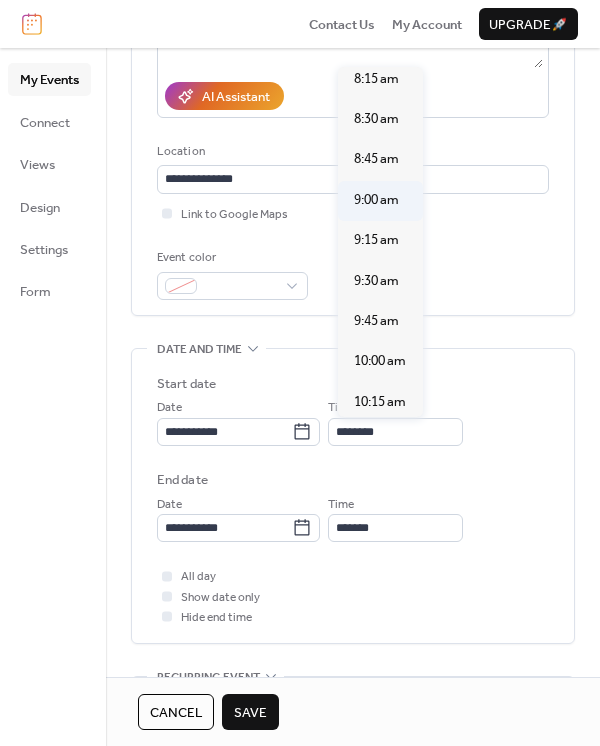 type on "*******" 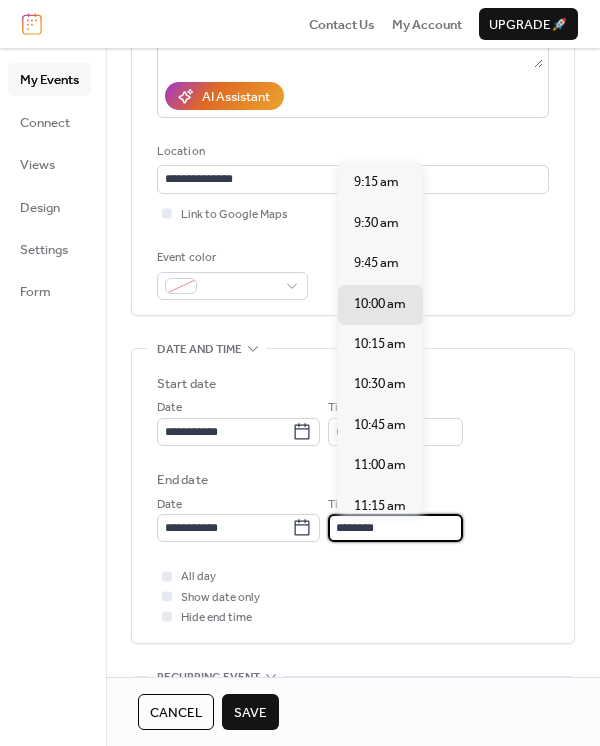 click on "********" at bounding box center (395, 528) 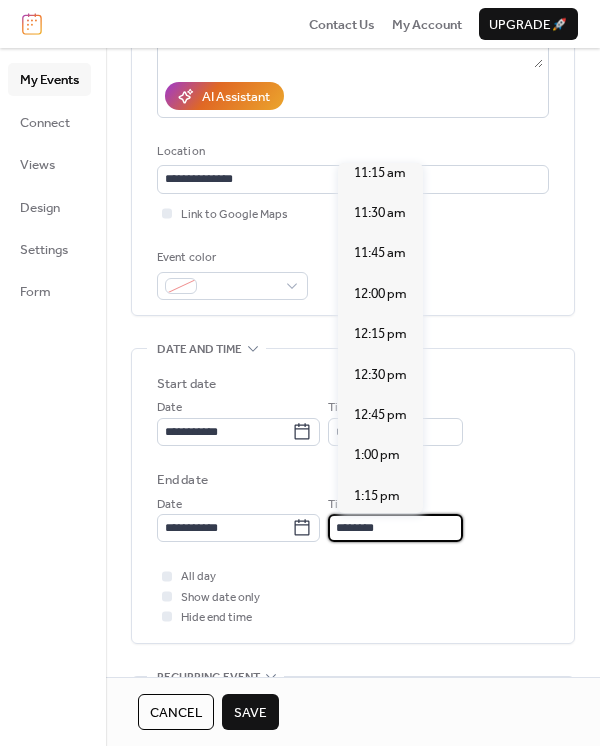 scroll, scrollTop: 467, scrollLeft: 0, axis: vertical 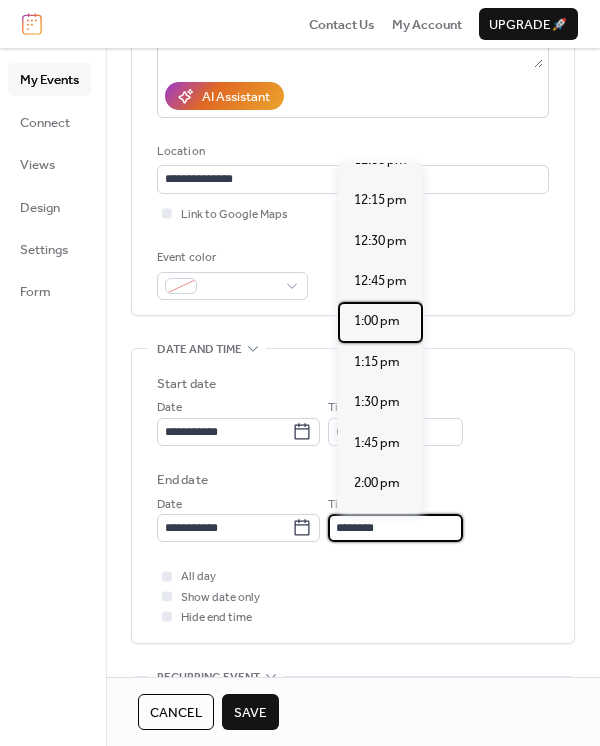 click on "1:00 pm" at bounding box center (377, 321) 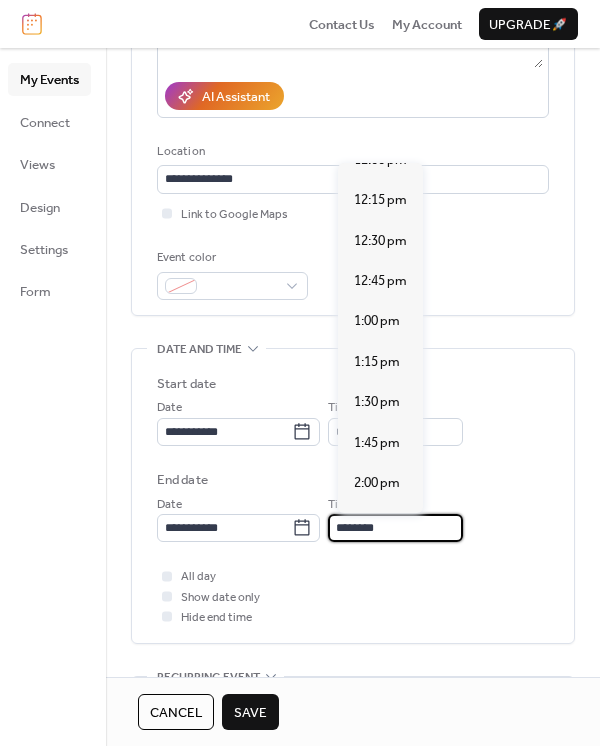 type on "*******" 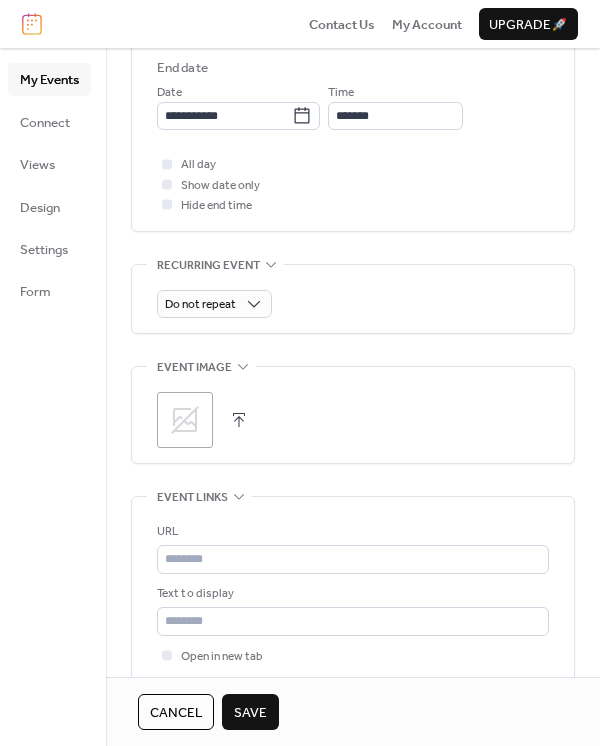 scroll, scrollTop: 753, scrollLeft: 0, axis: vertical 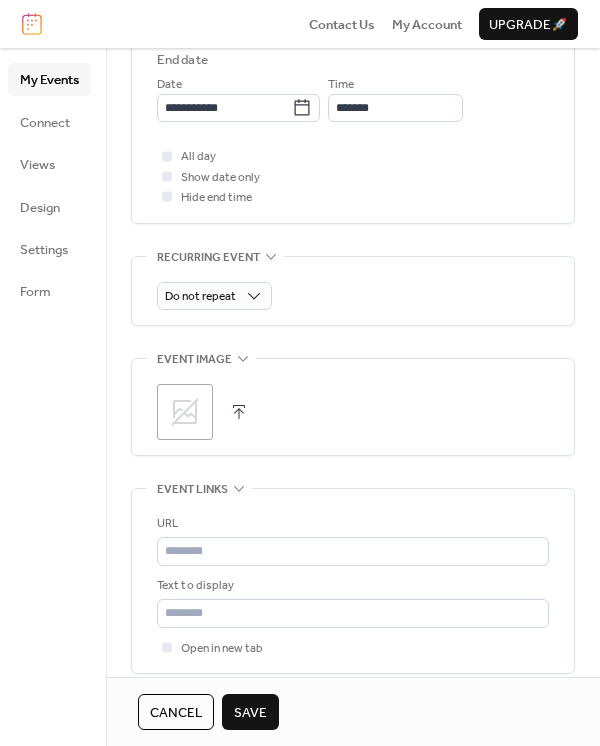 click on "Save" at bounding box center [250, 713] 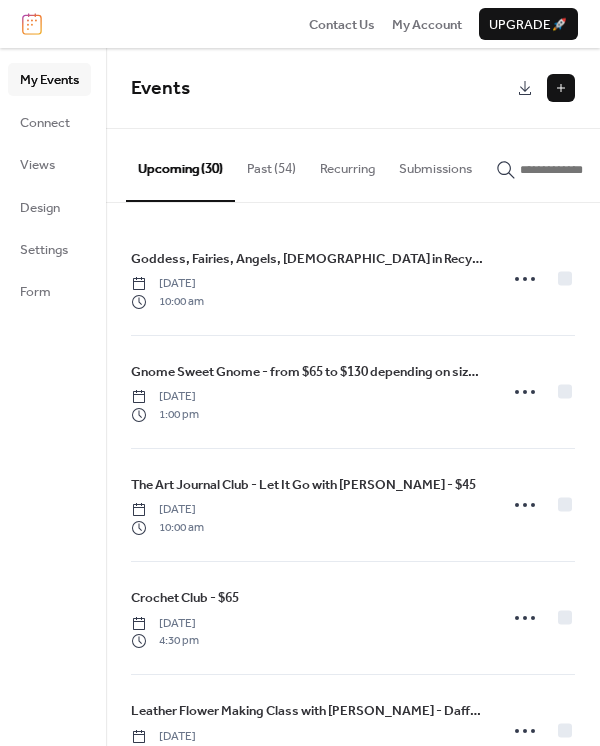 click on "Events" at bounding box center [353, 88] 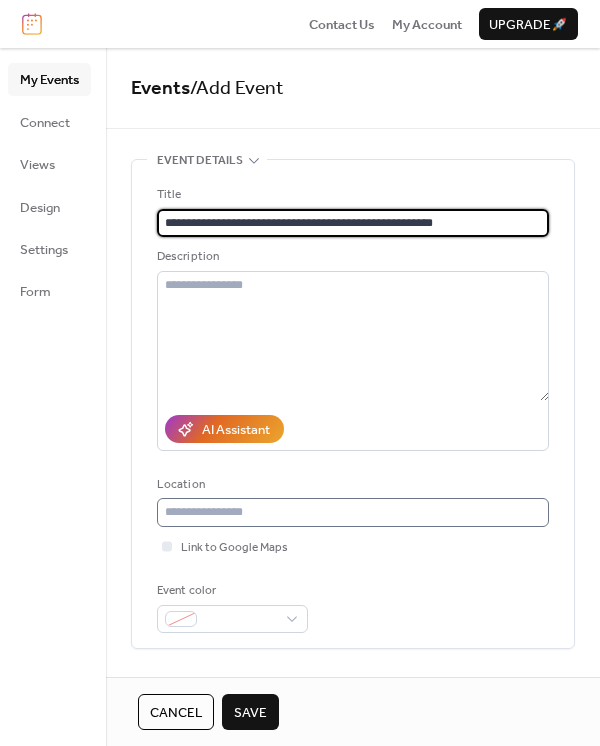 type on "**********" 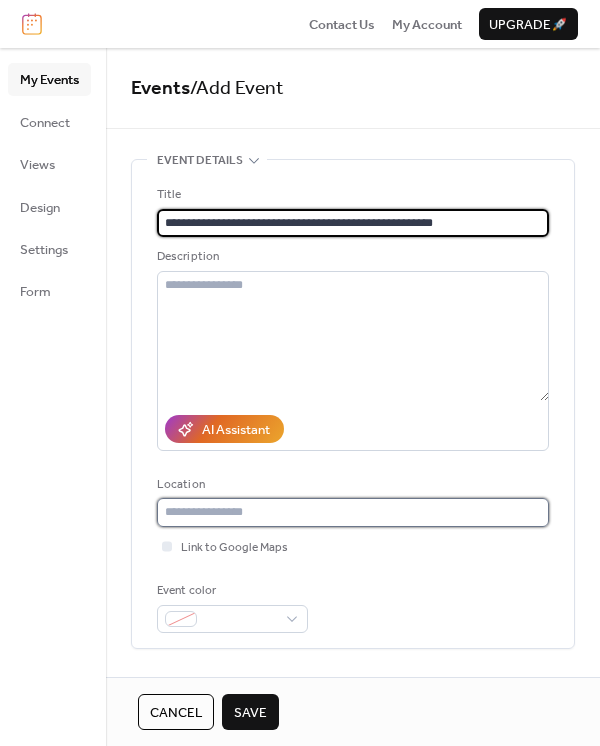 click at bounding box center (353, 512) 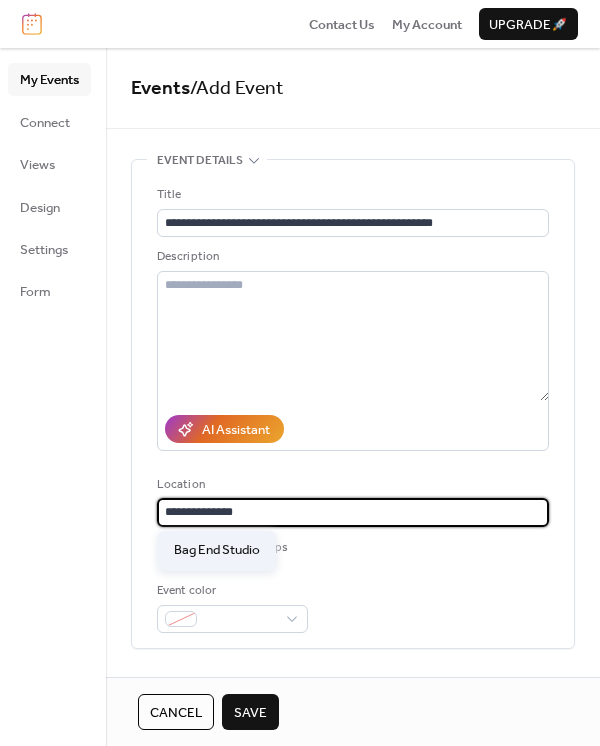 type on "**********" 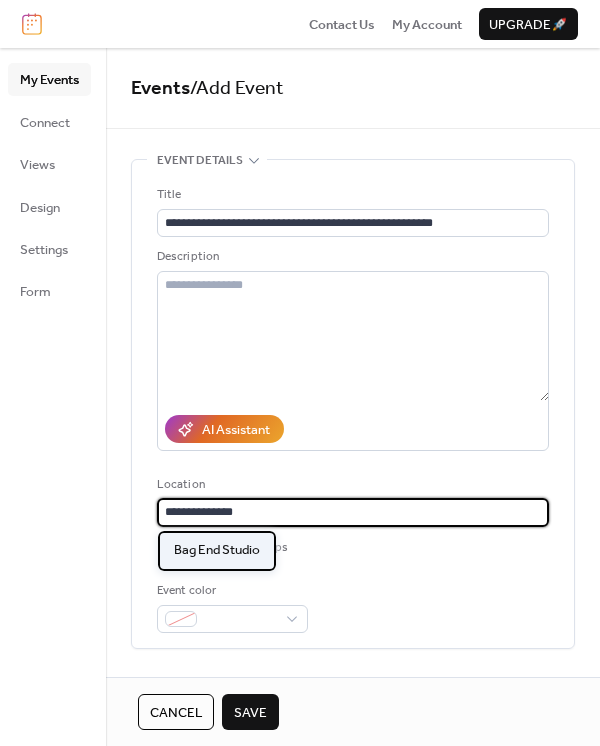 click on "Bag End Studio" at bounding box center (217, 550) 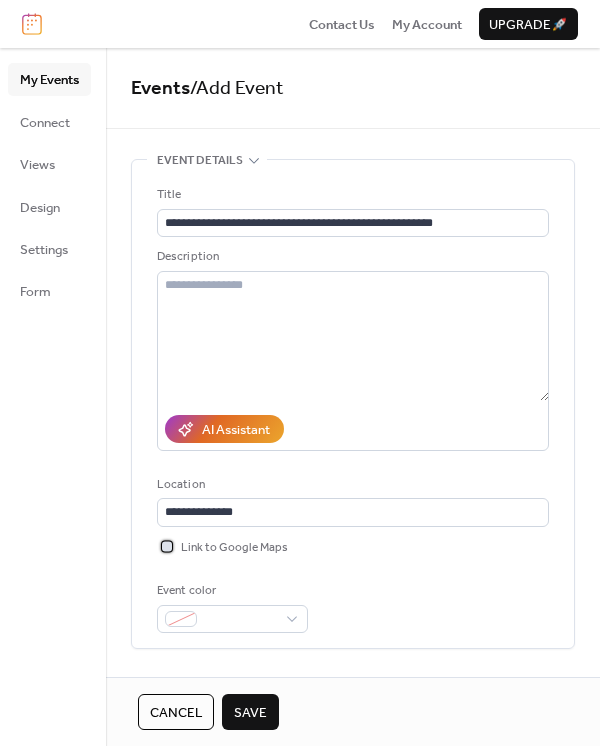 click at bounding box center (167, 546) 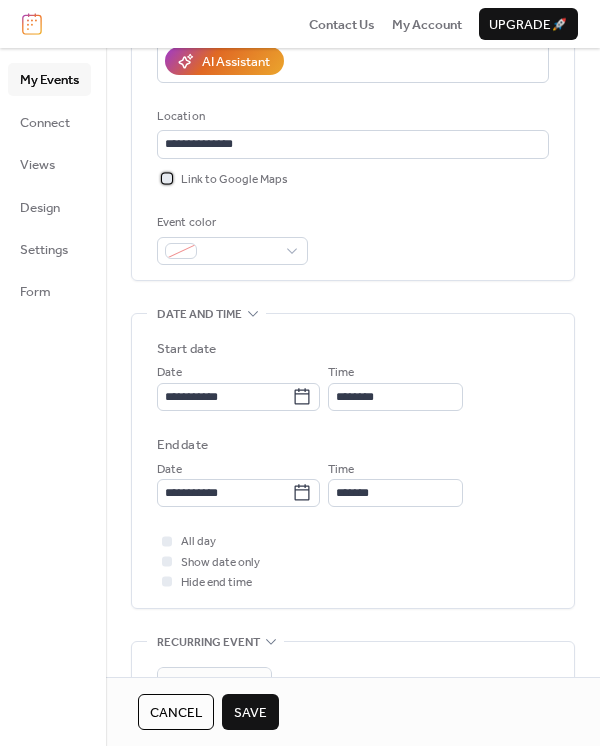 scroll, scrollTop: 373, scrollLeft: 0, axis: vertical 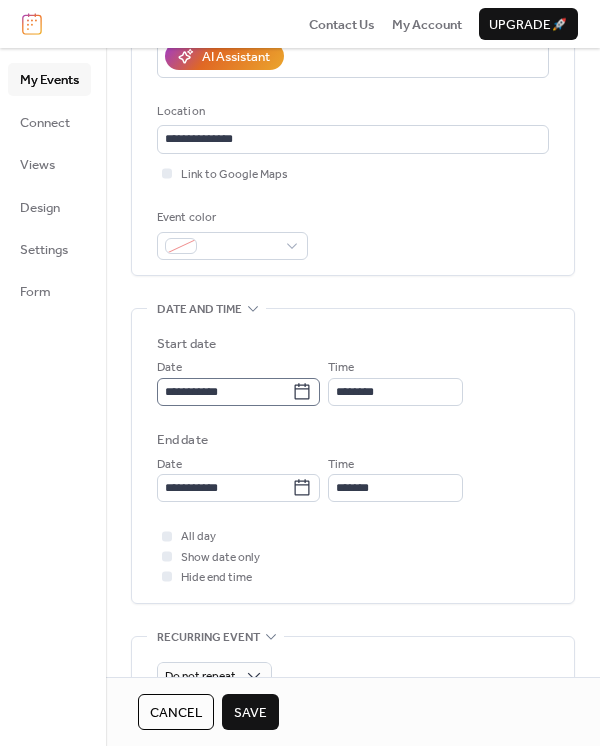 click 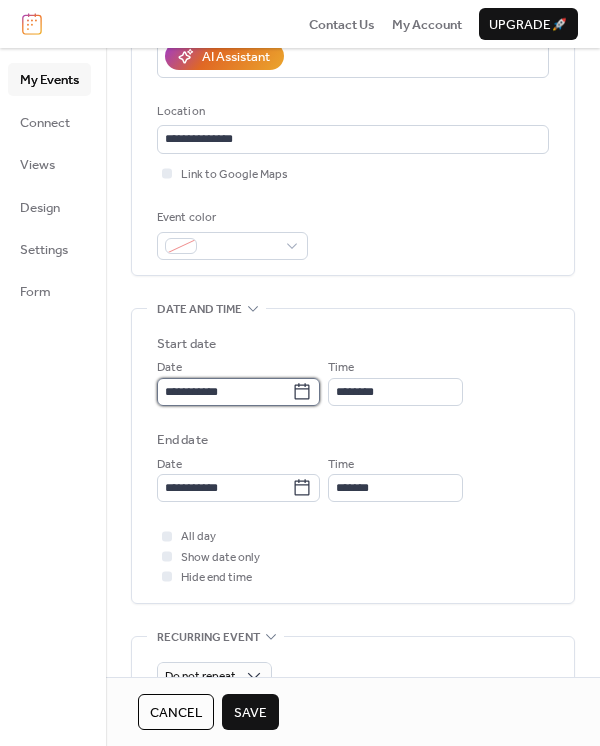 click on "**********" at bounding box center [224, 392] 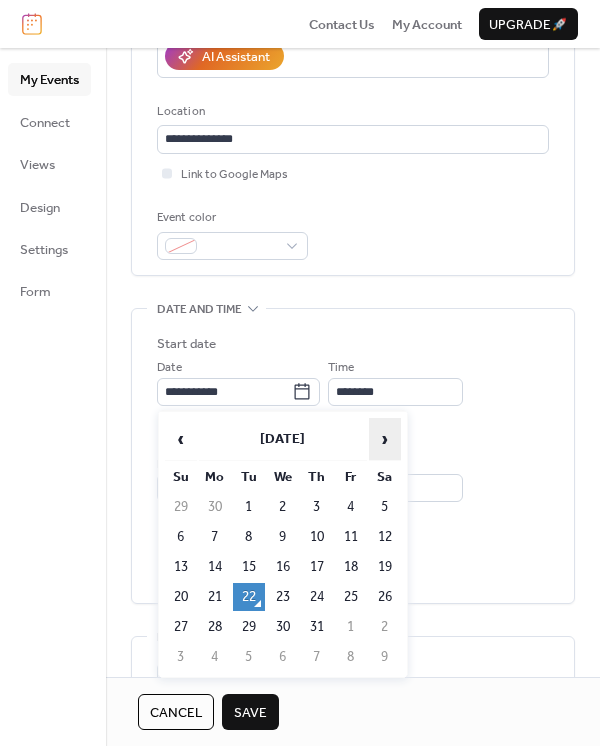 click on "›" at bounding box center [385, 439] 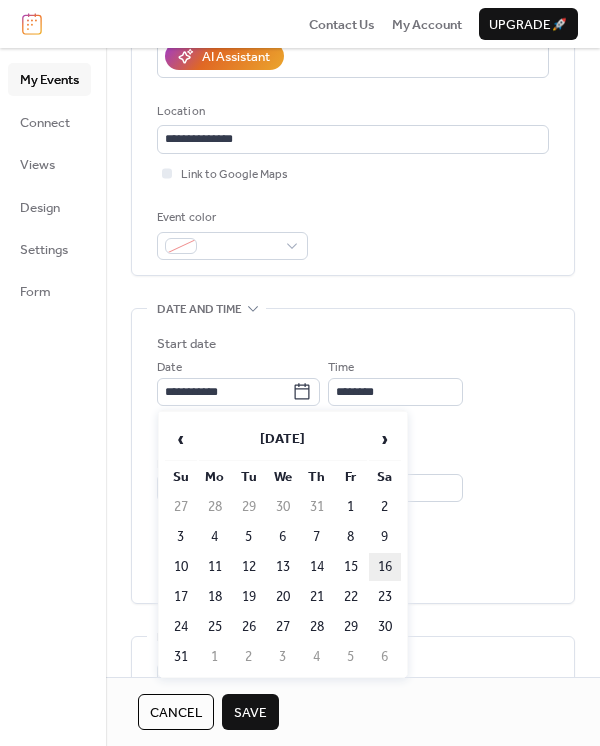 click on "16" at bounding box center (385, 567) 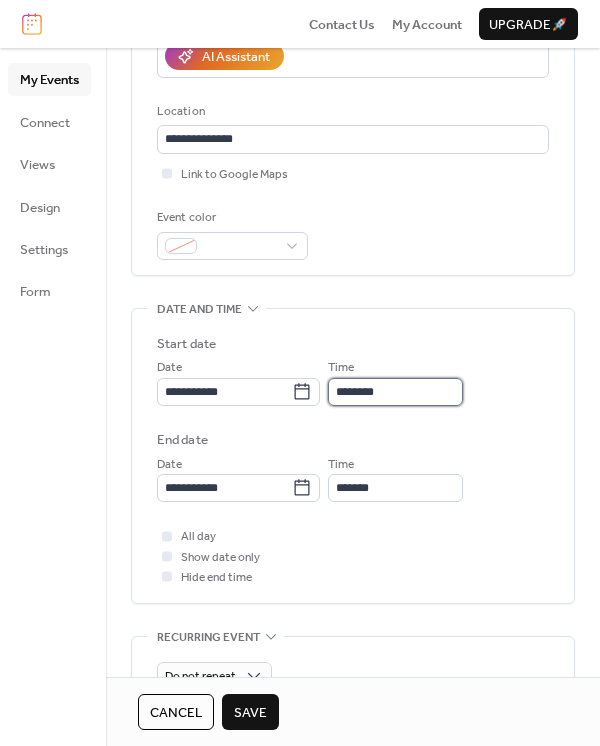 click on "********" at bounding box center [395, 392] 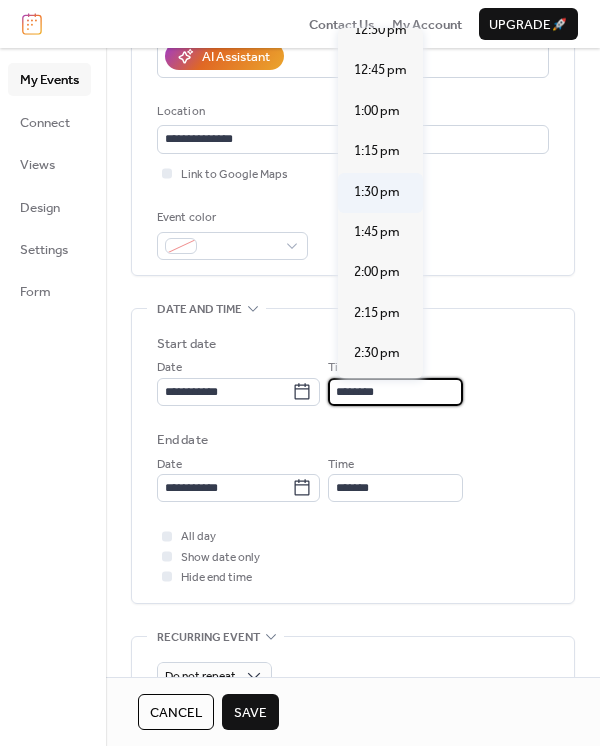 scroll, scrollTop: 2046, scrollLeft: 0, axis: vertical 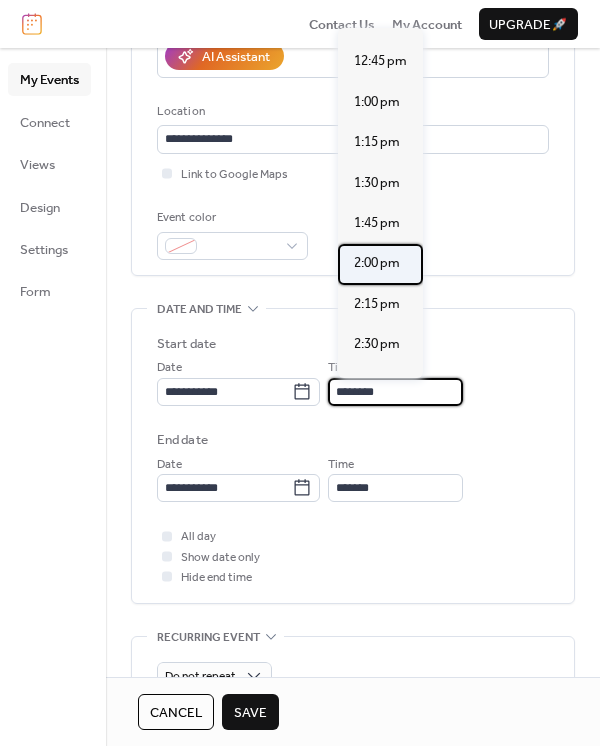 click on "2:00 pm" at bounding box center (377, 263) 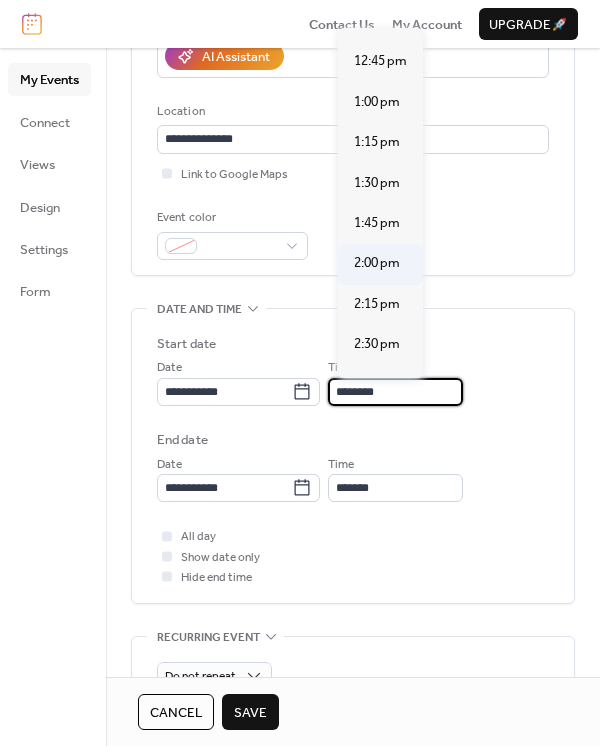 type on "*******" 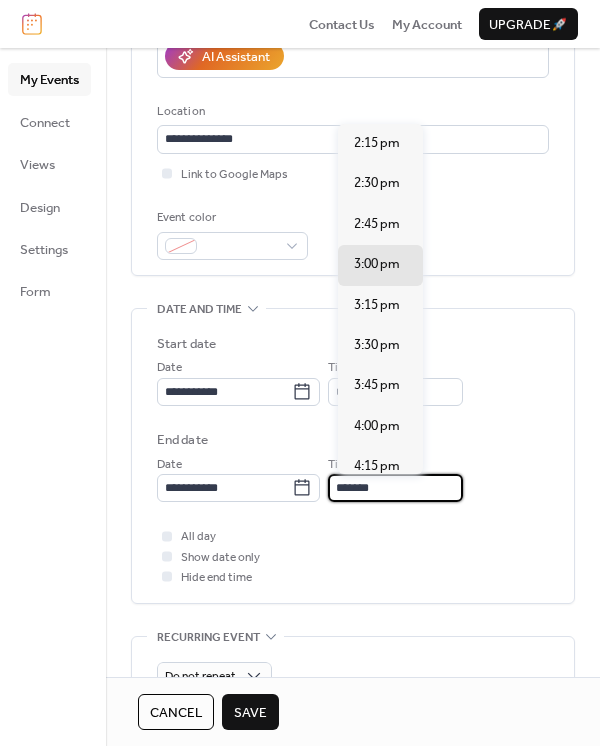 click on "*******" at bounding box center (395, 488) 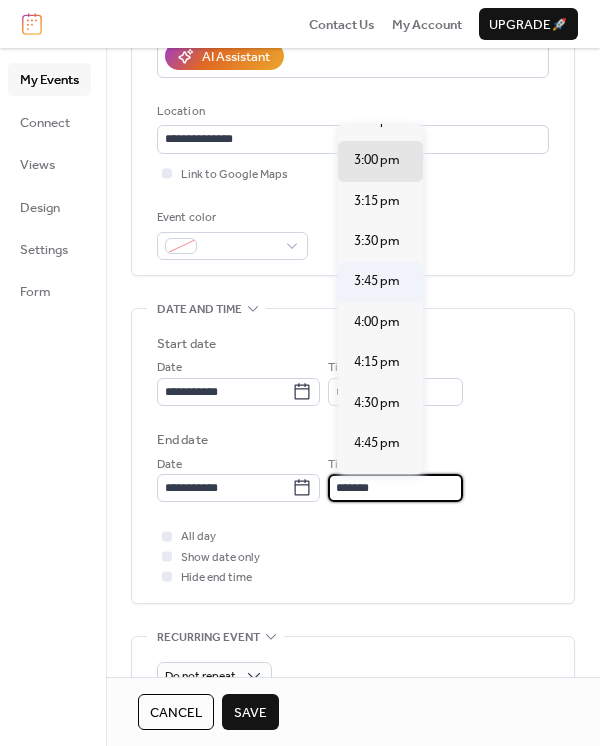 scroll, scrollTop: 106, scrollLeft: 0, axis: vertical 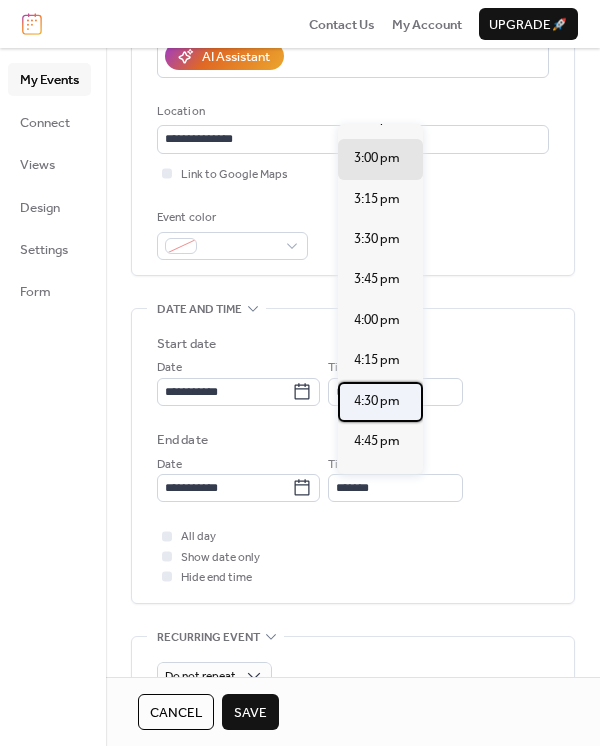 click on "4:30 pm" at bounding box center [377, 401] 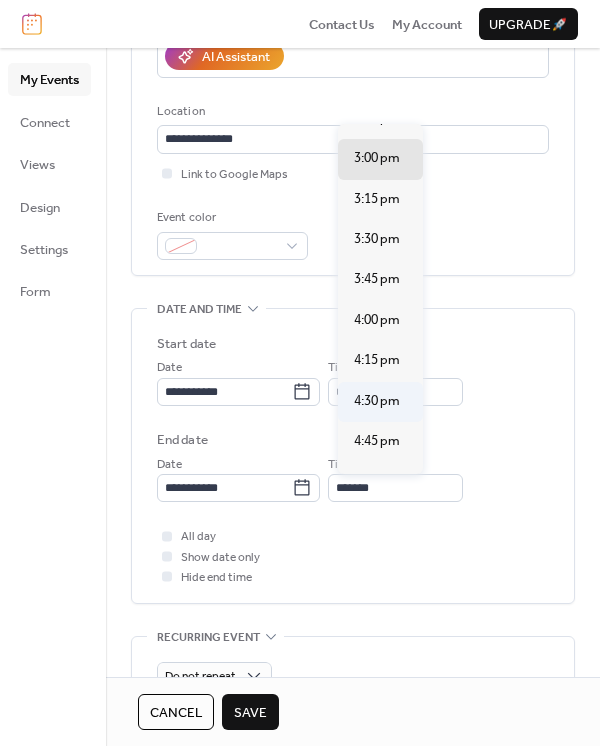 type on "*******" 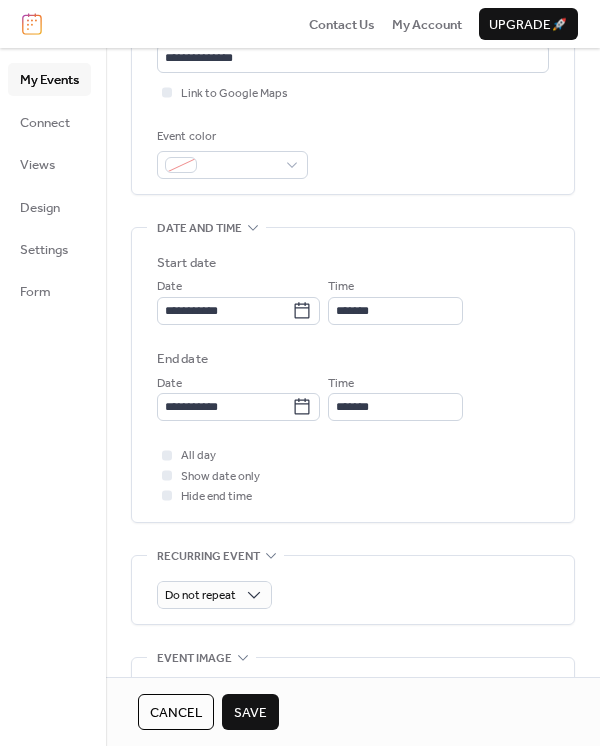 scroll, scrollTop: 453, scrollLeft: 0, axis: vertical 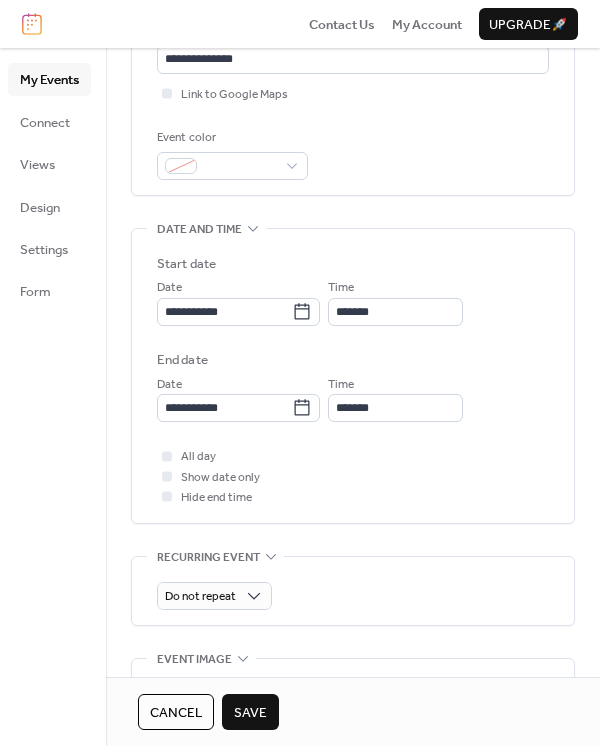 click on "Save" at bounding box center [250, 713] 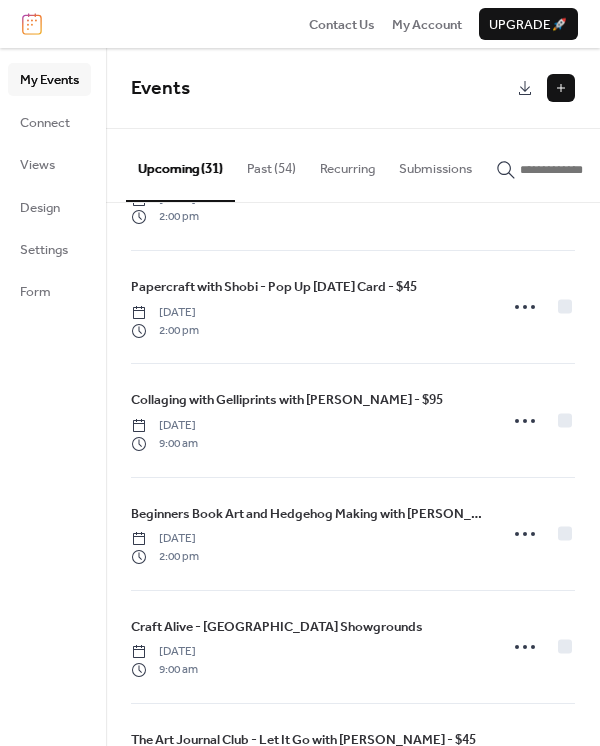 scroll, scrollTop: 1341, scrollLeft: 0, axis: vertical 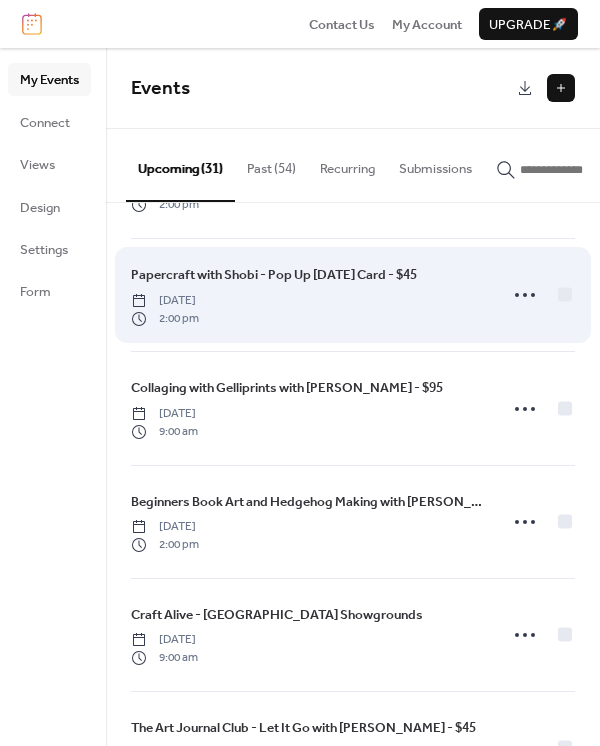 click on "[DATE]" at bounding box center (165, 301) 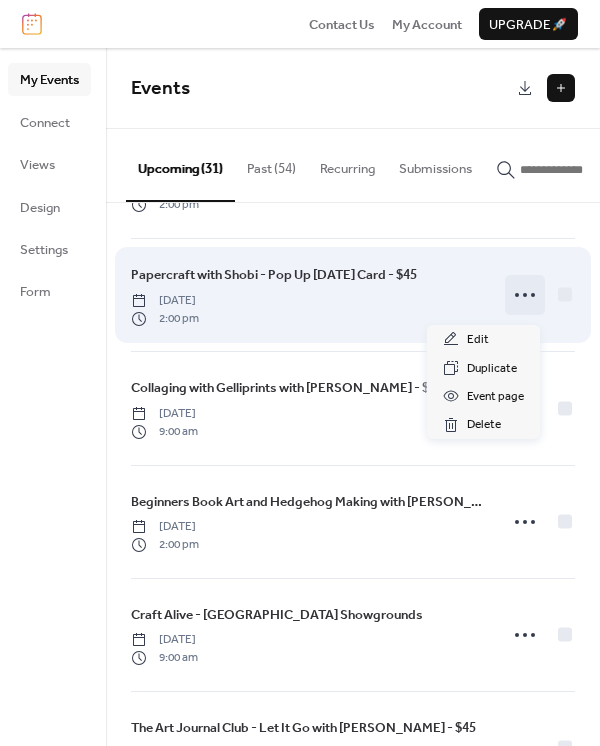 click 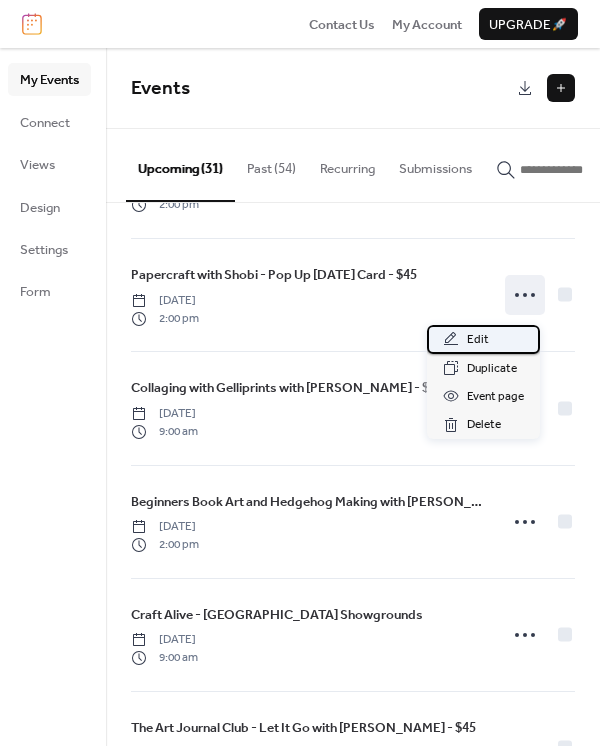 click on "Edit" at bounding box center [478, 340] 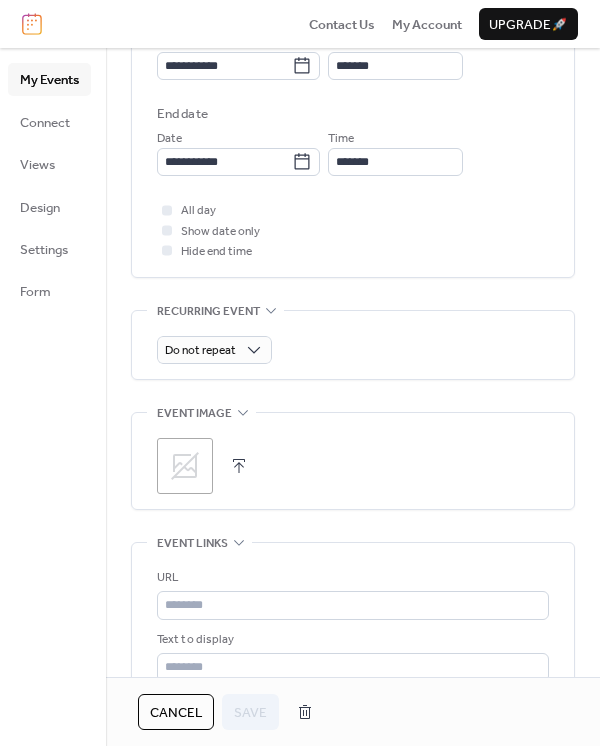 scroll, scrollTop: 798, scrollLeft: 0, axis: vertical 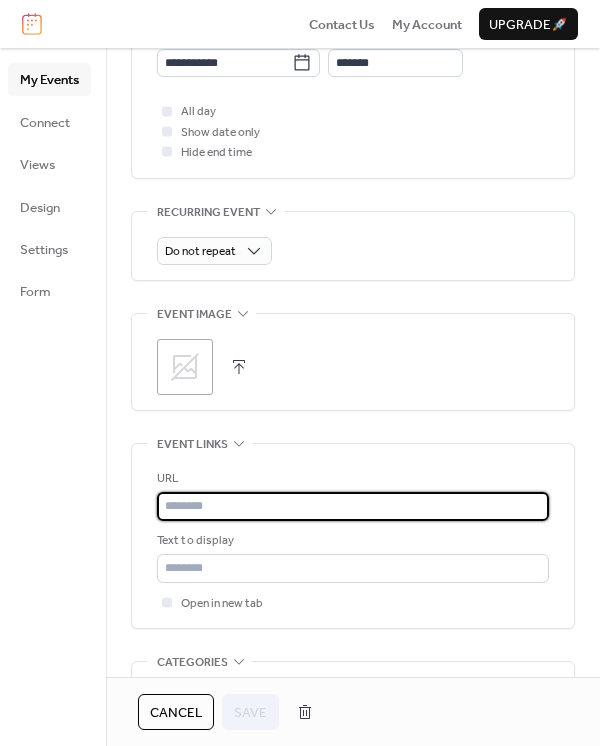 click at bounding box center (353, 506) 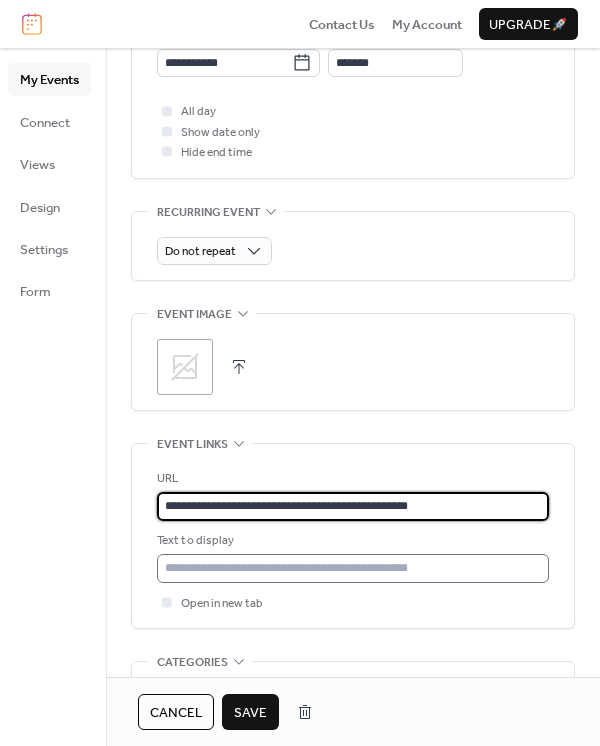 type on "**********" 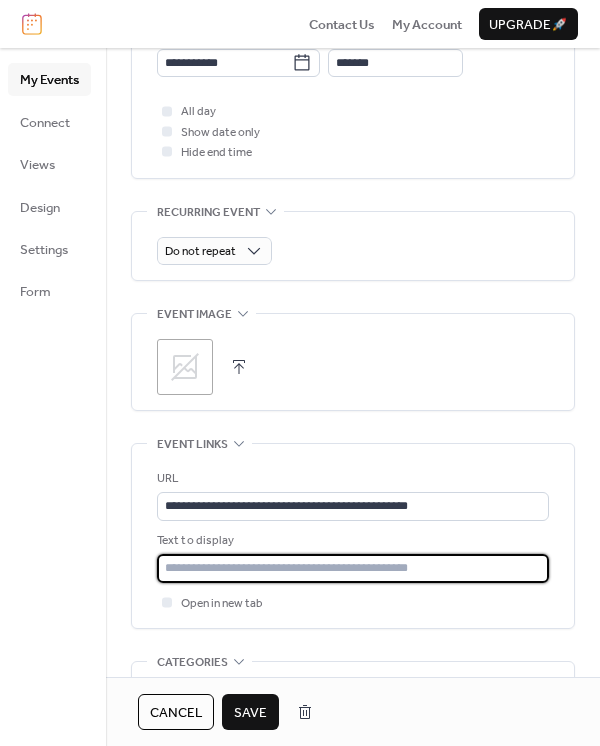 click at bounding box center [353, 568] 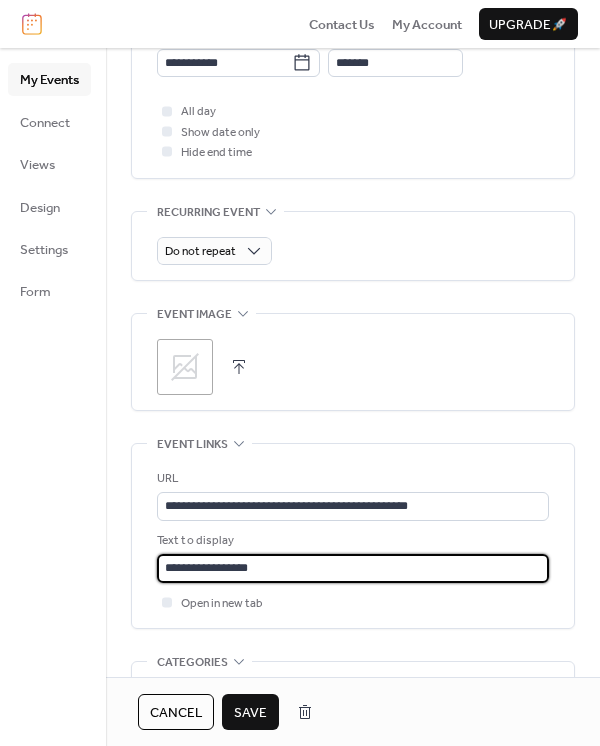 click on "Save" at bounding box center (250, 713) 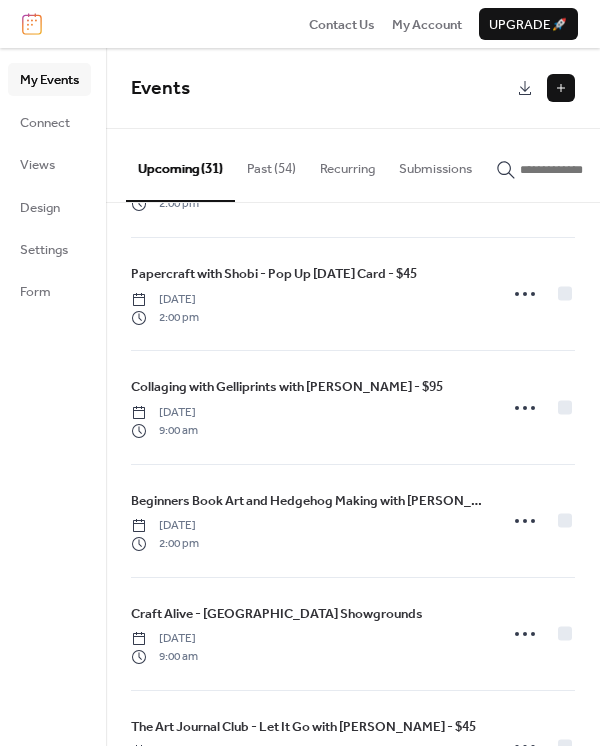 scroll, scrollTop: 1344, scrollLeft: 0, axis: vertical 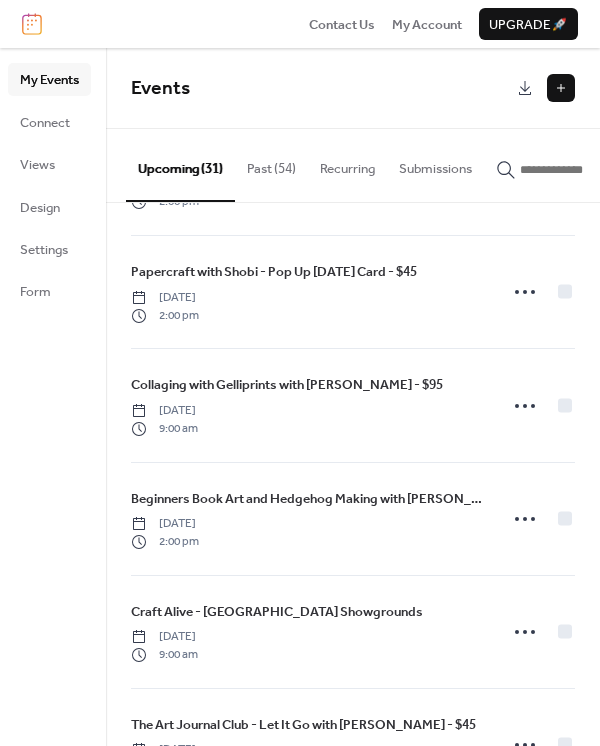 click at bounding box center [561, 88] 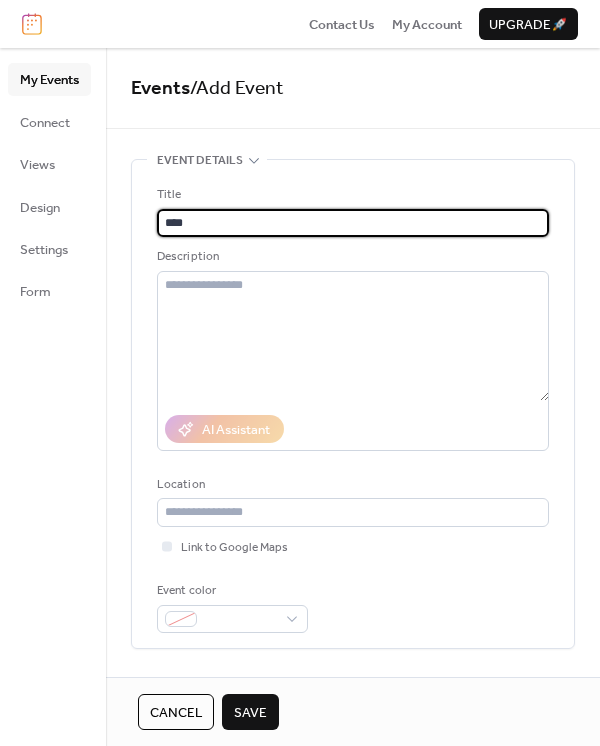 type on "**********" 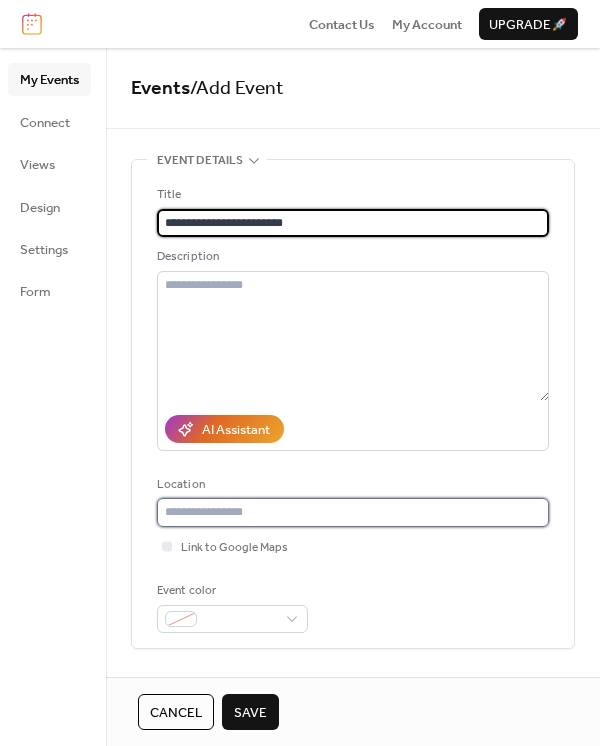 click at bounding box center [353, 512] 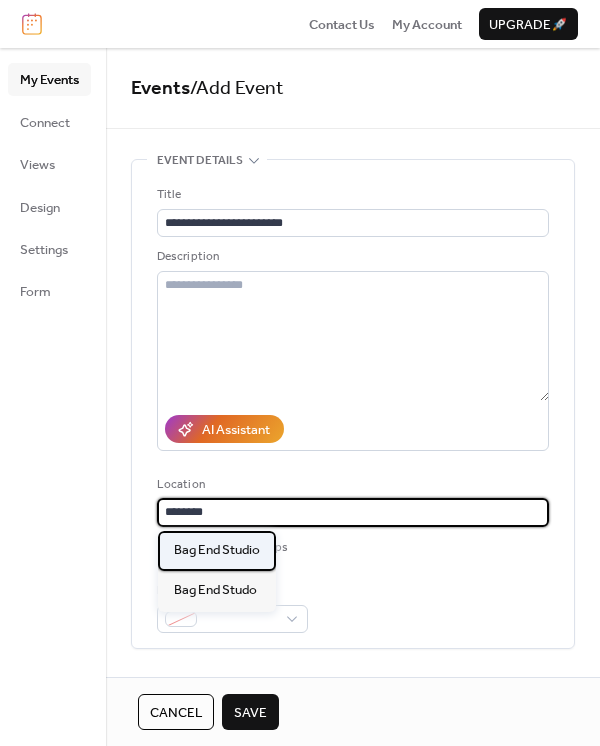 click on "Bag End Studio" at bounding box center [217, 550] 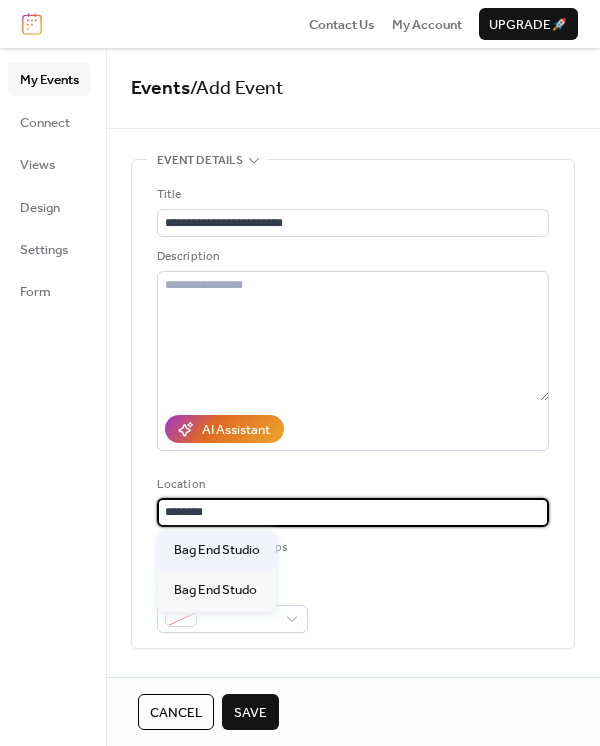 type on "**********" 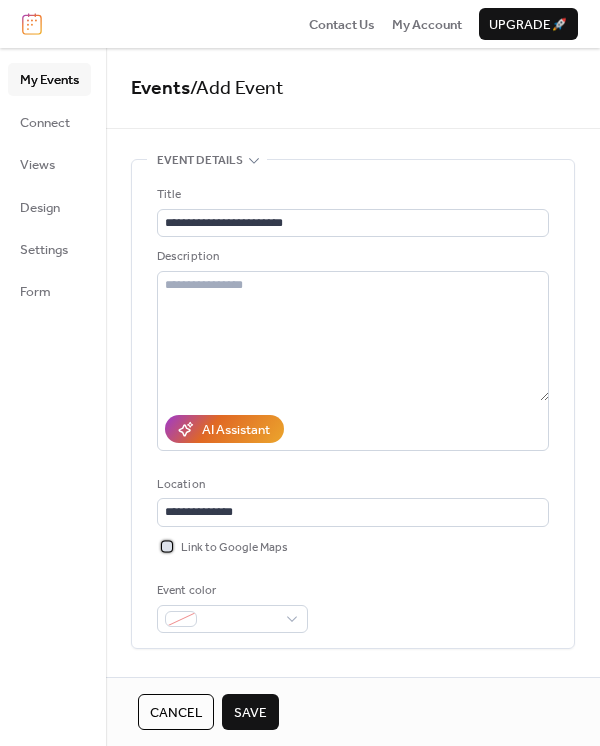 click at bounding box center (167, 546) 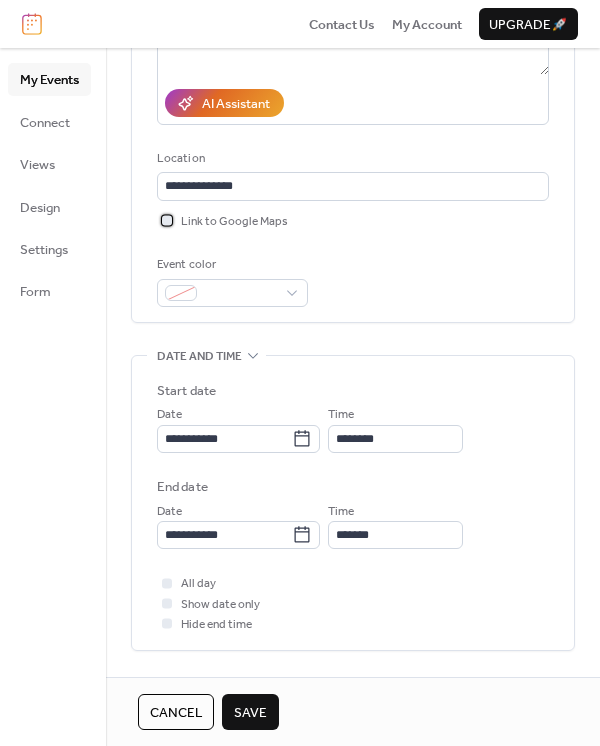 scroll, scrollTop: 336, scrollLeft: 0, axis: vertical 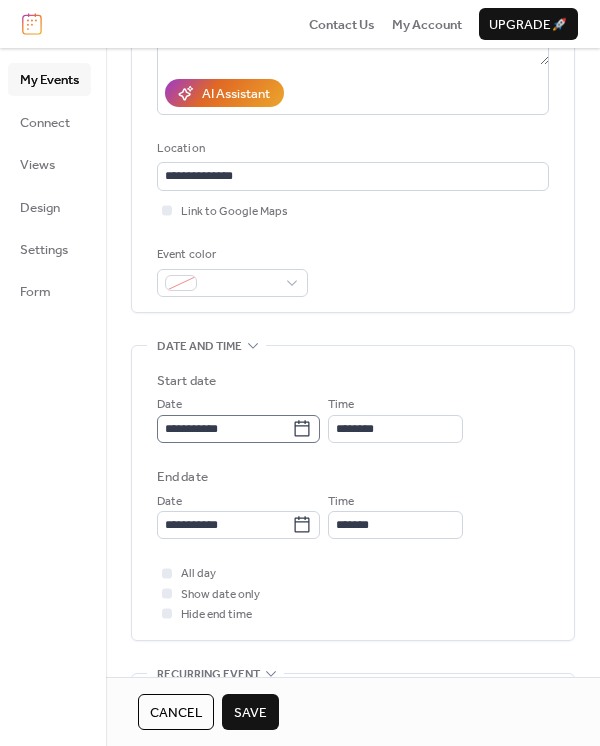 click 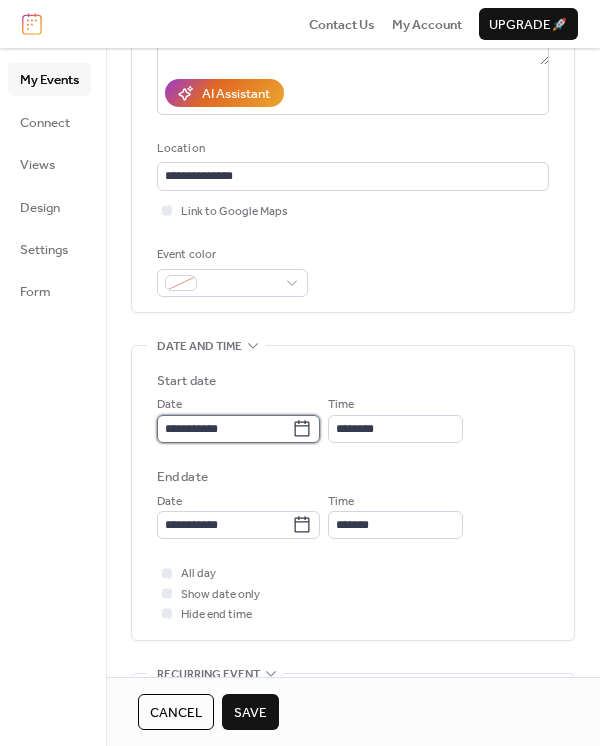 click on "**********" at bounding box center [224, 429] 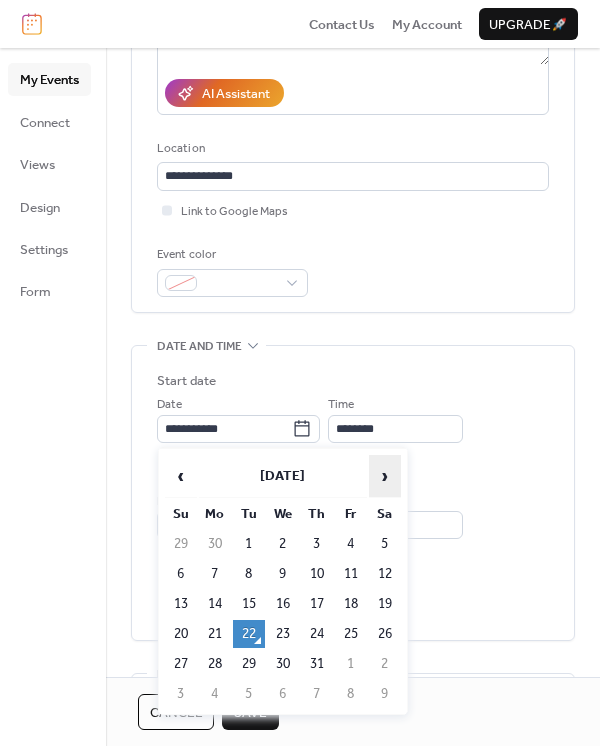 click on "›" at bounding box center (385, 476) 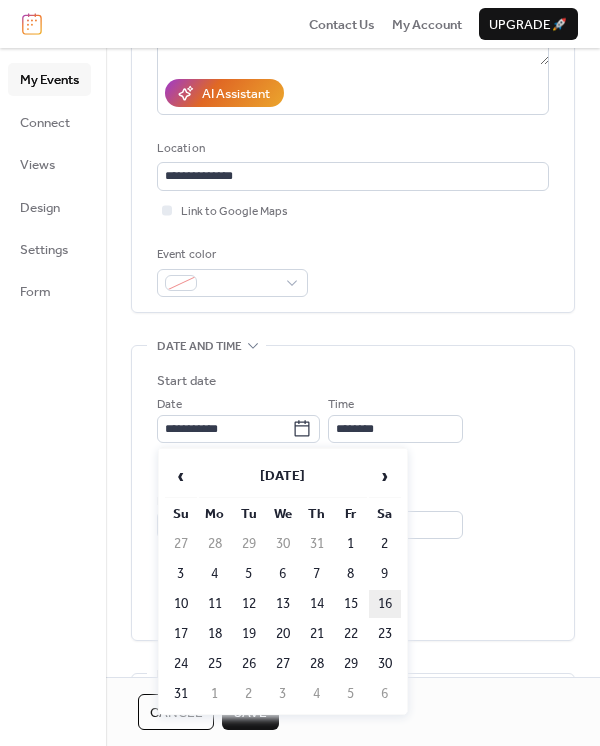 type on "**********" 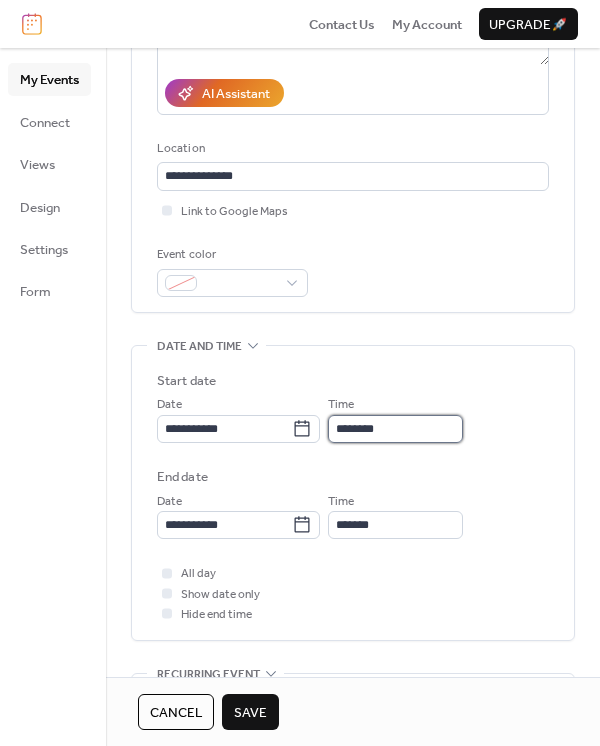click on "********" at bounding box center [395, 429] 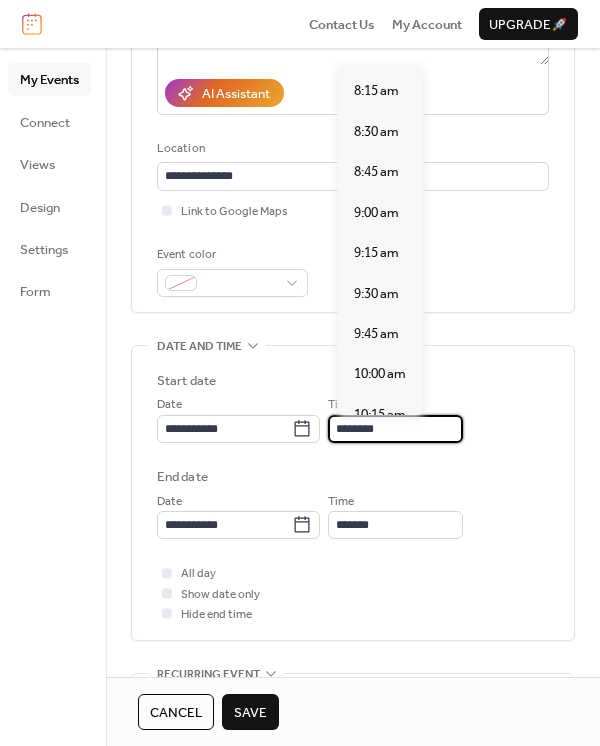 scroll, scrollTop: 1325, scrollLeft: 0, axis: vertical 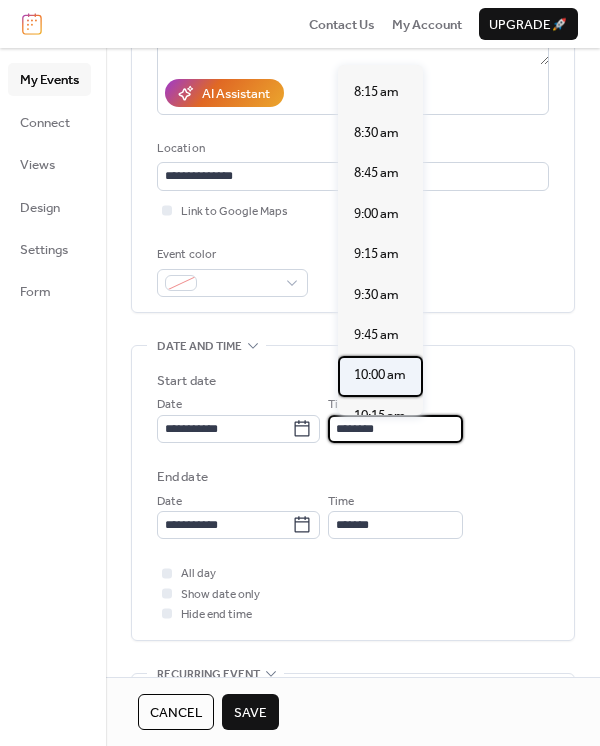 click on "10:00 am" at bounding box center [380, 375] 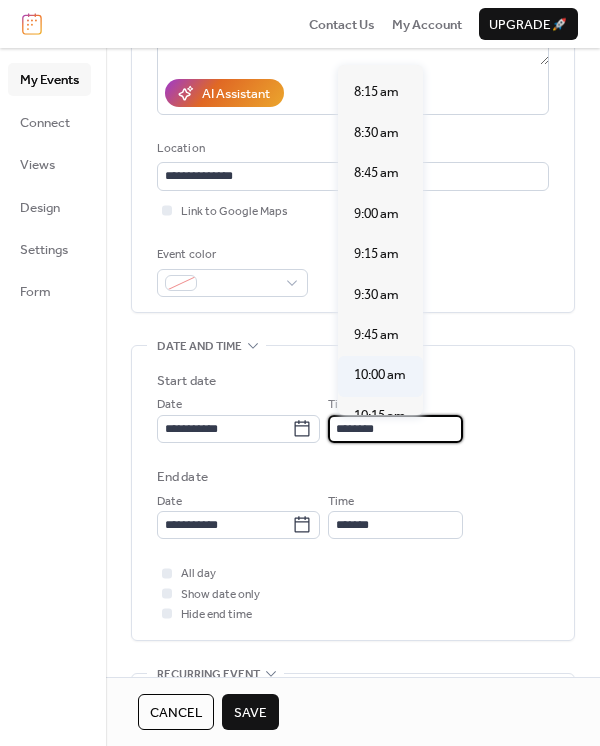 type on "********" 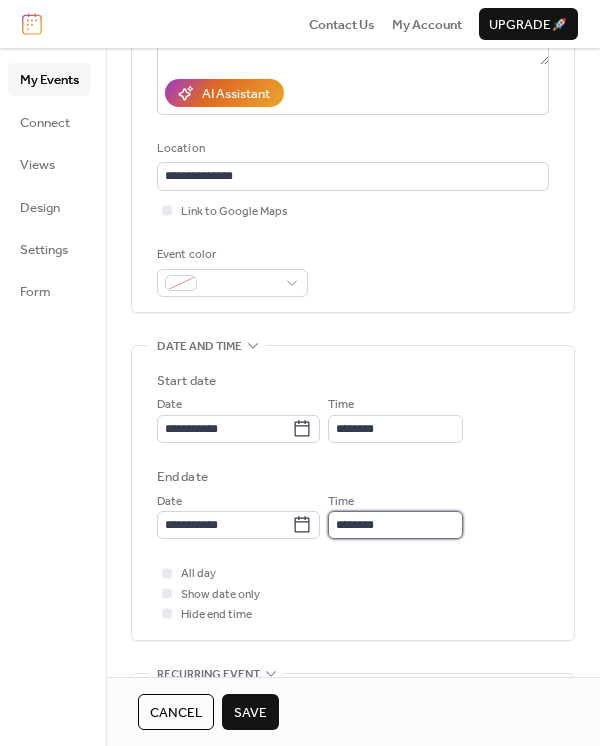 click on "********" at bounding box center [395, 525] 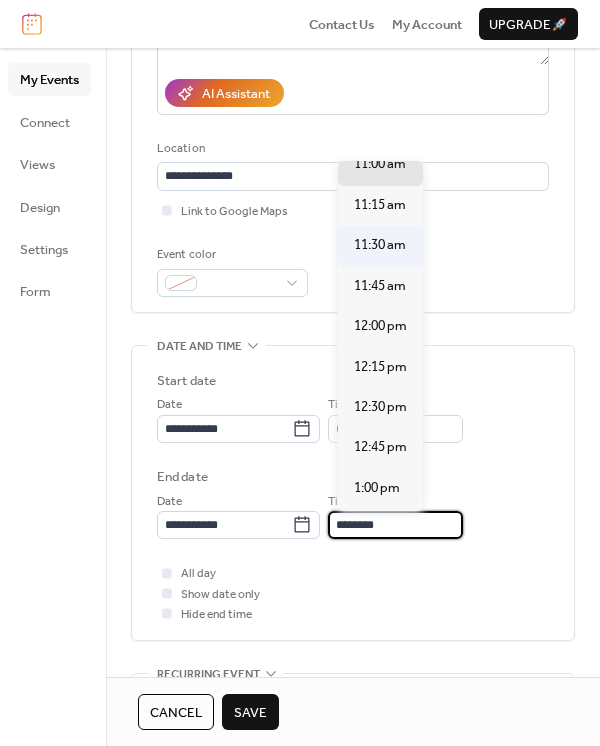 scroll, scrollTop: 148, scrollLeft: 0, axis: vertical 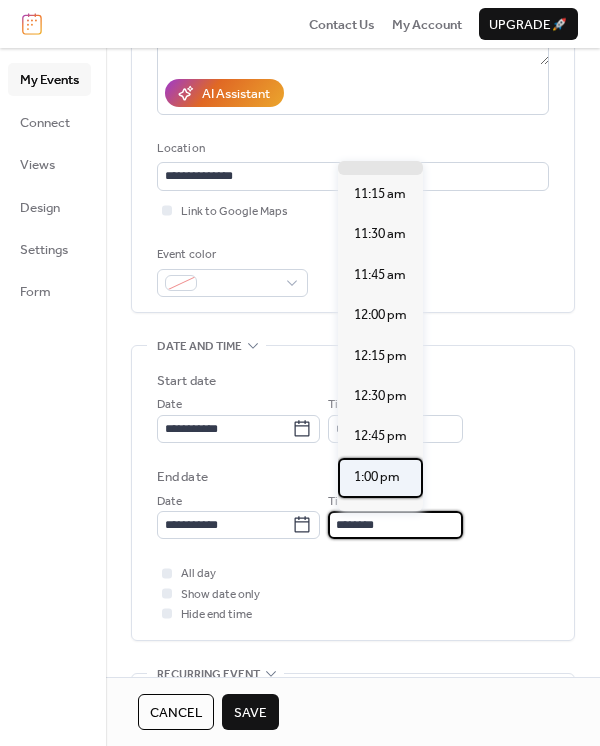 click on "1:00 pm" at bounding box center (377, 477) 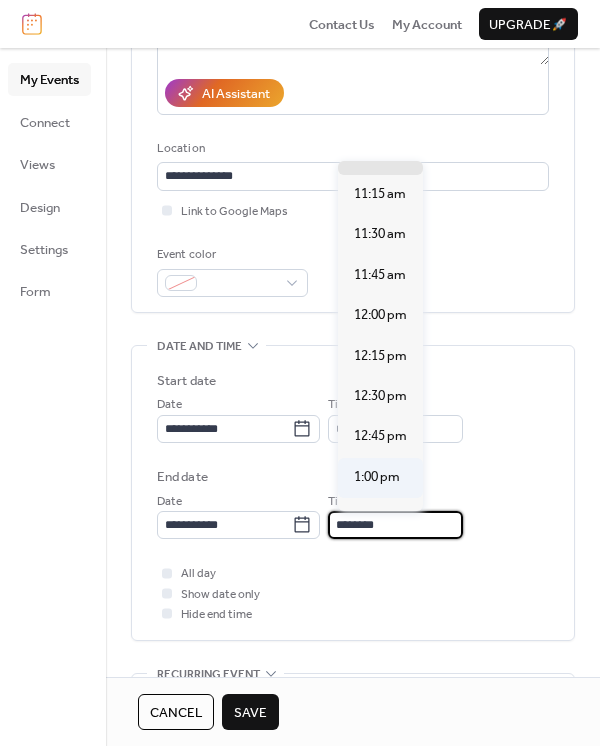type on "*******" 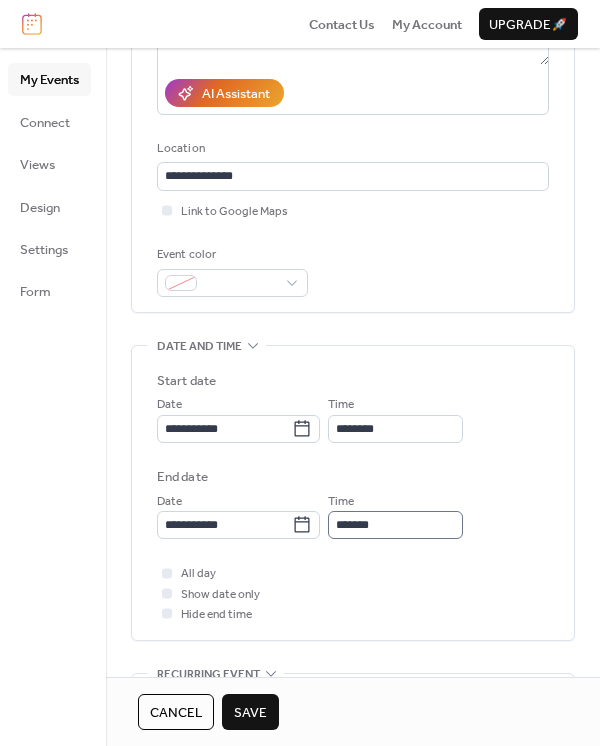 scroll, scrollTop: 1, scrollLeft: 0, axis: vertical 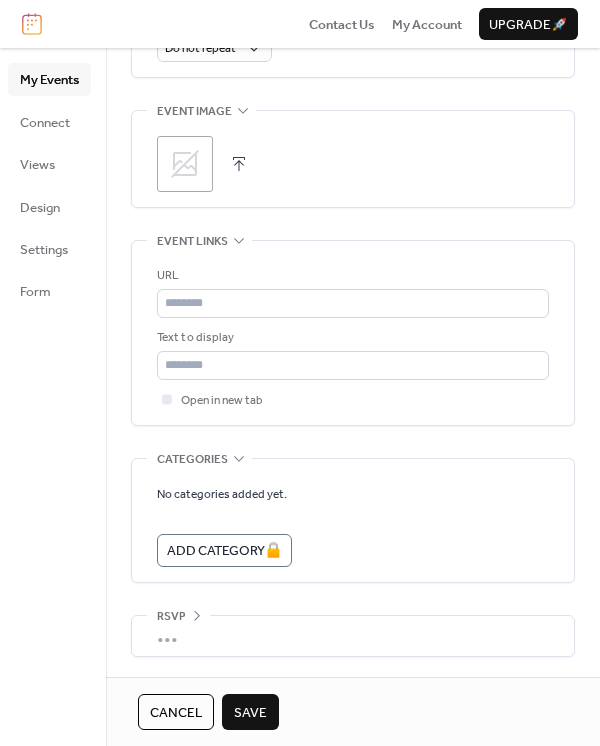 click on "Save" at bounding box center (250, 713) 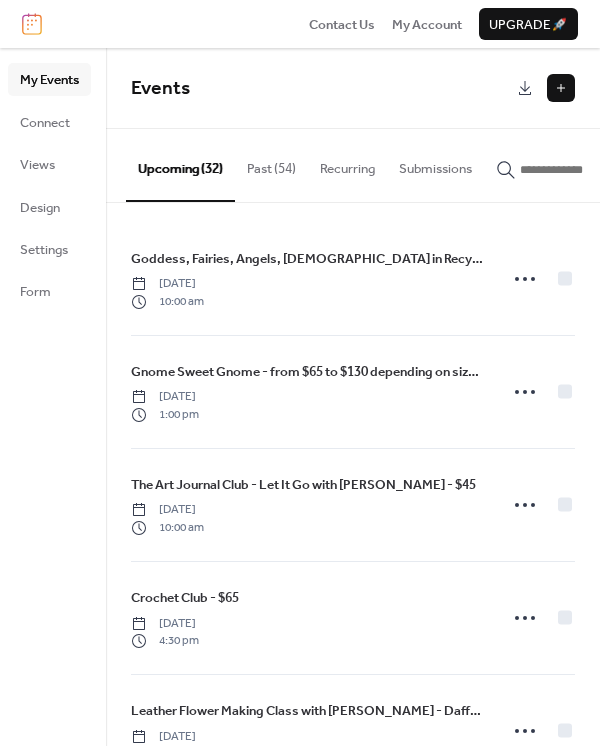 click at bounding box center [561, 88] 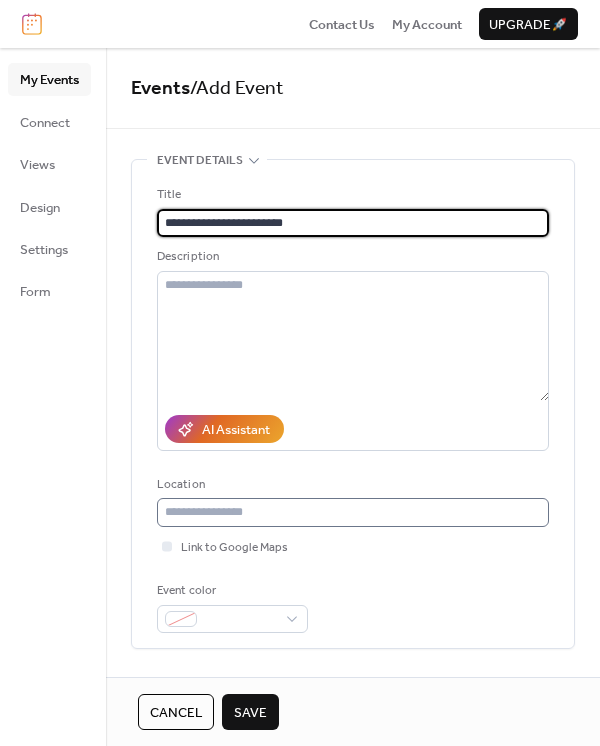 type on "**********" 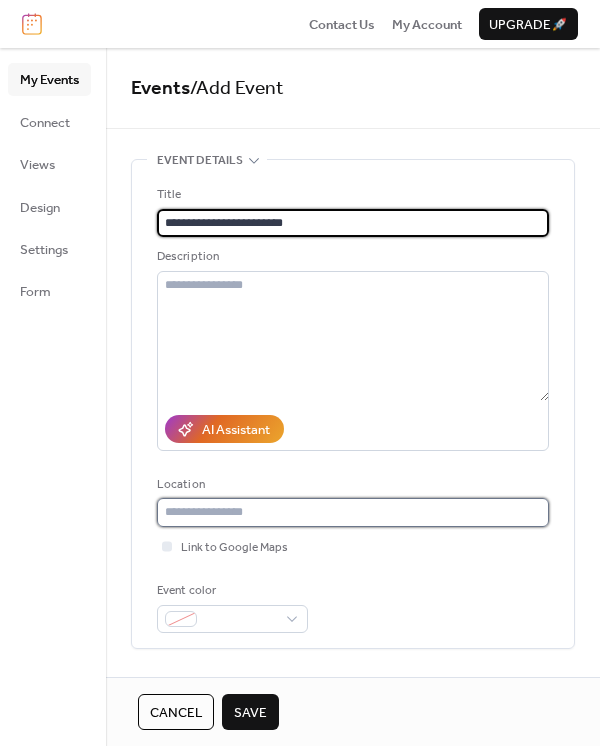 click at bounding box center [353, 512] 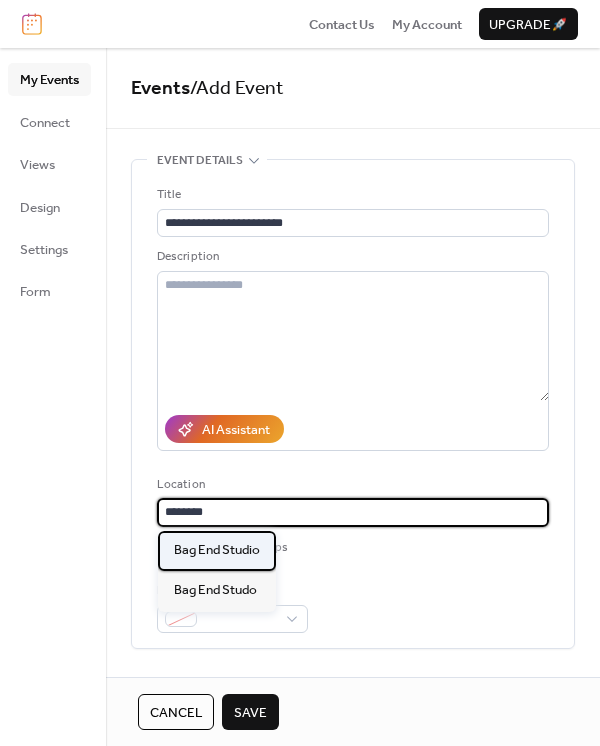 click on "Bag End Studio" at bounding box center [217, 550] 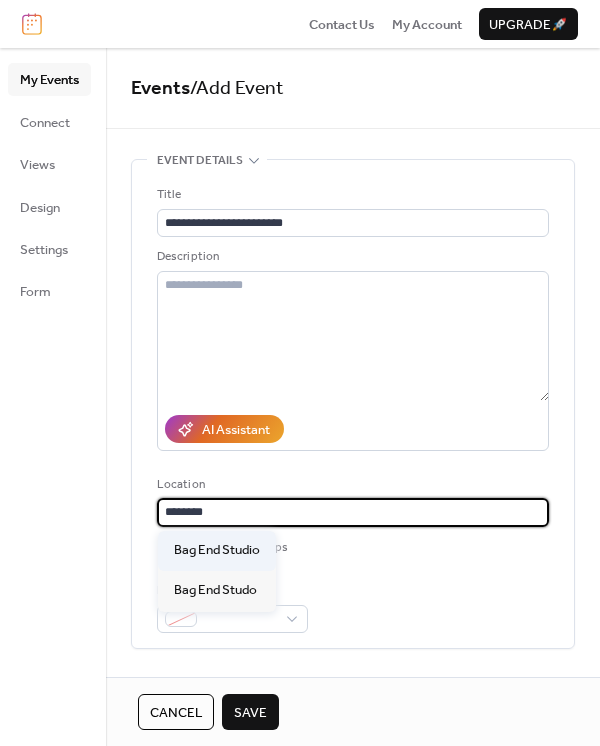 type on "**********" 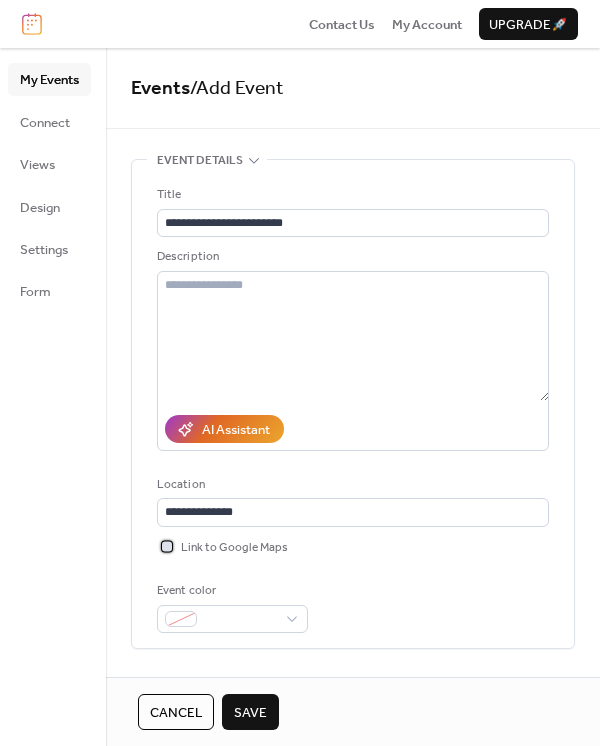 click at bounding box center (167, 546) 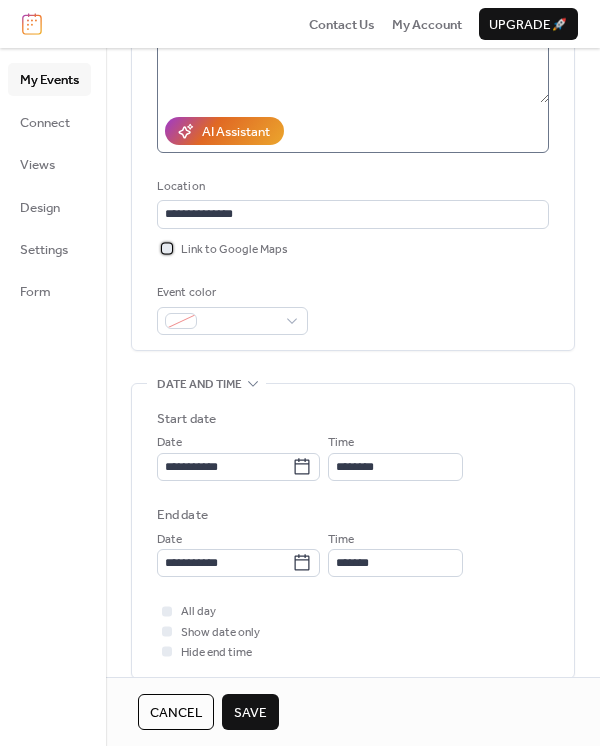 scroll, scrollTop: 301, scrollLeft: 0, axis: vertical 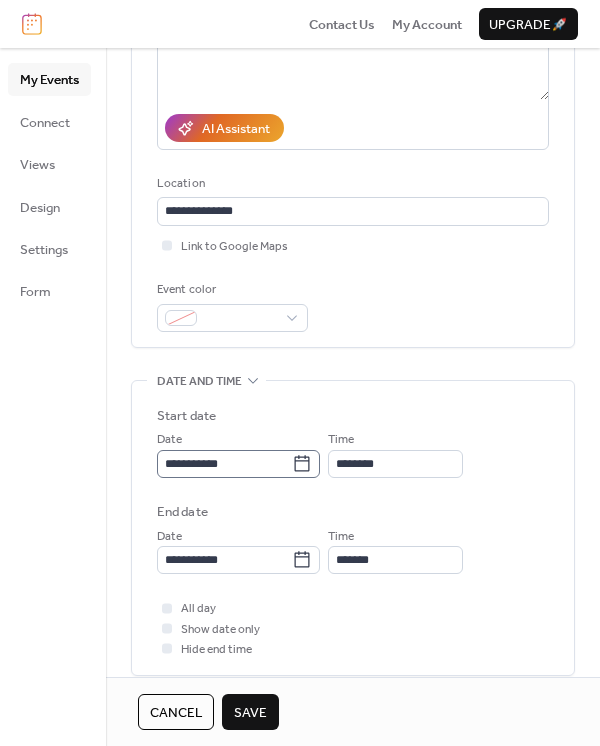 click 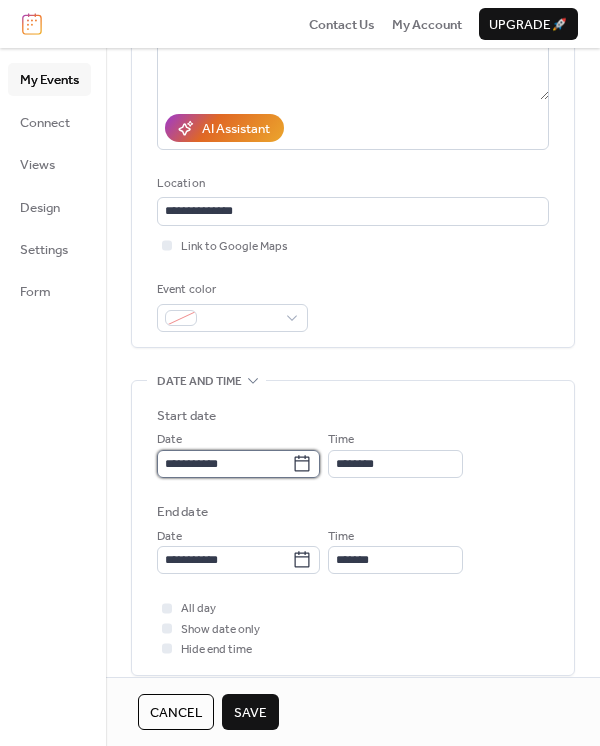 click on "**********" at bounding box center [224, 464] 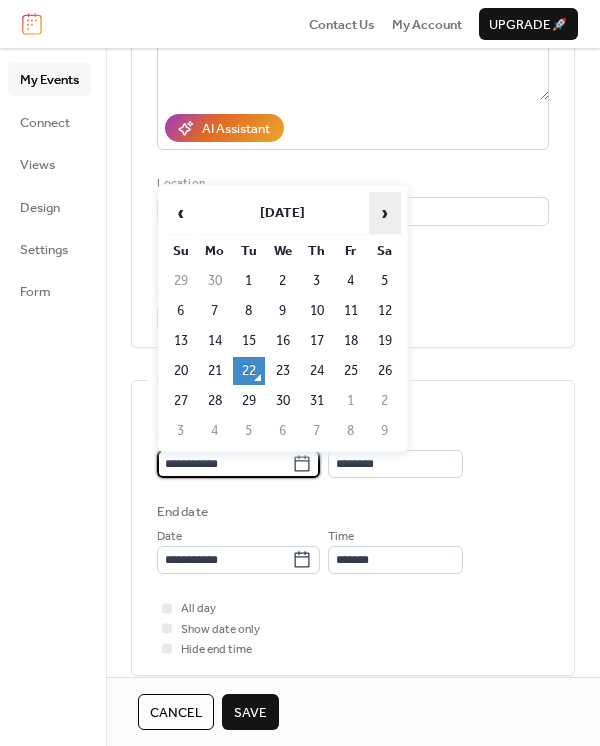 click on "›" at bounding box center (385, 213) 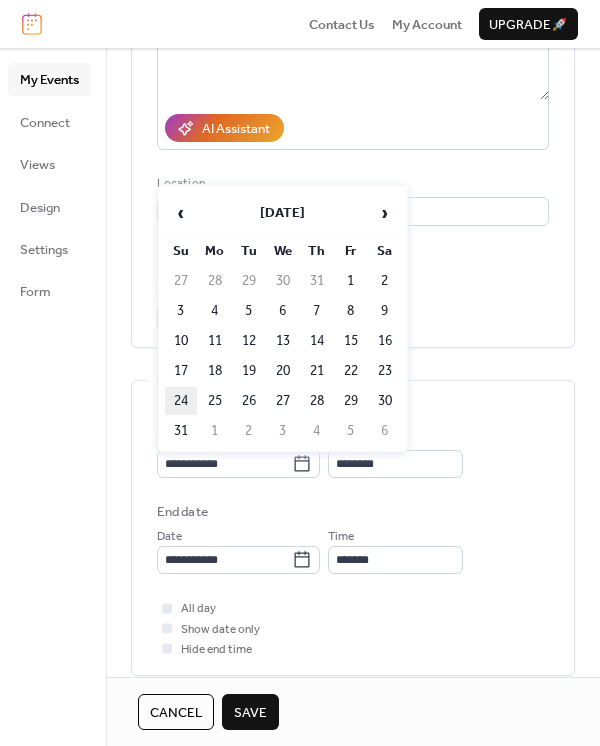 click on "24" at bounding box center [181, 401] 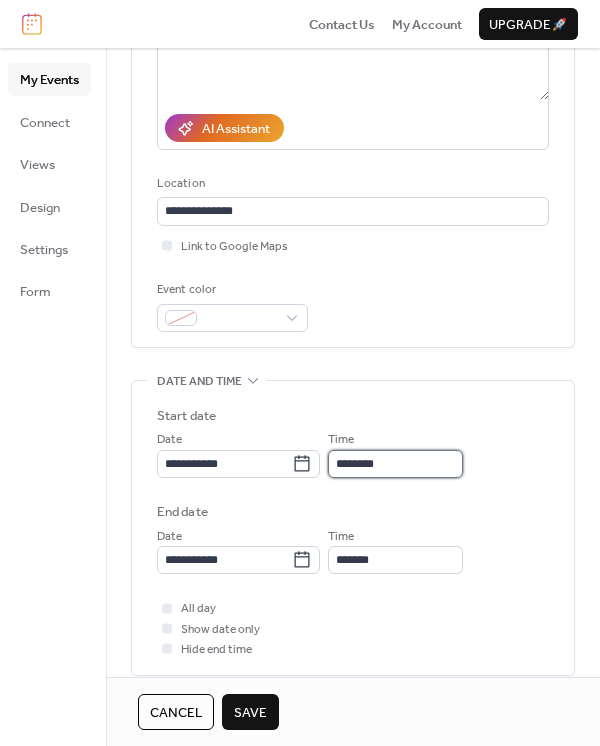click on "********" at bounding box center (395, 464) 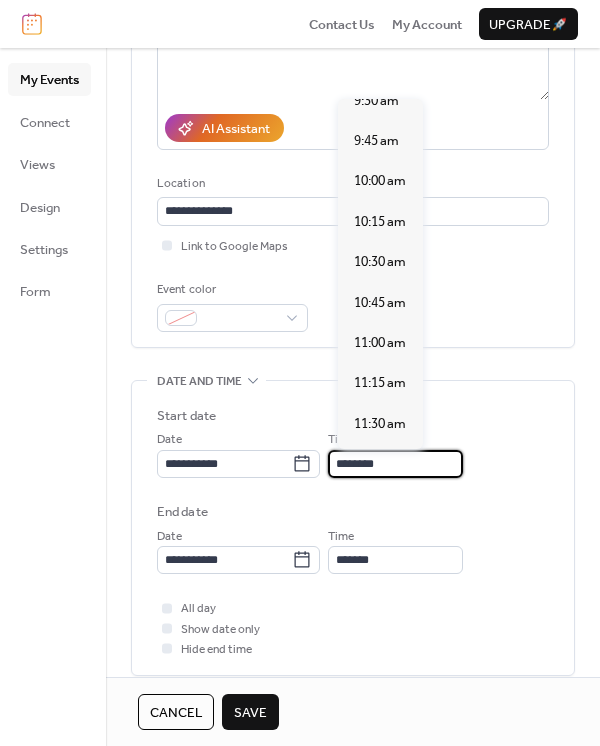 scroll, scrollTop: 1552, scrollLeft: 0, axis: vertical 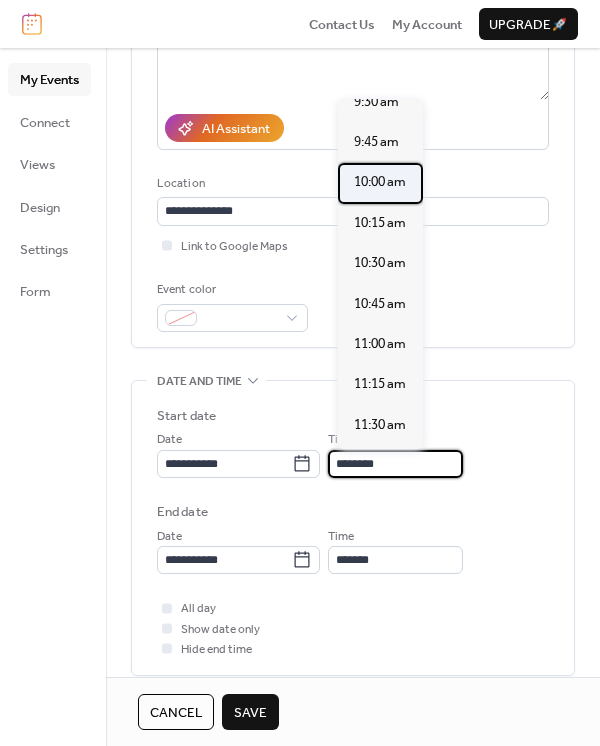click on "10:00 am" at bounding box center (380, 182) 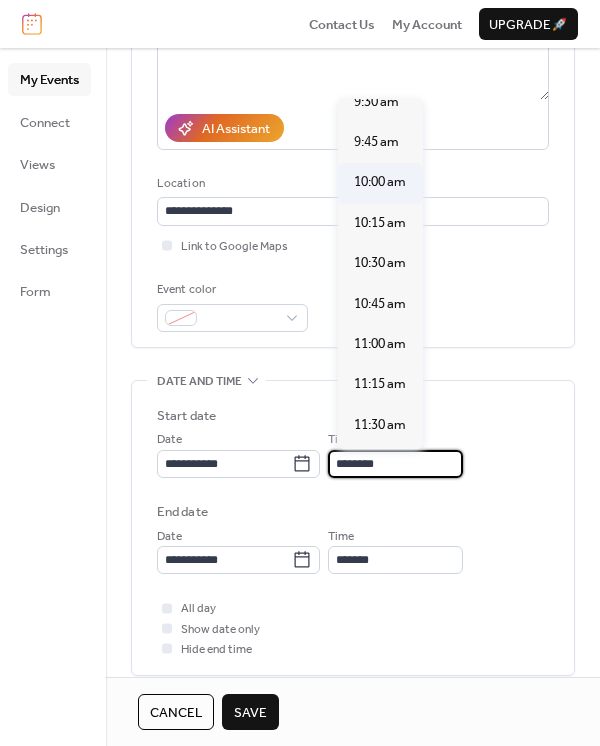 type on "********" 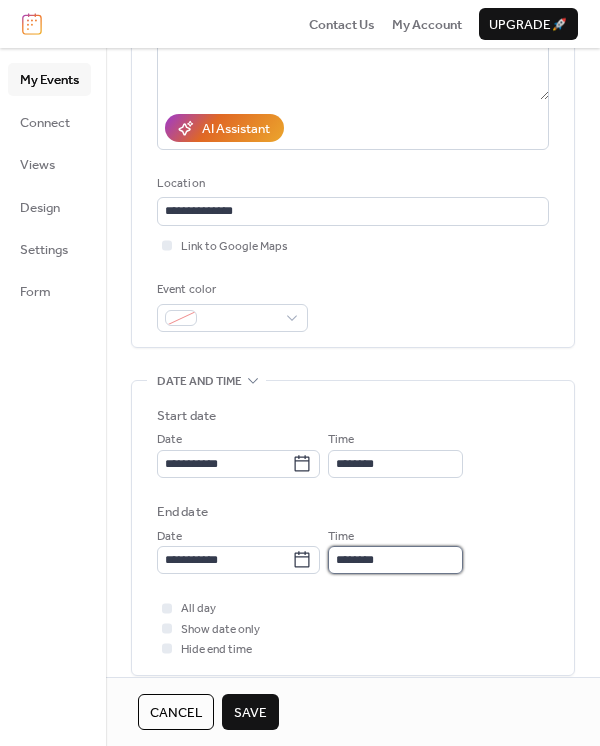click on "**********" at bounding box center (300, 373) 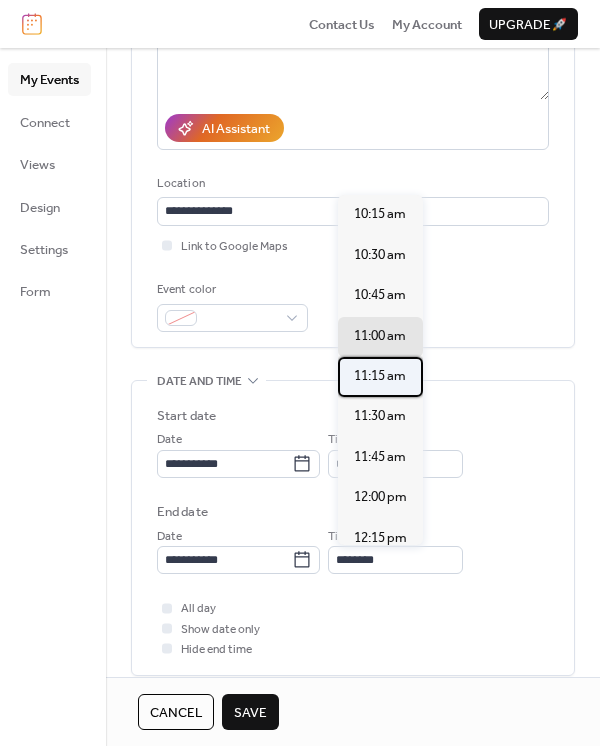 click on "11:15 am" at bounding box center (380, 377) 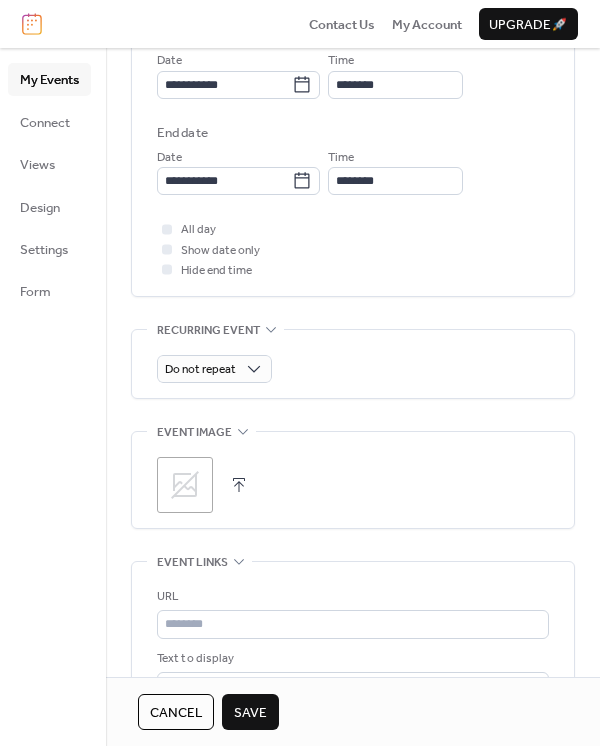 scroll, scrollTop: 710, scrollLeft: 0, axis: vertical 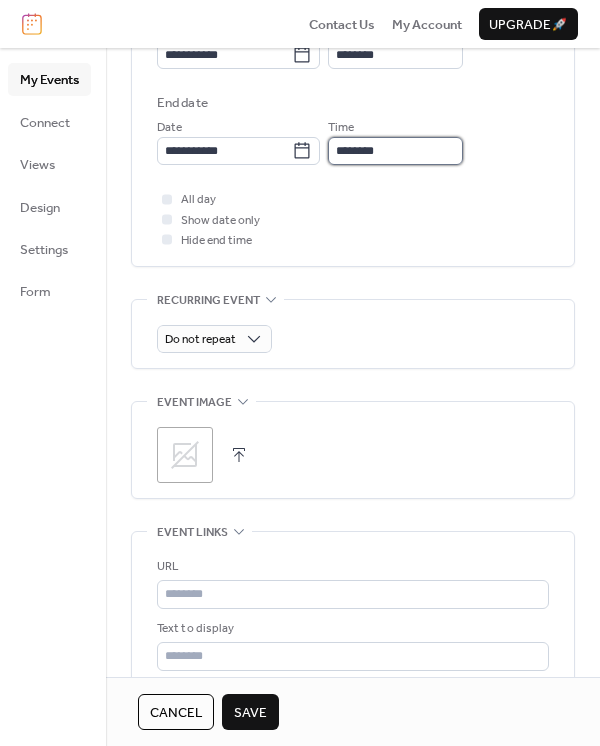 click on "********" at bounding box center [395, 151] 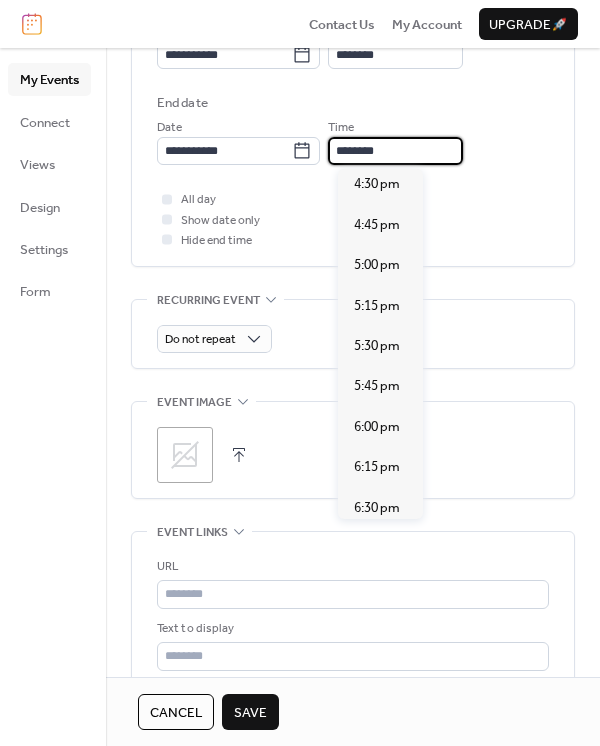 scroll, scrollTop: 998, scrollLeft: 0, axis: vertical 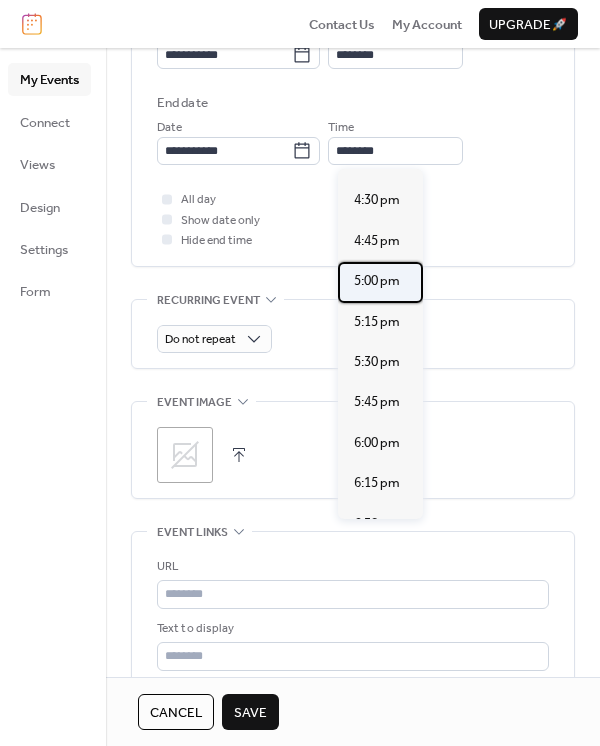 click on "5:00 pm" at bounding box center [377, 281] 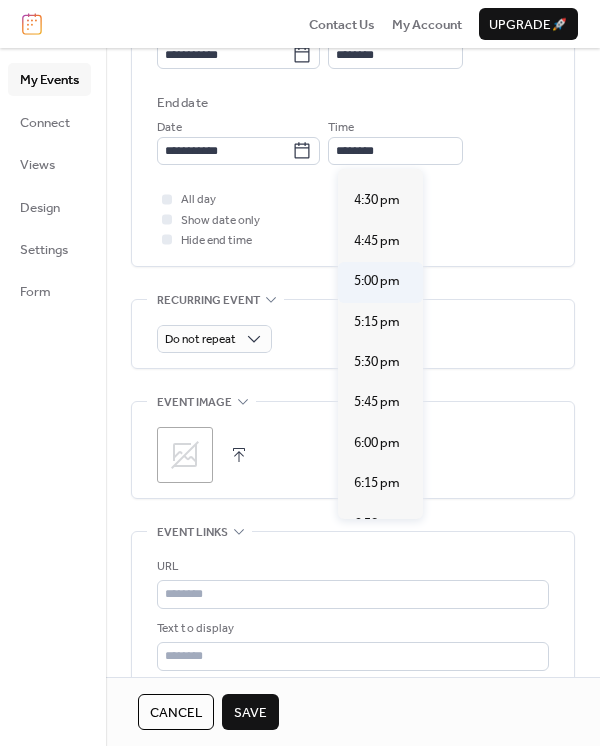 type on "*******" 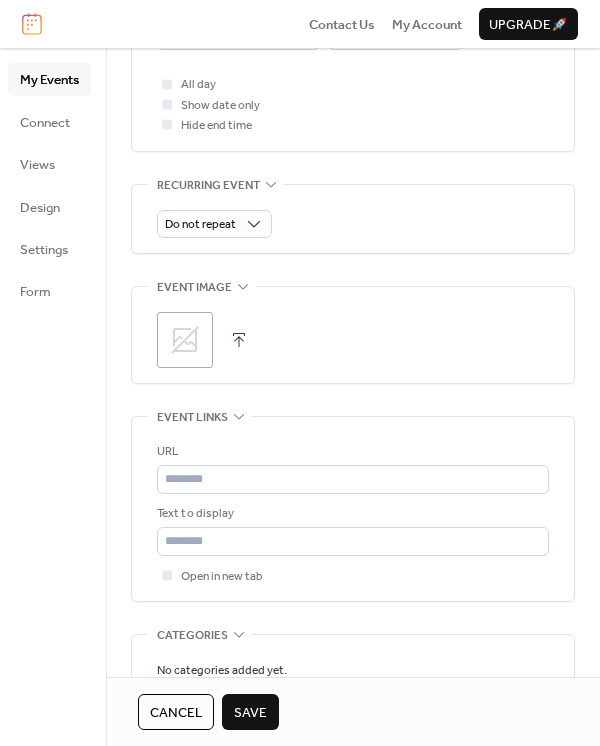 scroll, scrollTop: 856, scrollLeft: 0, axis: vertical 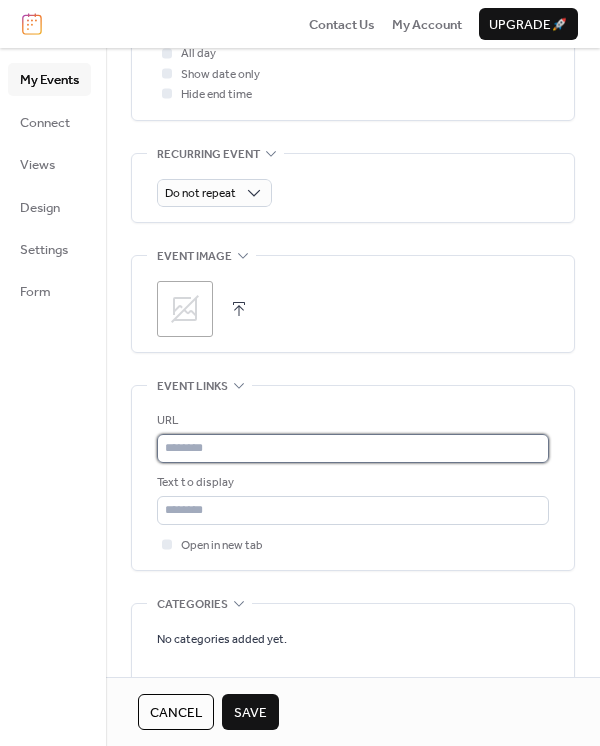 click at bounding box center (353, 448) 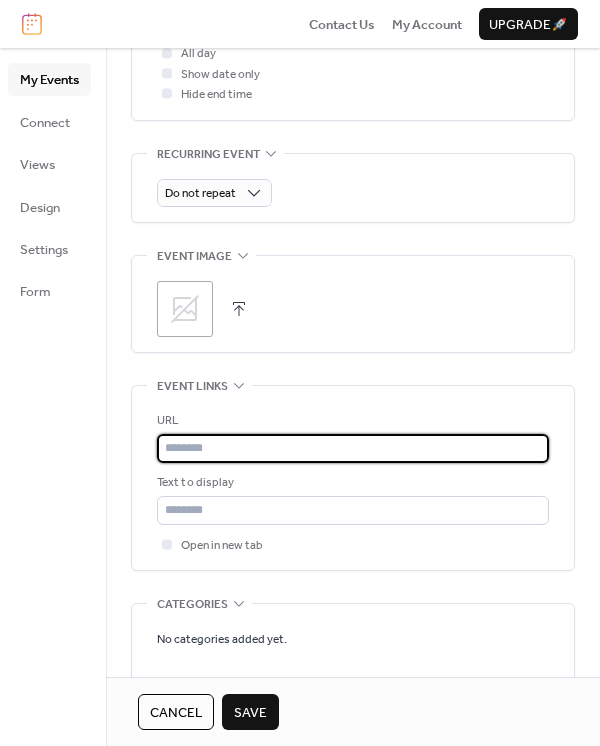 click at bounding box center [353, 448] 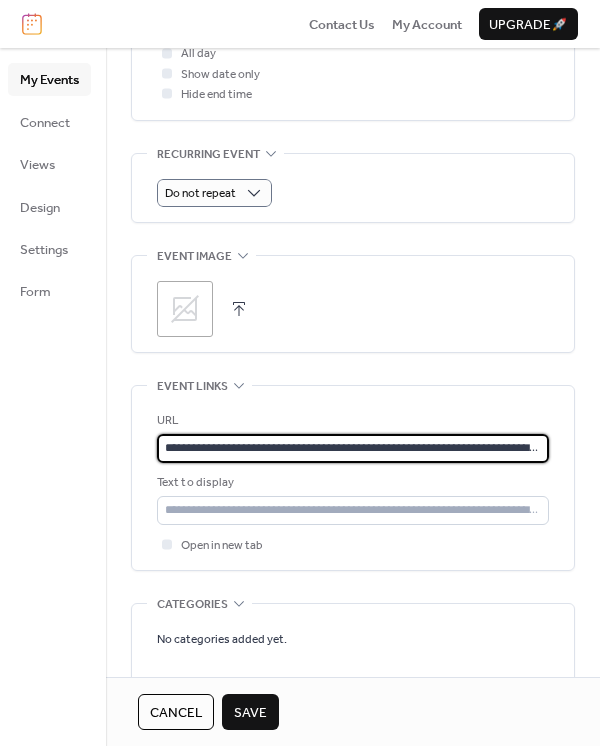 scroll, scrollTop: 0, scrollLeft: 265, axis: horizontal 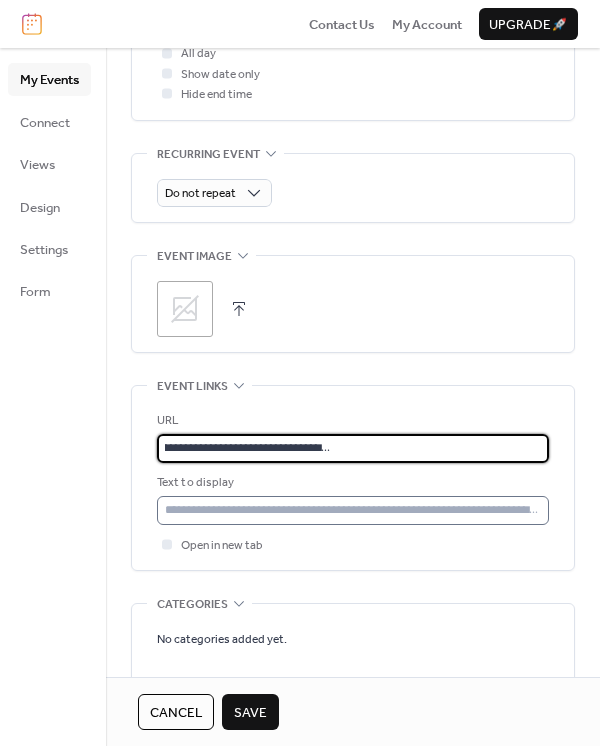 type on "**********" 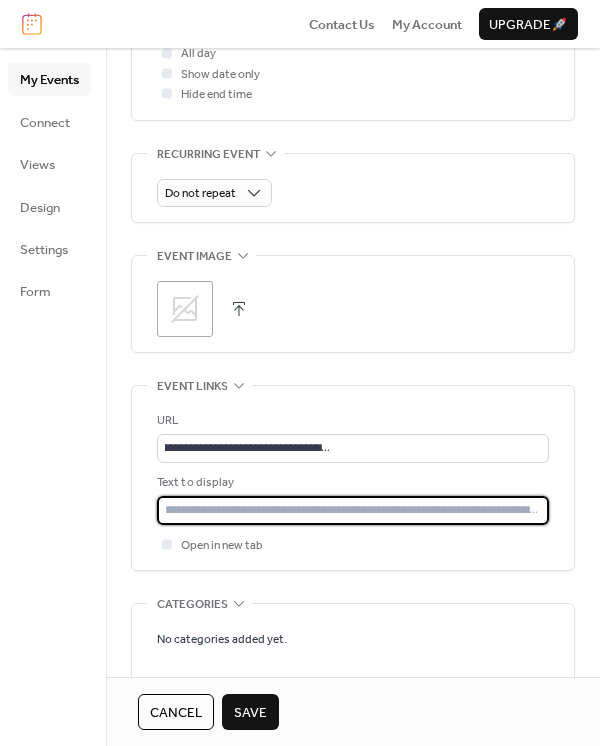 click at bounding box center (353, 510) 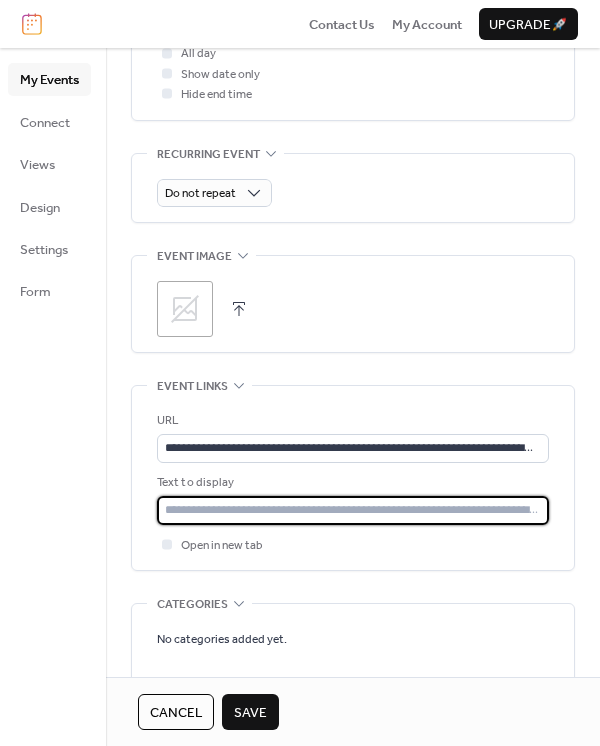 type on "**********" 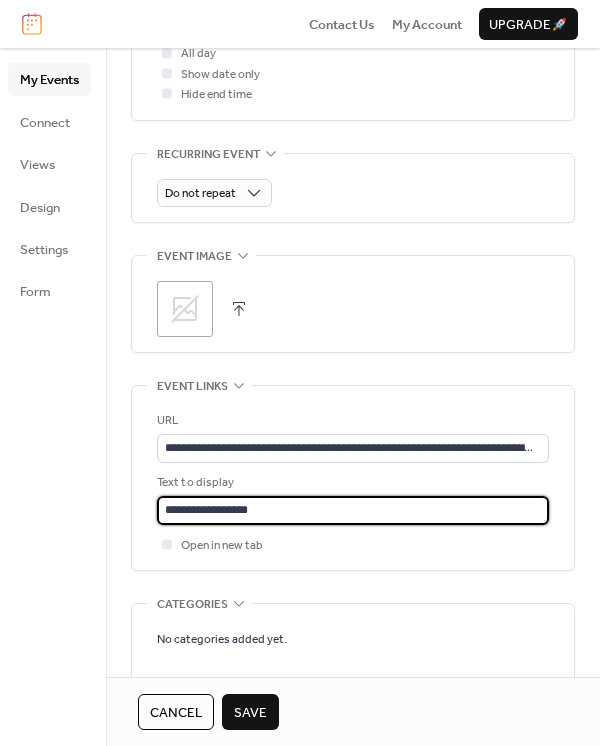 click on "Save" at bounding box center [250, 713] 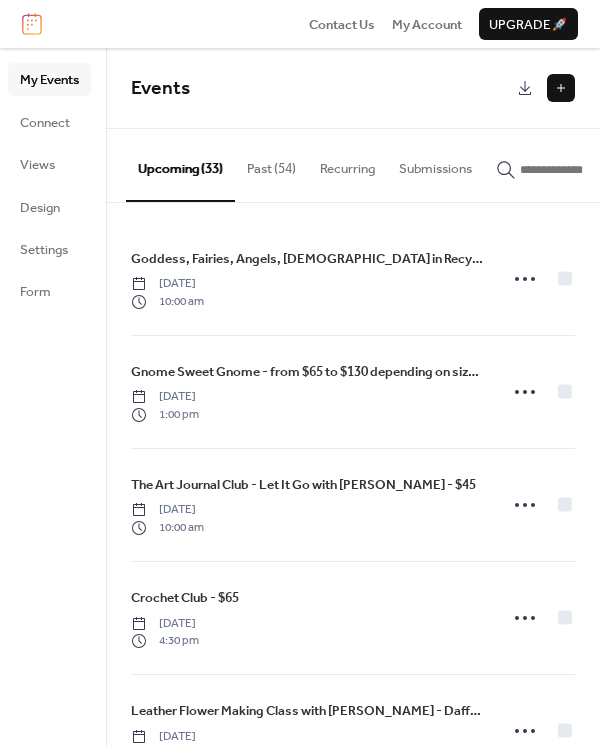 click at bounding box center (561, 88) 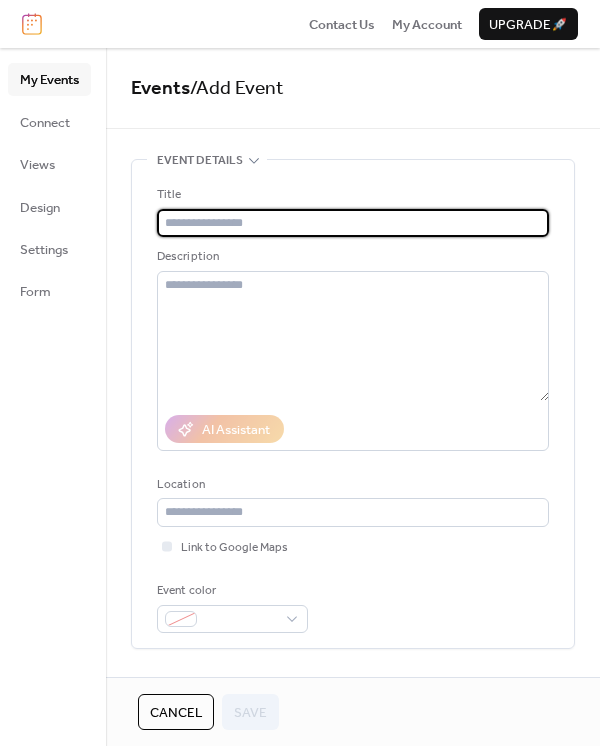 type on "*" 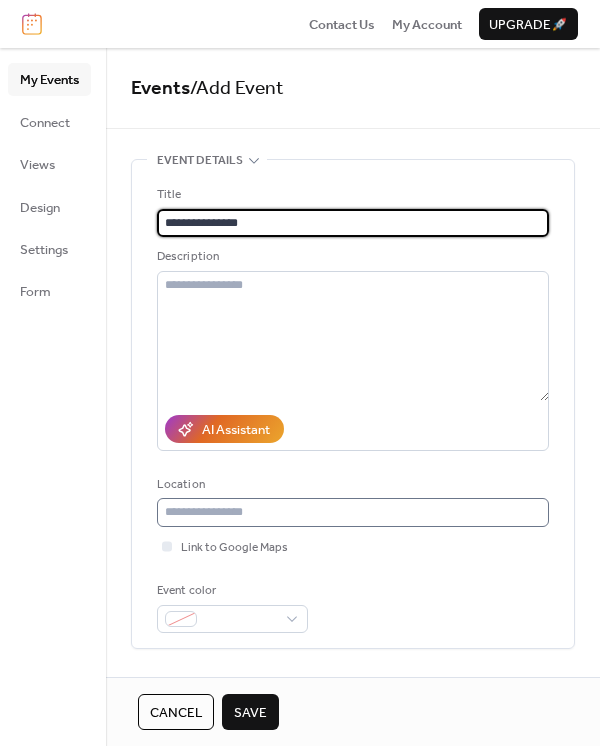 type on "**********" 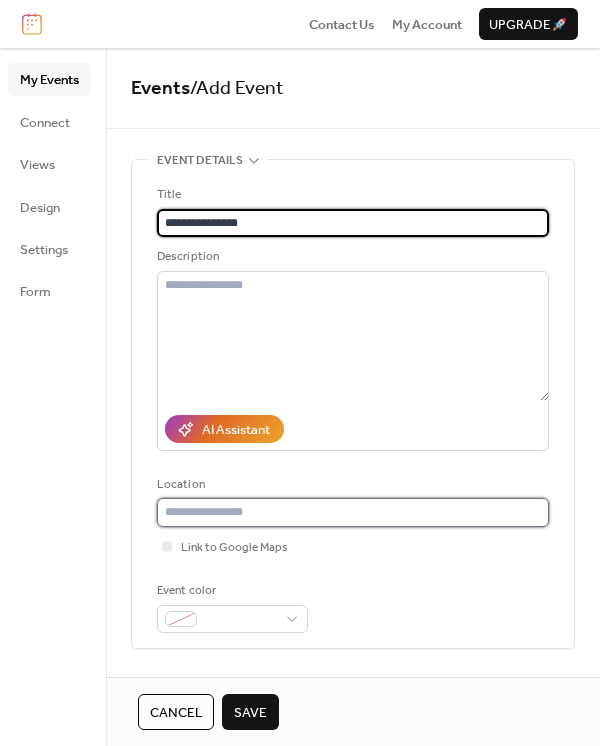 click at bounding box center (353, 512) 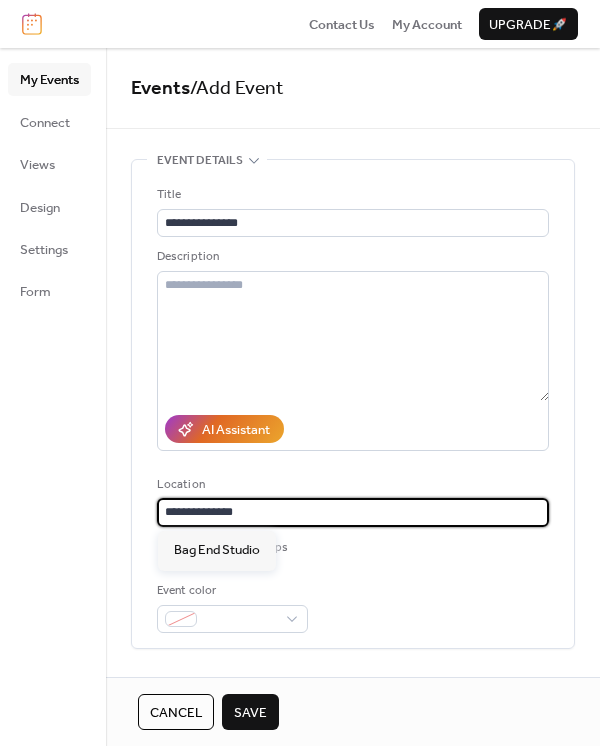 type on "**********" 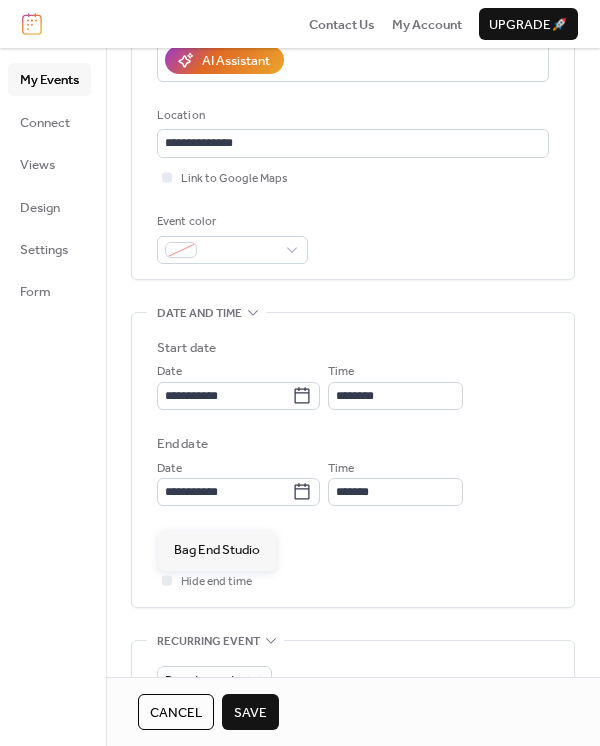 scroll, scrollTop: 390, scrollLeft: 0, axis: vertical 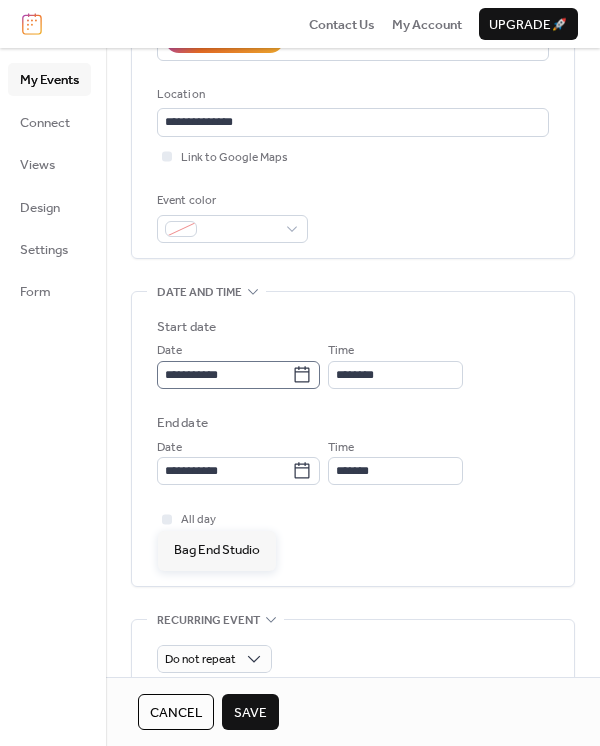type 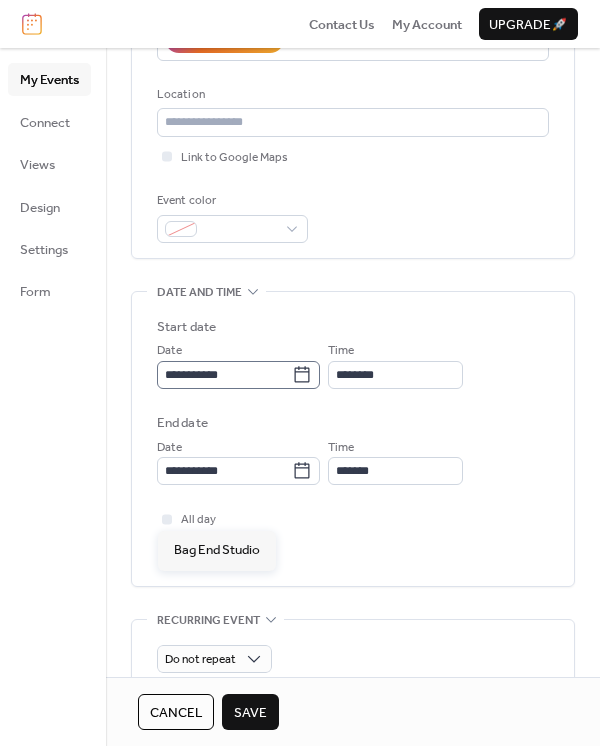 click 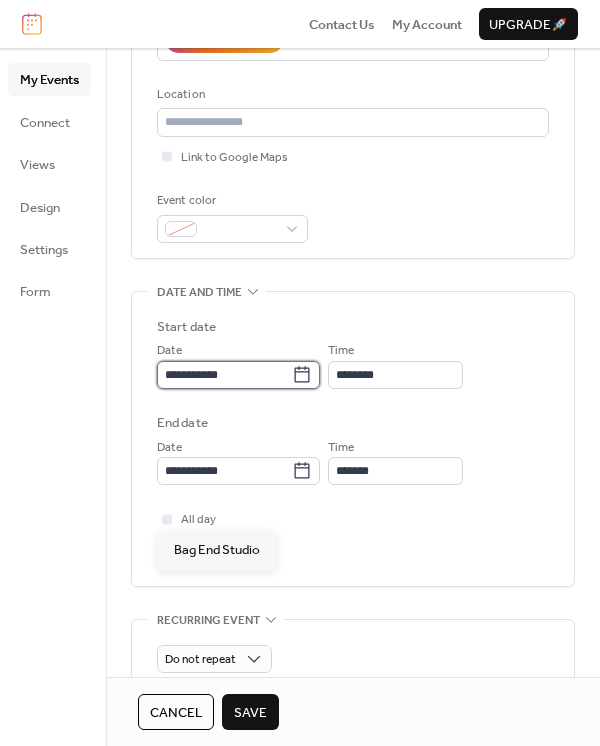 click on "**********" at bounding box center (224, 375) 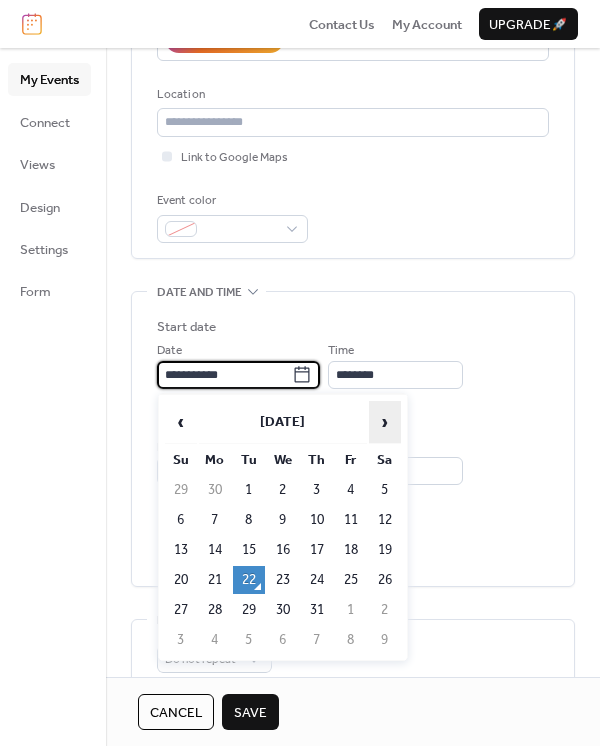 click on "›" at bounding box center (385, 422) 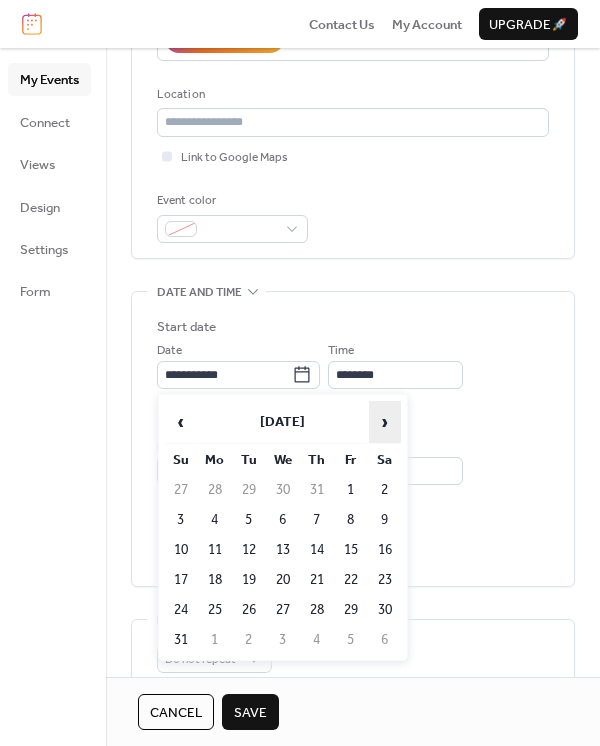 click on "›" at bounding box center (385, 422) 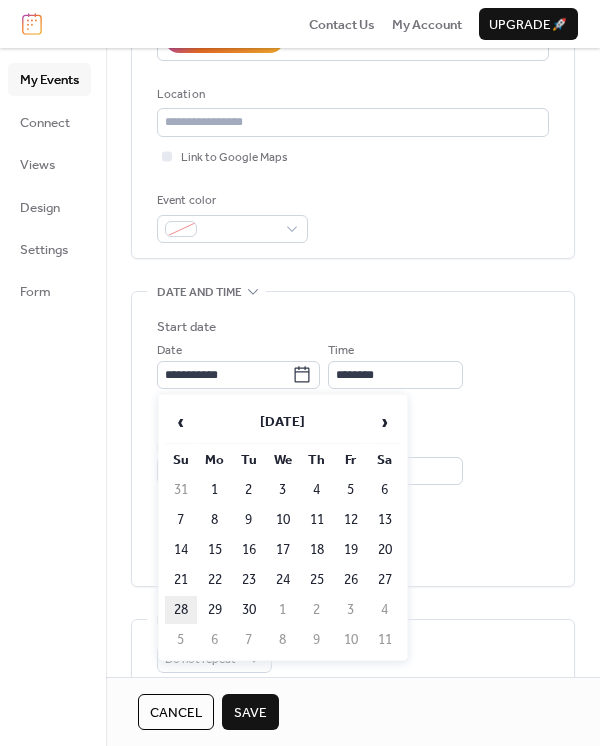 click on "28" at bounding box center [181, 610] 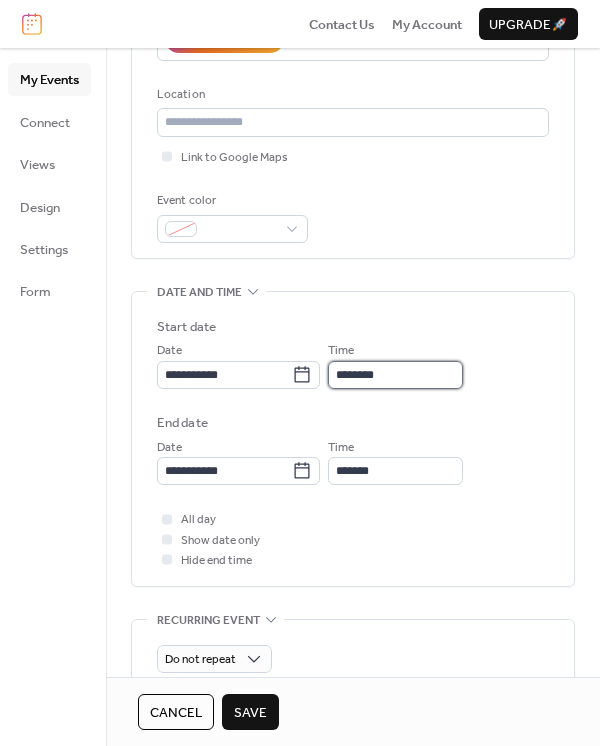click on "********" at bounding box center (395, 375) 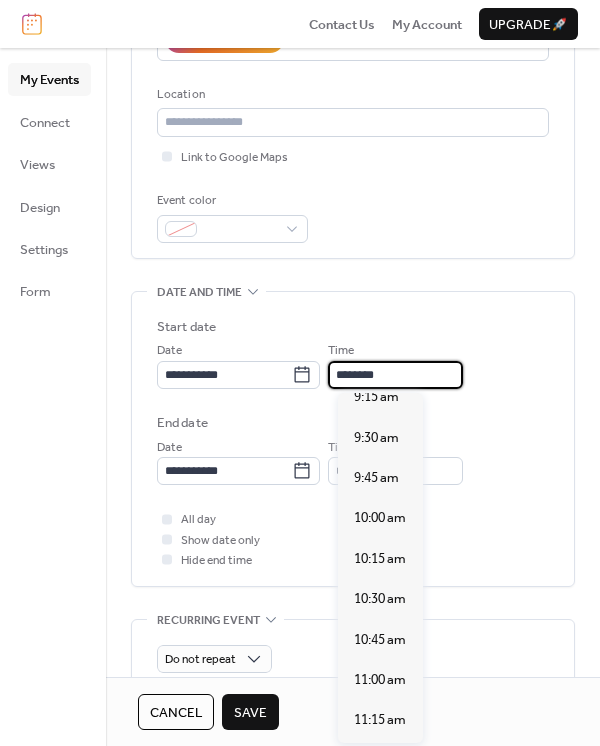 scroll, scrollTop: 1509, scrollLeft: 0, axis: vertical 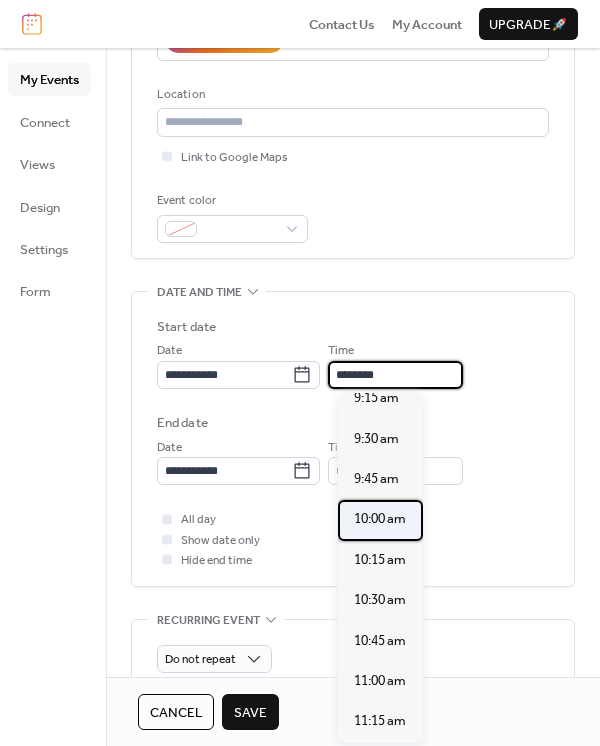 click on "10:00 am" at bounding box center [380, 519] 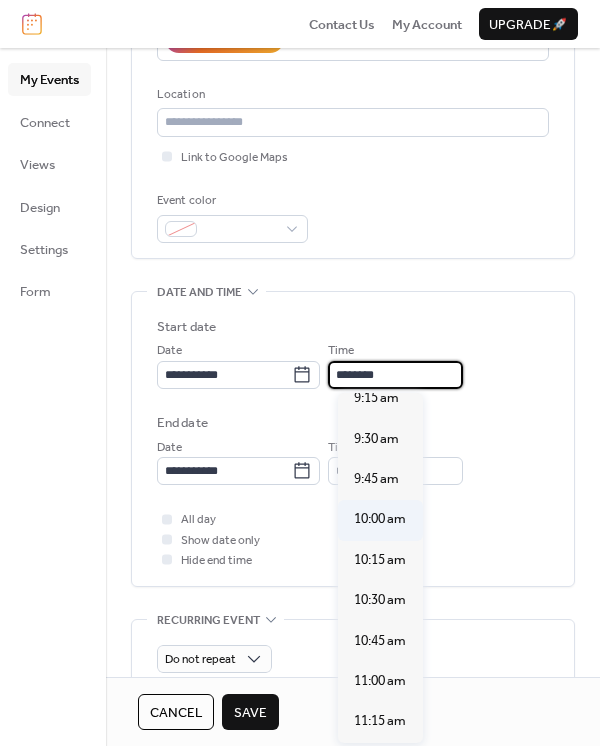 type on "********" 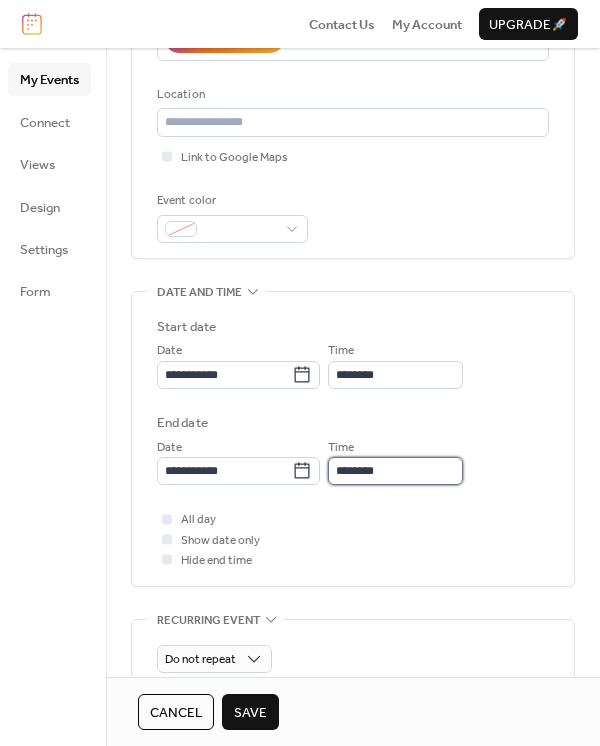 click on "********" at bounding box center (395, 471) 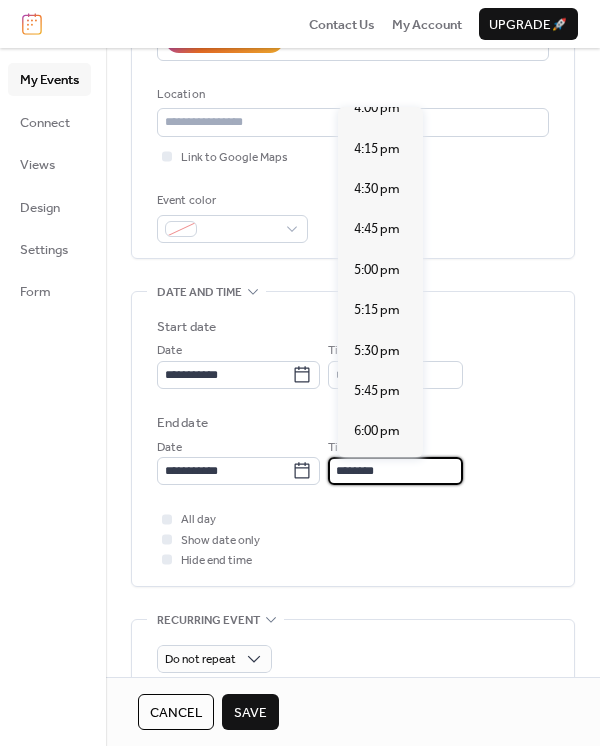 scroll, scrollTop: 948, scrollLeft: 0, axis: vertical 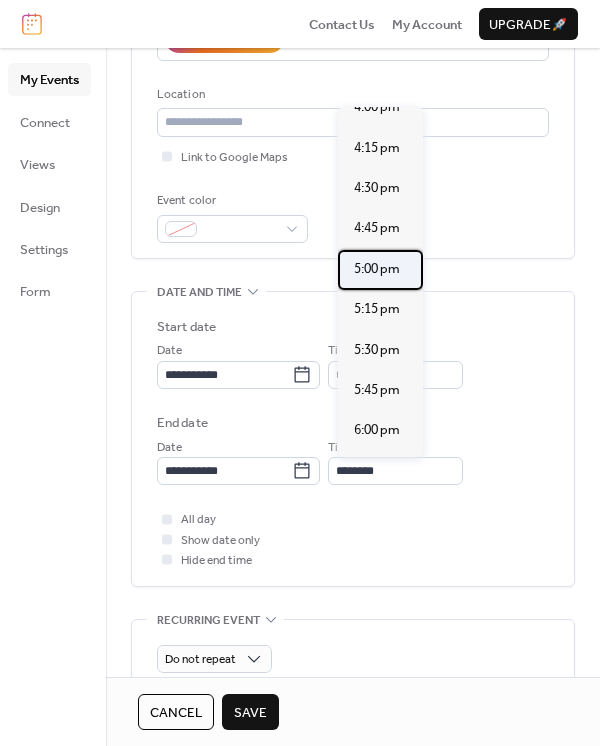 click on "5:00 pm" at bounding box center [377, 269] 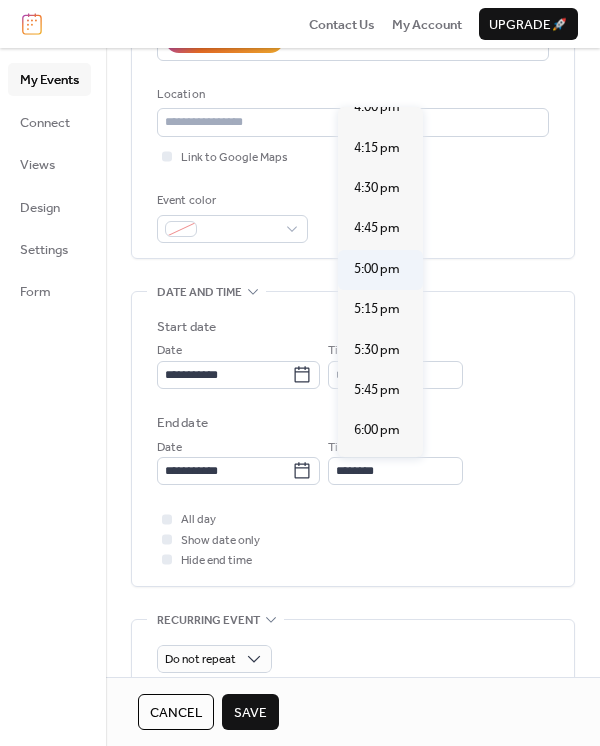 type on "*******" 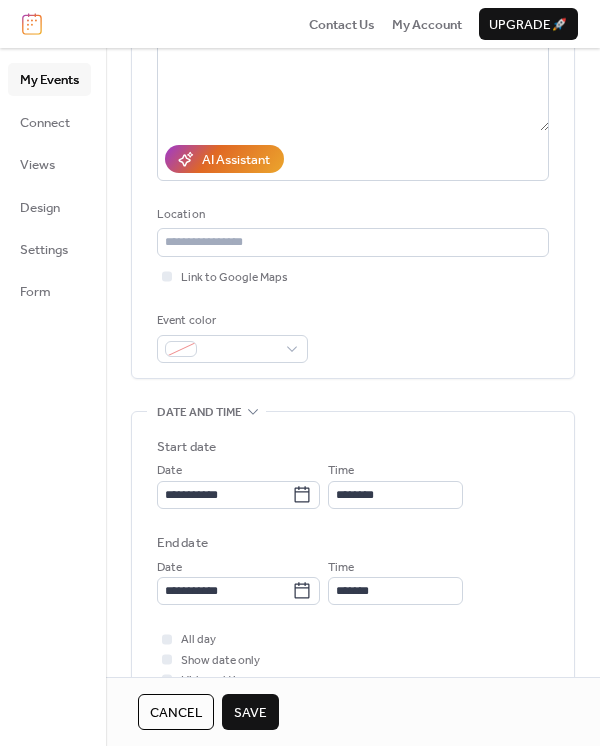 scroll, scrollTop: 269, scrollLeft: 0, axis: vertical 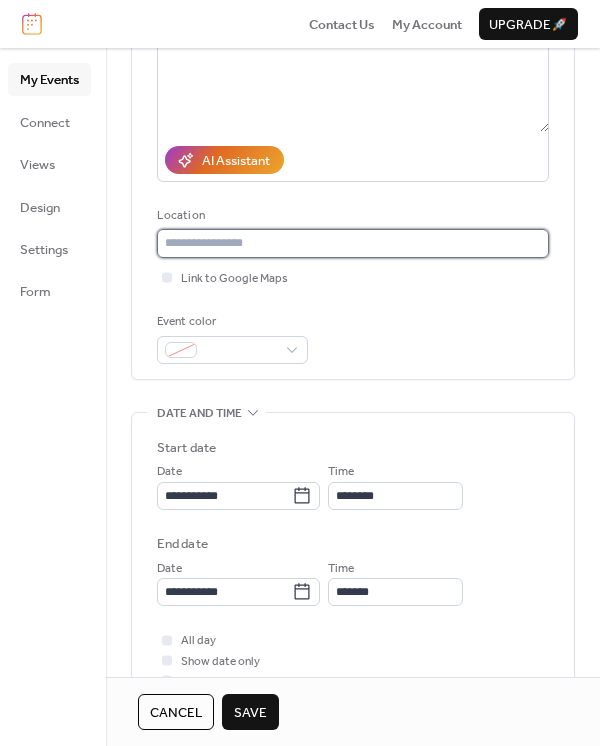 click at bounding box center (353, 243) 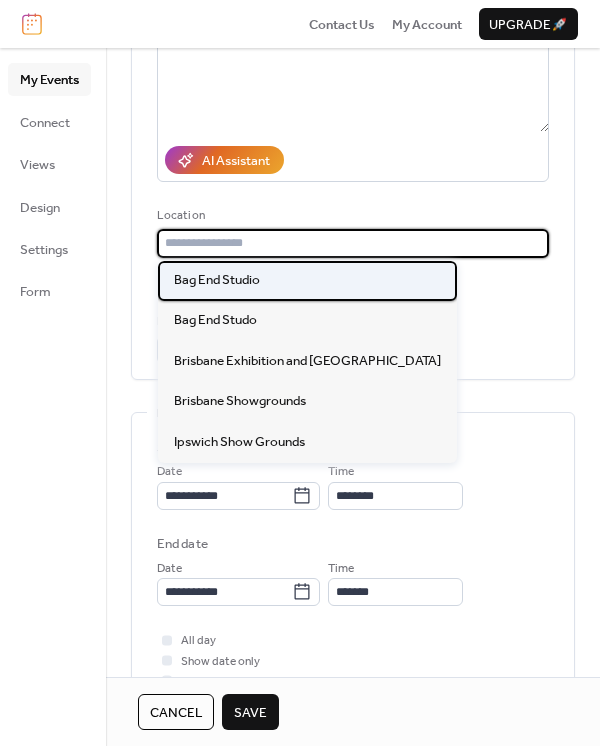 click on "Bag End Studio" at bounding box center (217, 280) 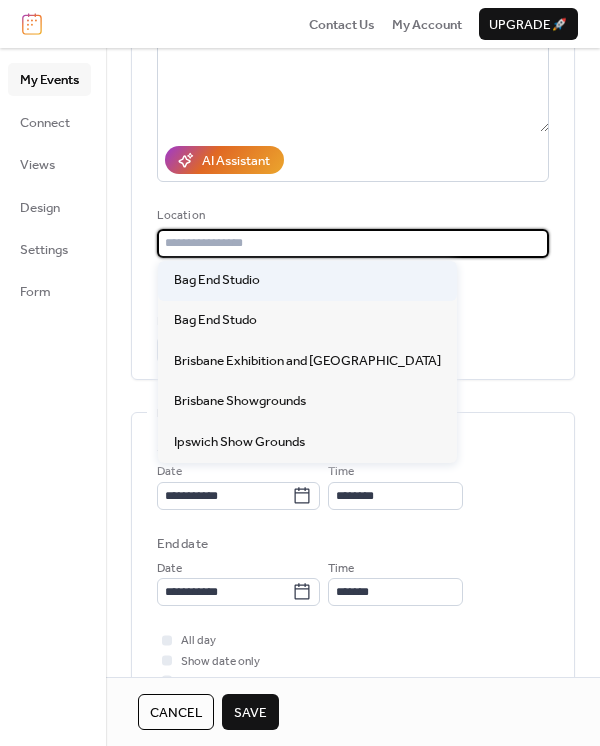 type on "**********" 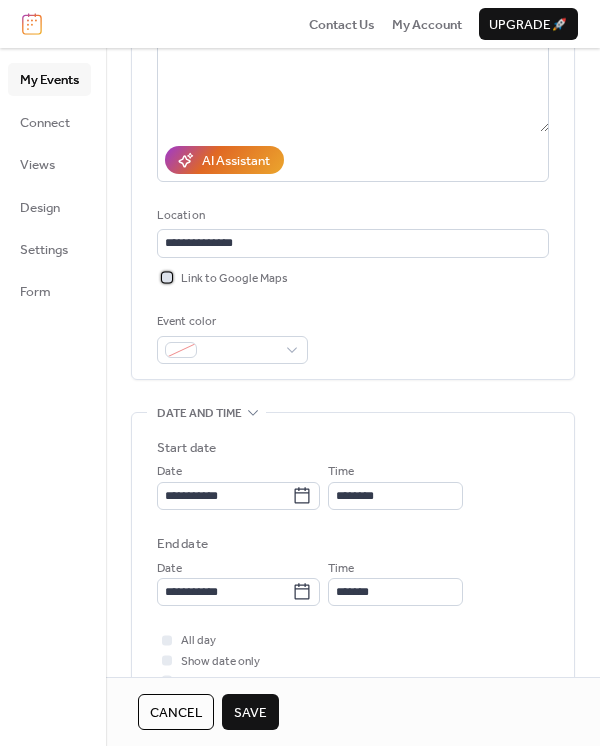 click at bounding box center [167, 277] 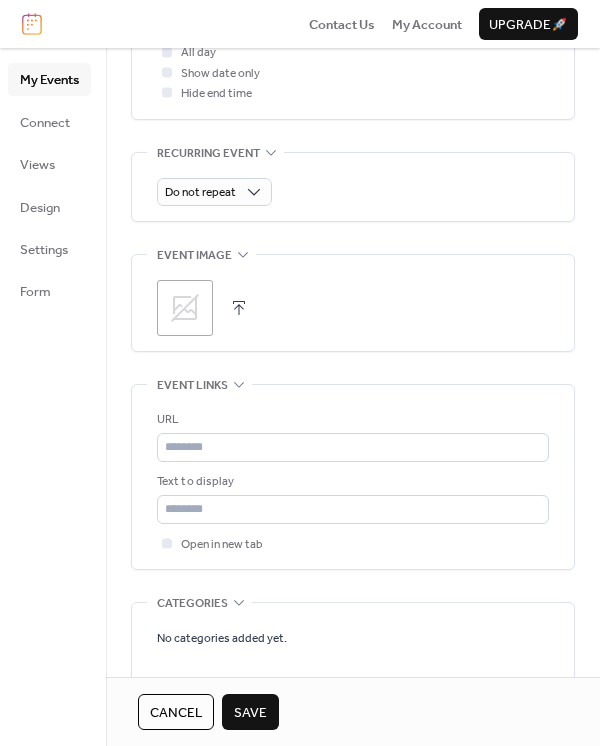scroll, scrollTop: 856, scrollLeft: 0, axis: vertical 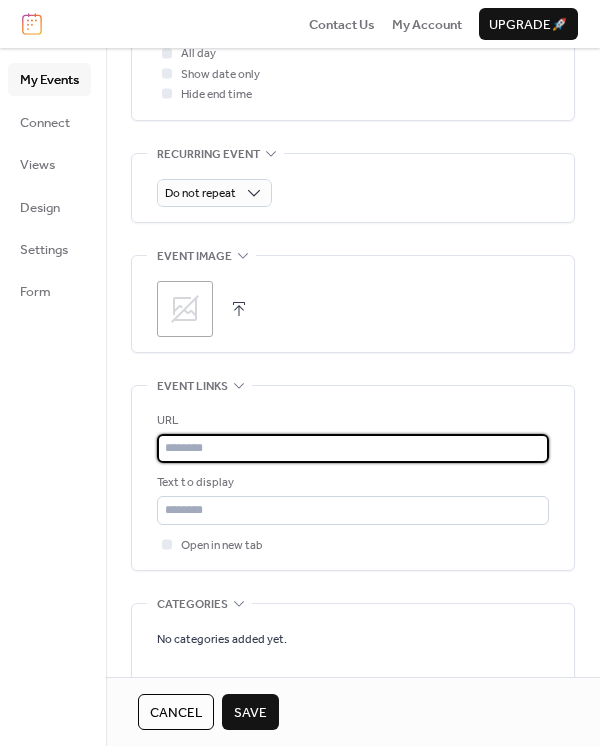 click at bounding box center (353, 448) 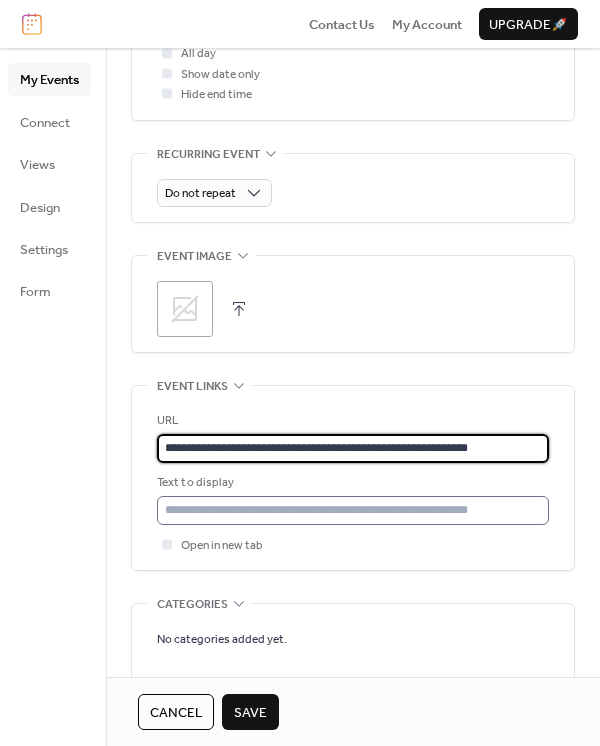 type on "**********" 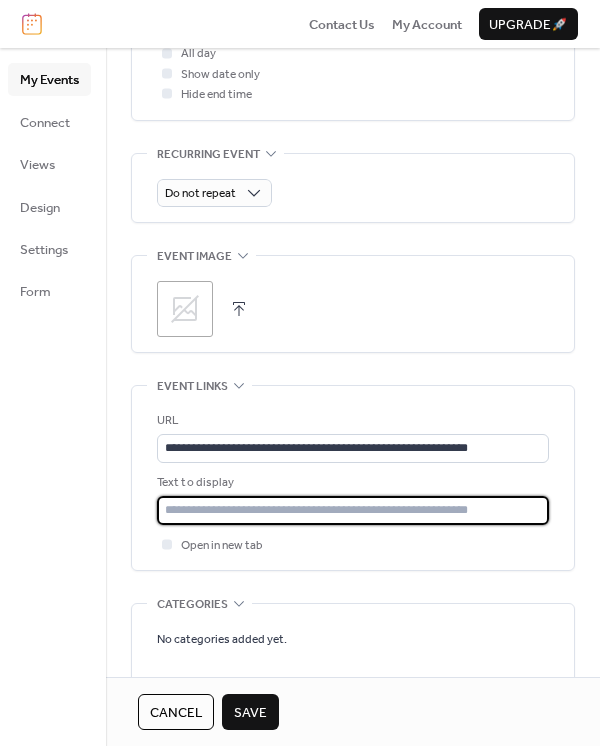 click at bounding box center [353, 510] 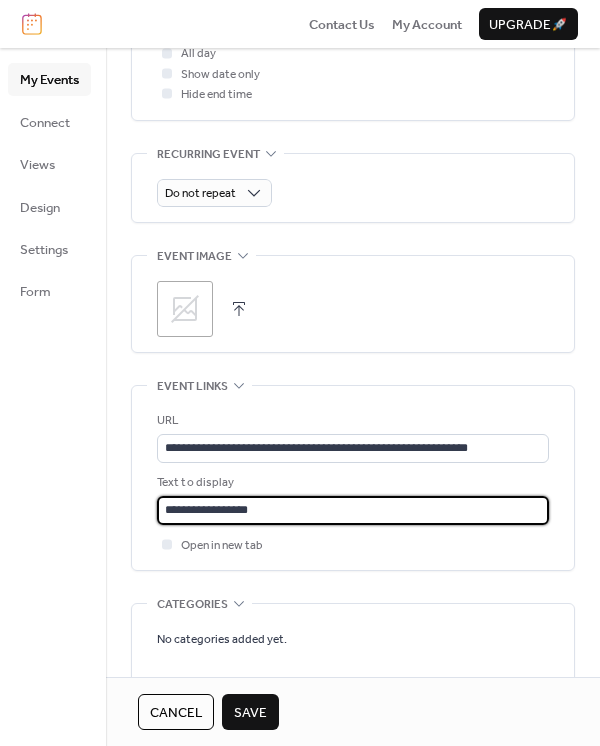 click on "Save" at bounding box center [250, 713] 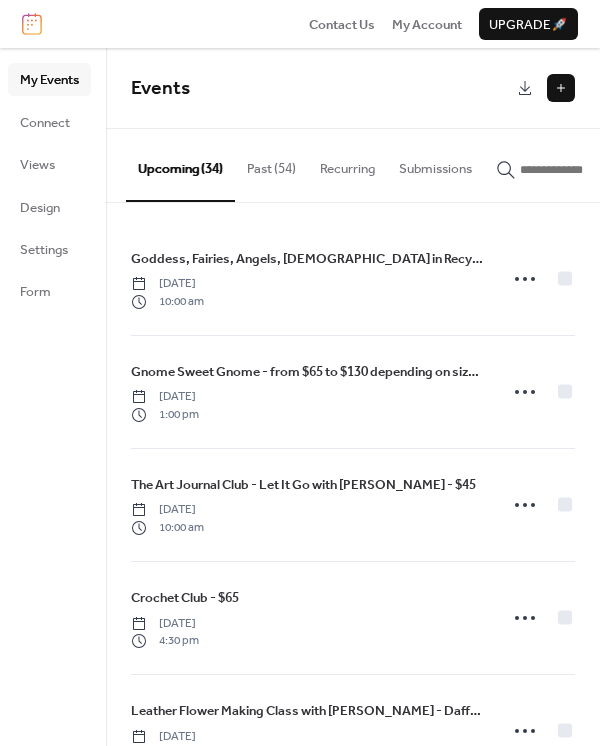 click at bounding box center (561, 88) 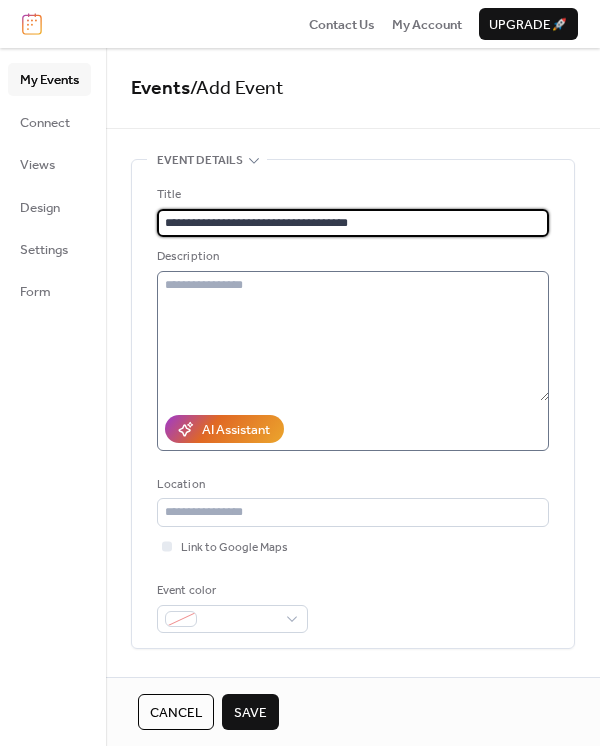 type on "**********" 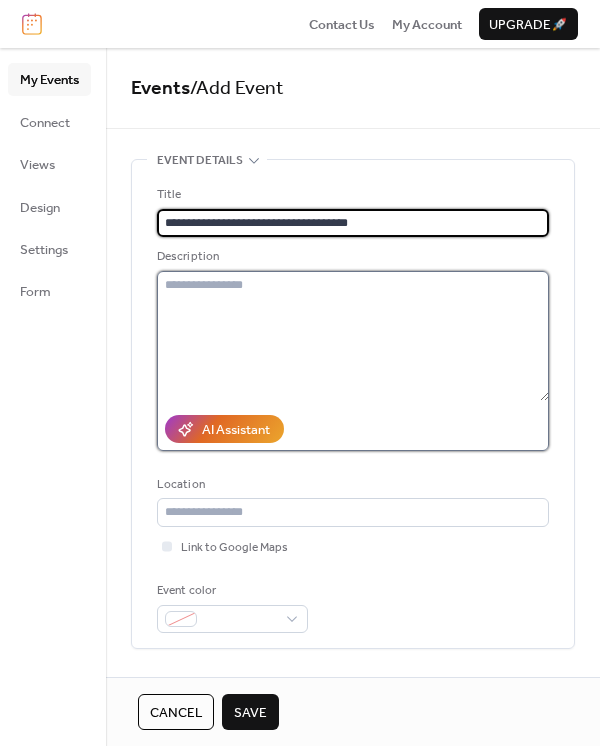 click at bounding box center [353, 336] 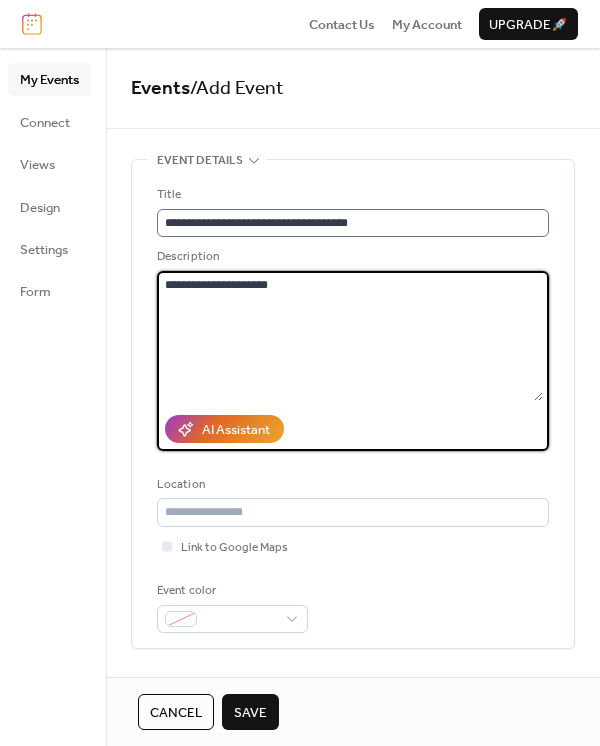 type on "**********" 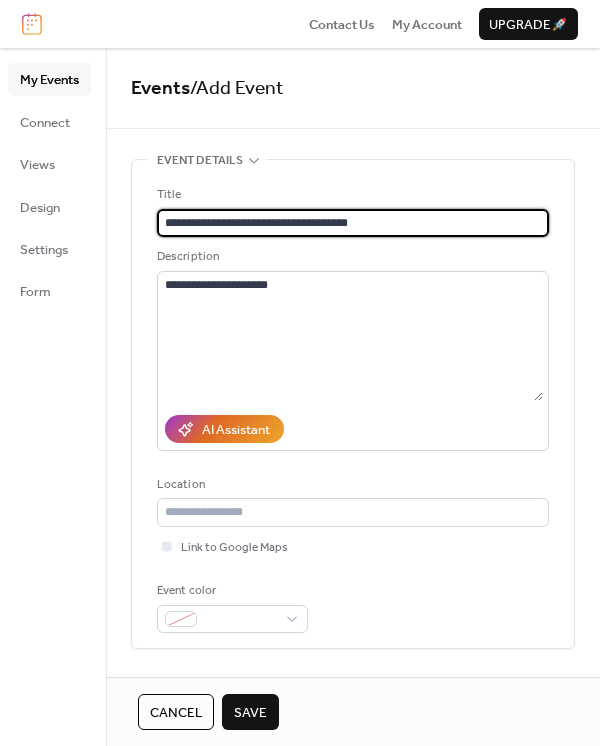 click on "**********" at bounding box center [353, 223] 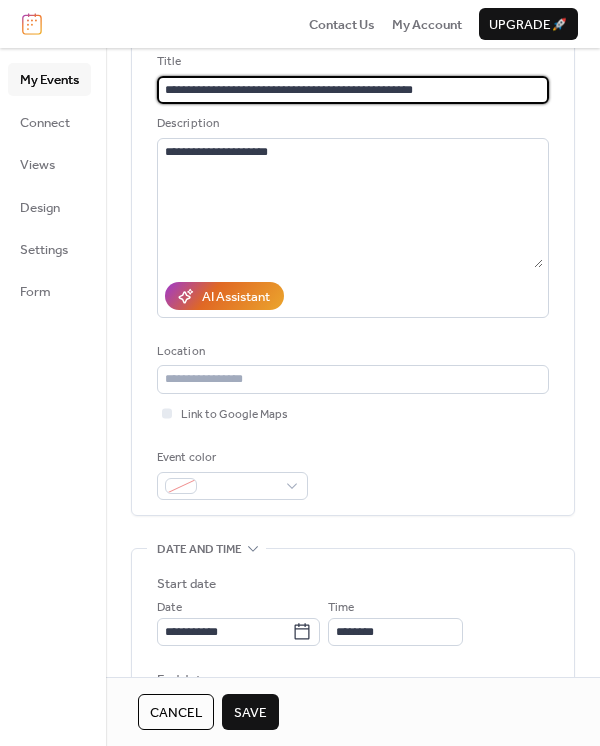 scroll, scrollTop: 142, scrollLeft: 0, axis: vertical 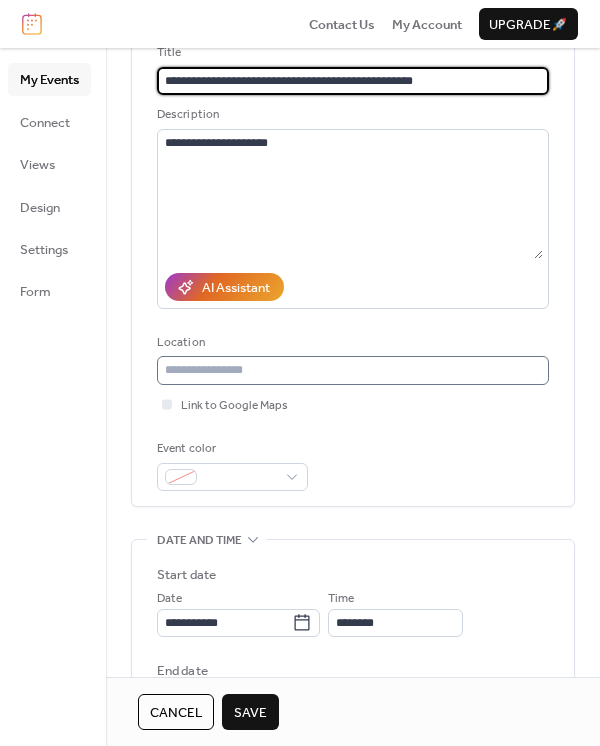 type on "**********" 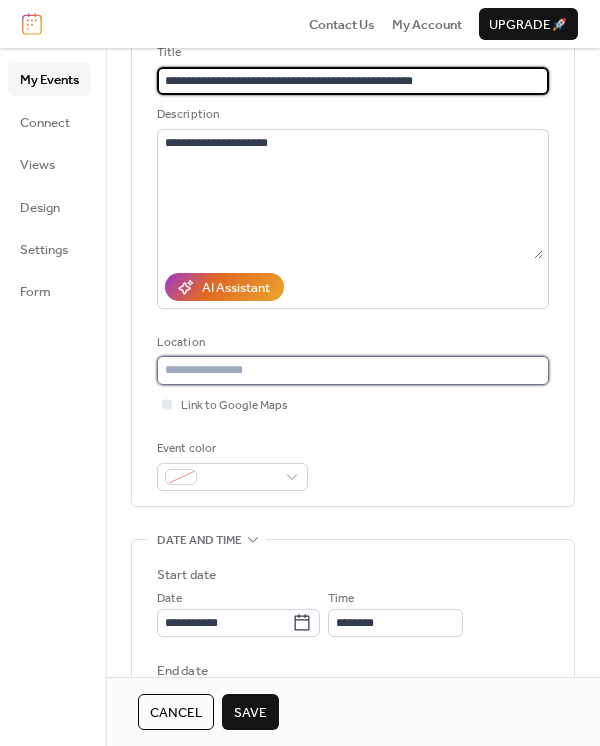 click at bounding box center (353, 370) 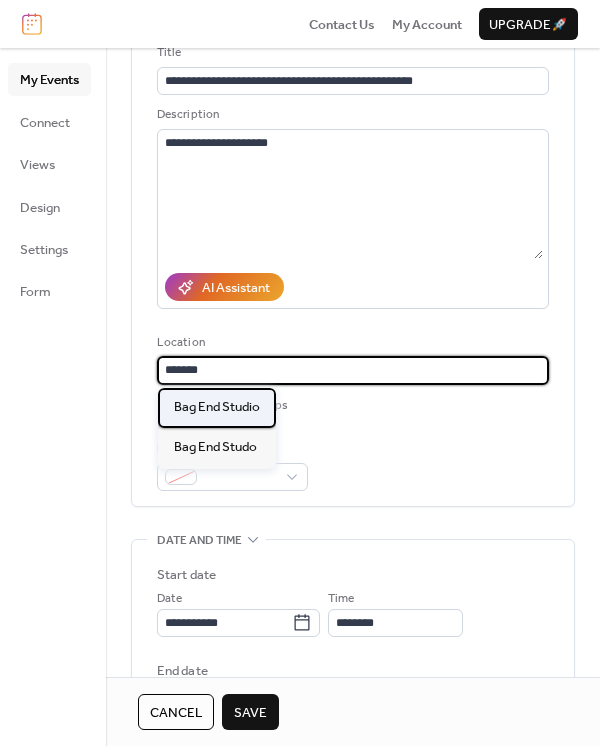 click on "Bag End Studio" at bounding box center (217, 407) 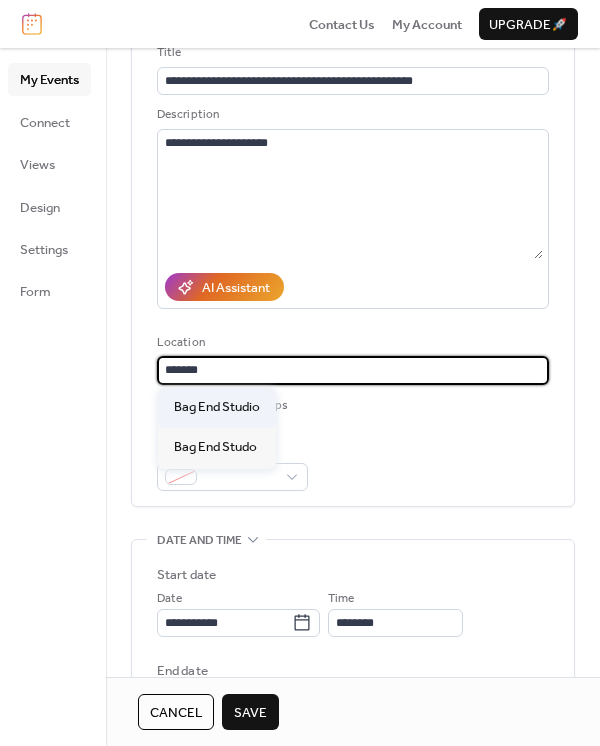 type on "**********" 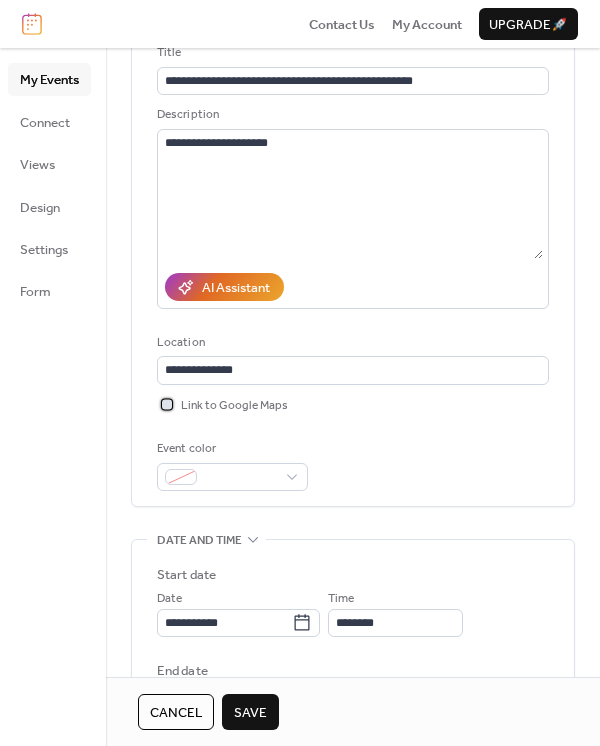 click at bounding box center [167, 404] 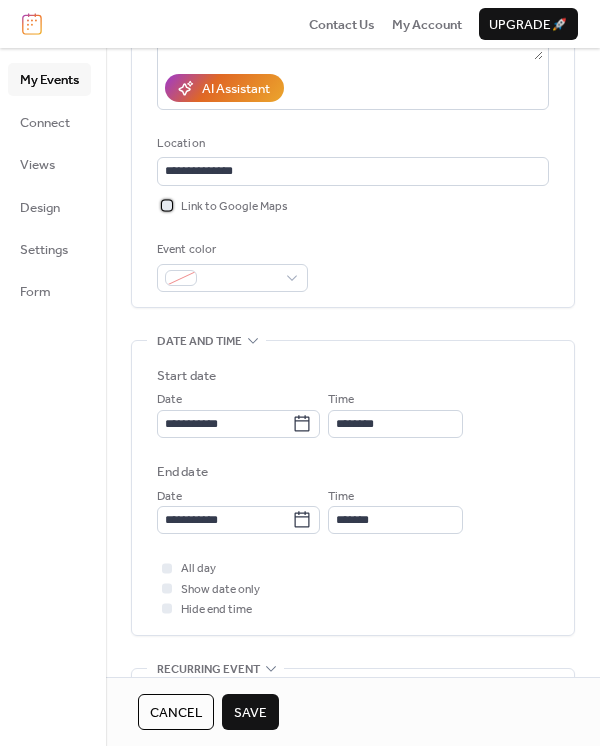 scroll, scrollTop: 342, scrollLeft: 0, axis: vertical 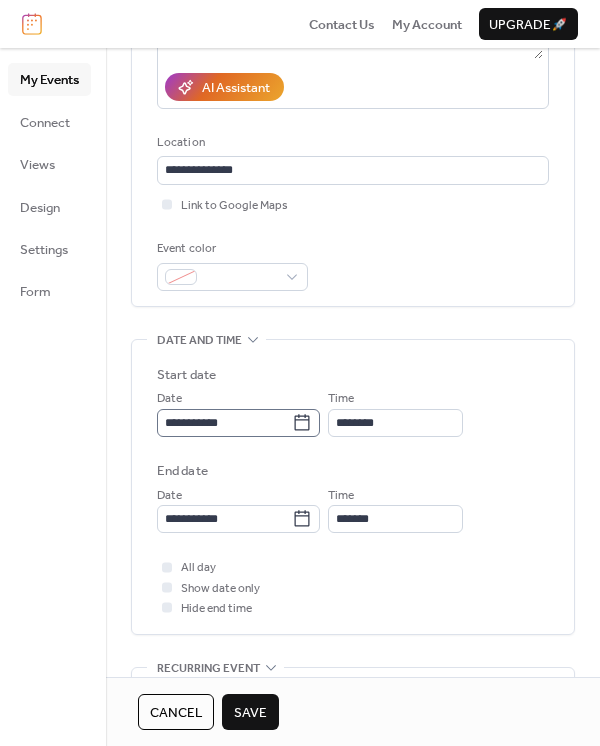 click 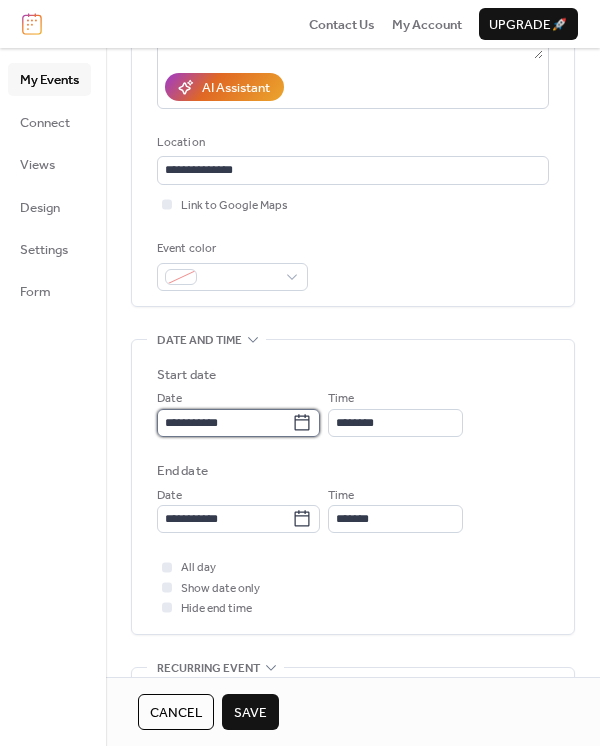 click on "**********" at bounding box center [224, 423] 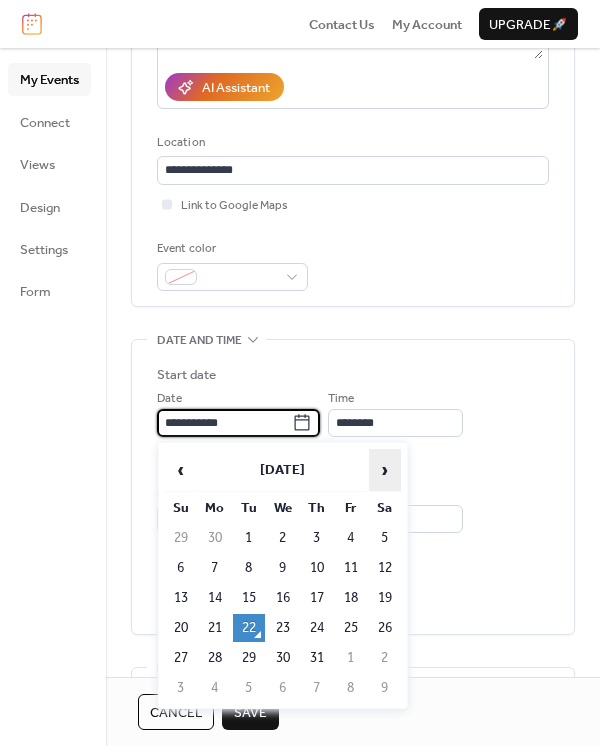 click on "›" at bounding box center [385, 470] 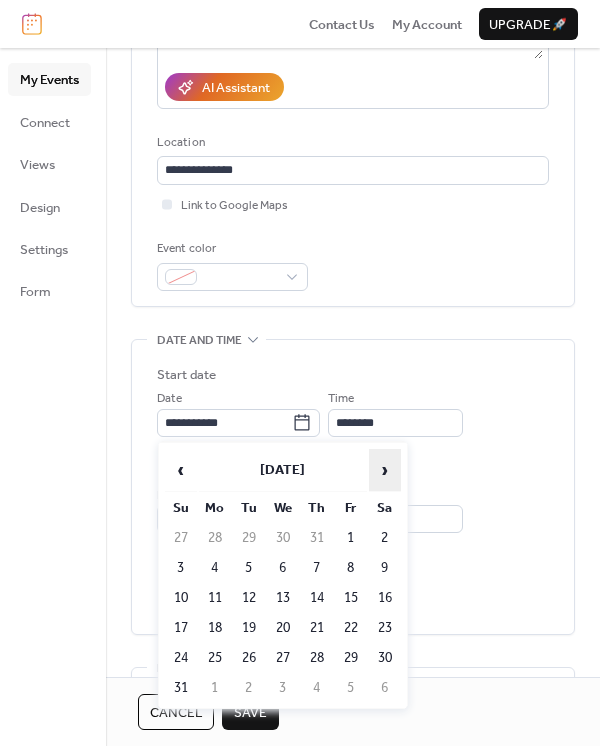 click on "›" at bounding box center [385, 470] 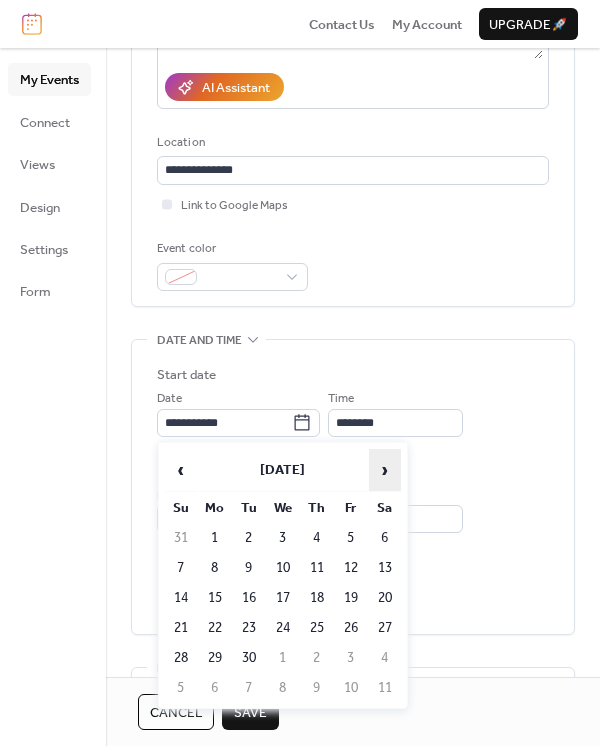 click on "›" at bounding box center (385, 470) 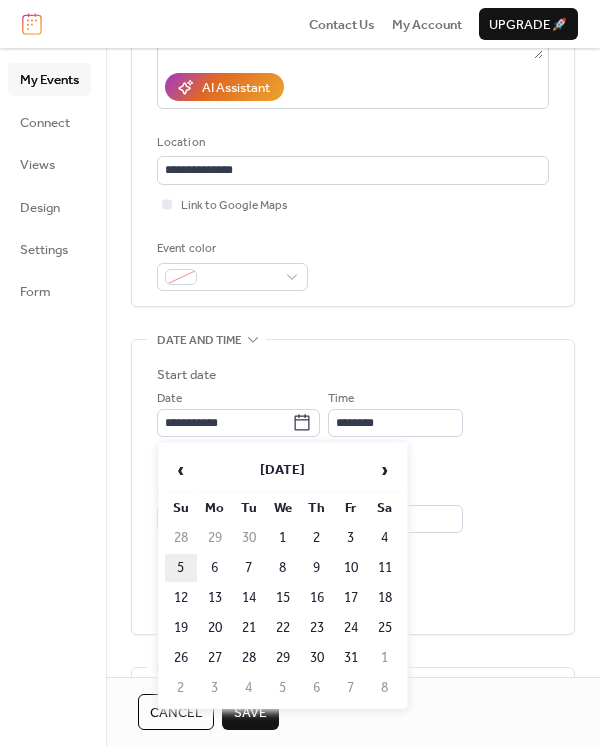 click on "5" at bounding box center (181, 568) 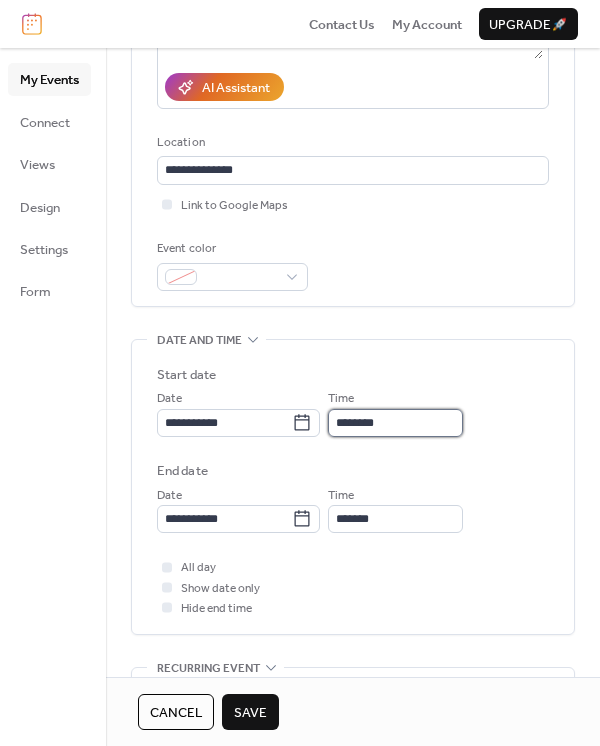 click on "********" at bounding box center (395, 423) 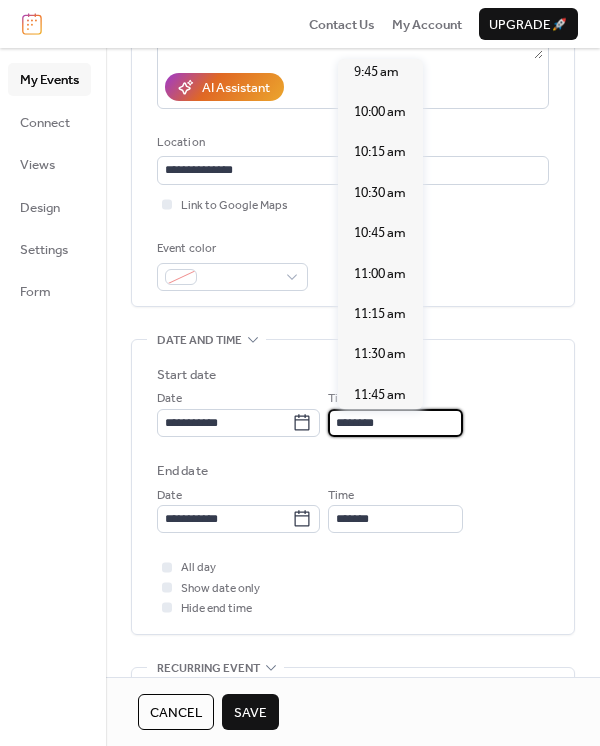 scroll, scrollTop: 1581, scrollLeft: 0, axis: vertical 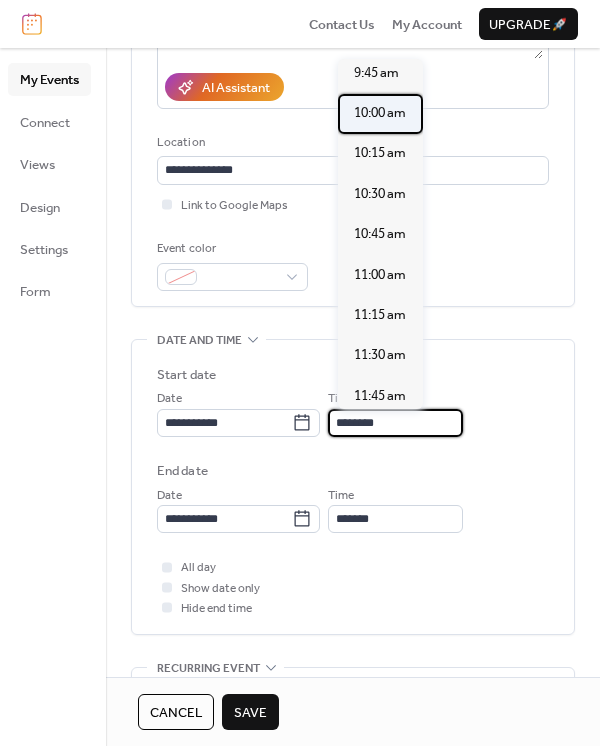 click on "10:00 am" at bounding box center (380, 113) 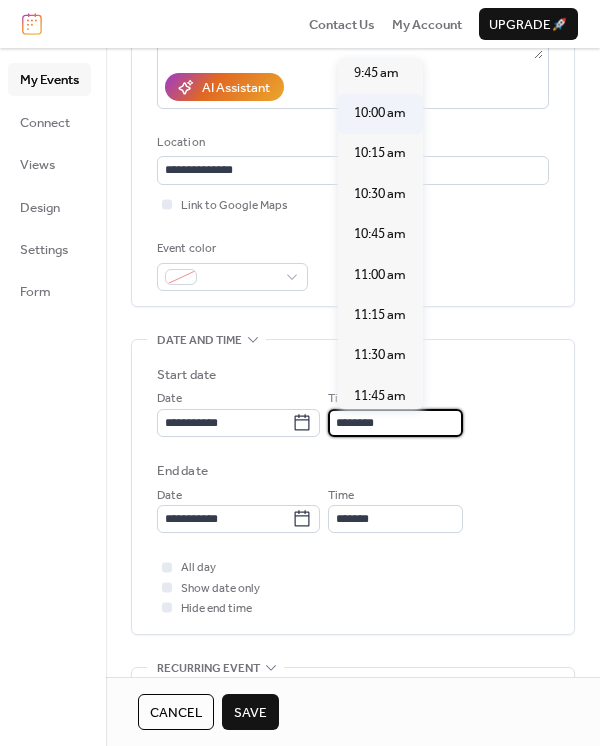 type on "********" 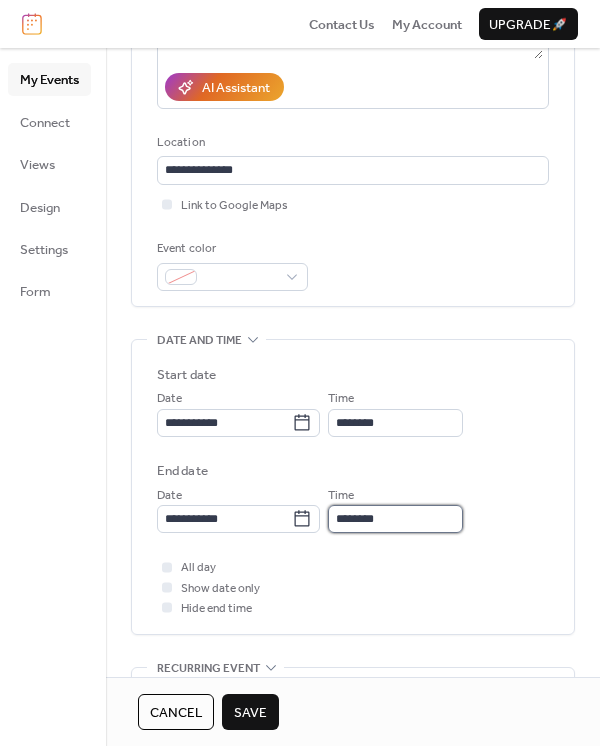 click on "********" at bounding box center (395, 519) 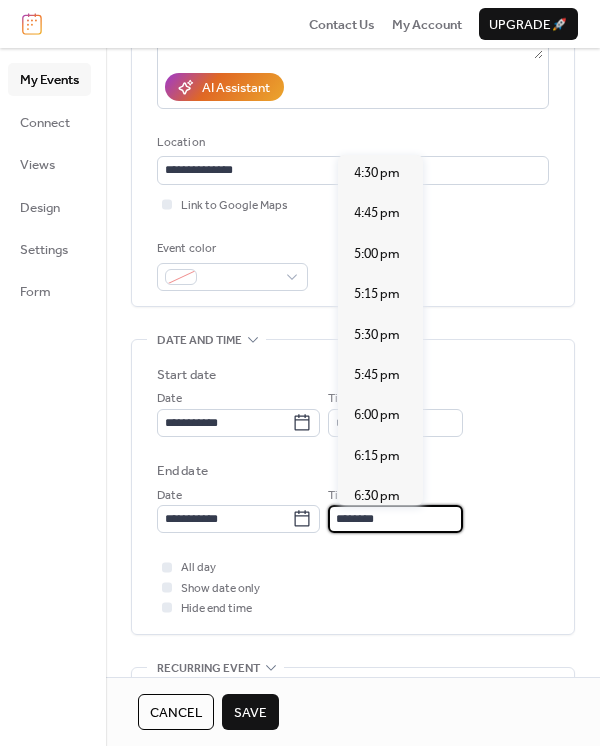 scroll, scrollTop: 1012, scrollLeft: 0, axis: vertical 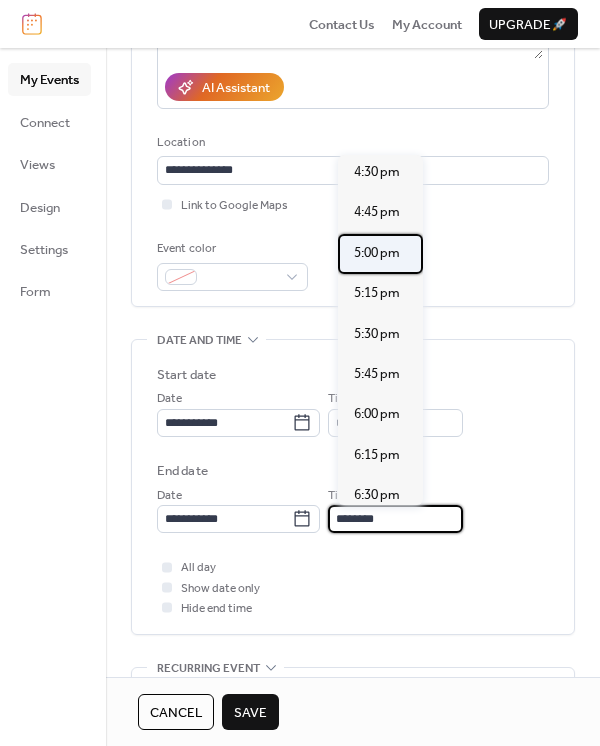click on "5:00 pm" at bounding box center [377, 253] 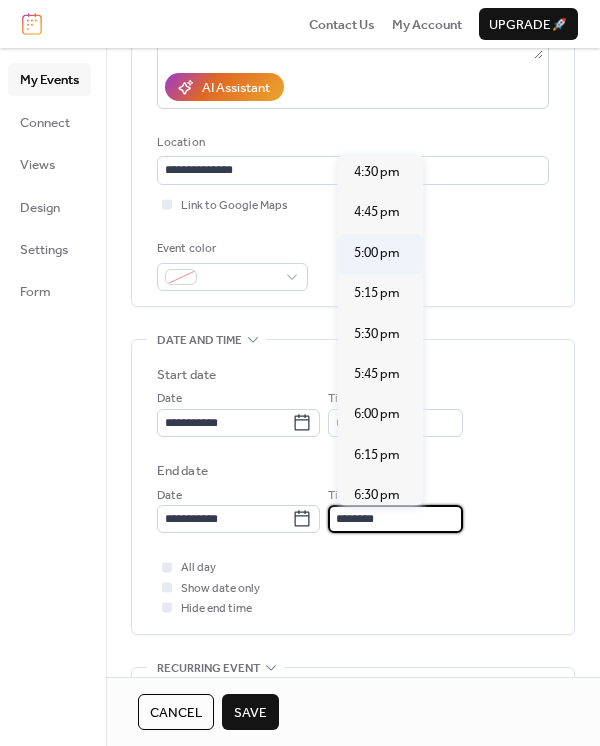 type on "*******" 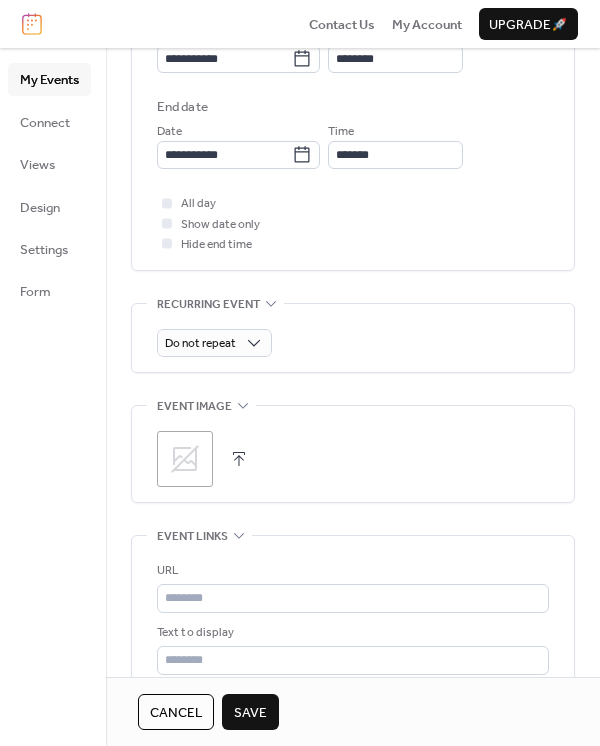 scroll, scrollTop: 708, scrollLeft: 0, axis: vertical 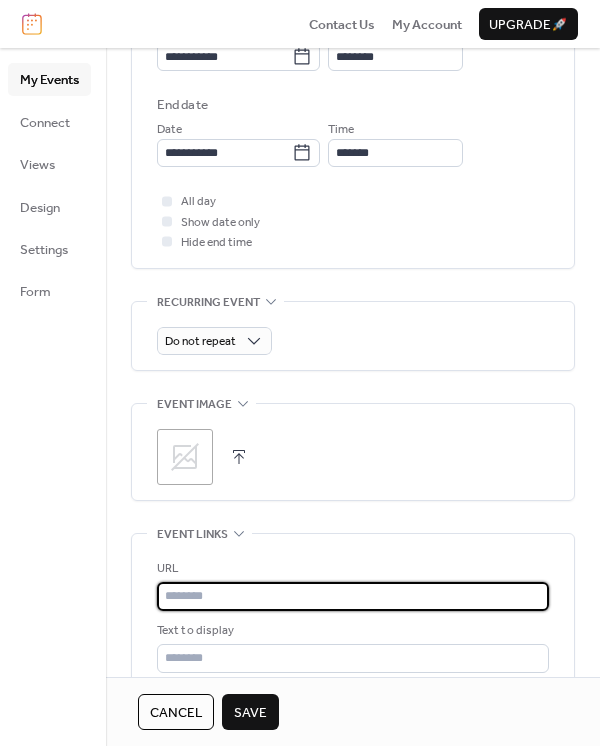 click at bounding box center (353, 596) 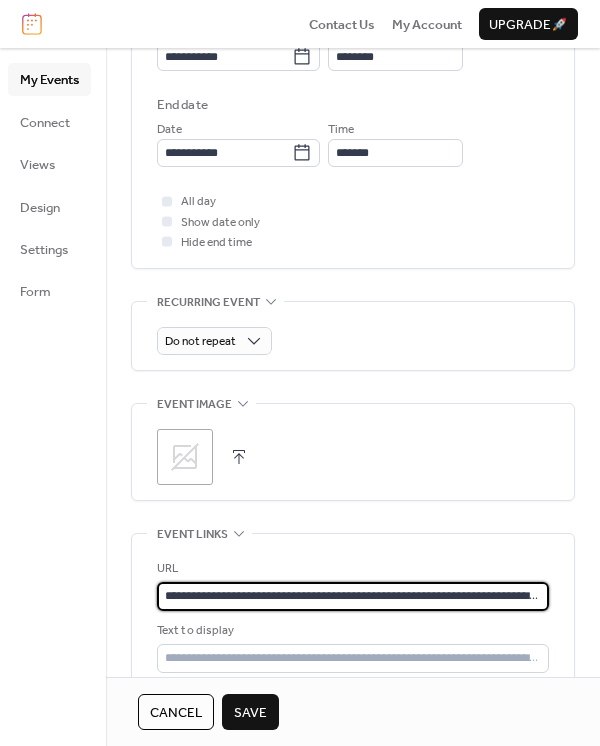 scroll, scrollTop: 0, scrollLeft: 259, axis: horizontal 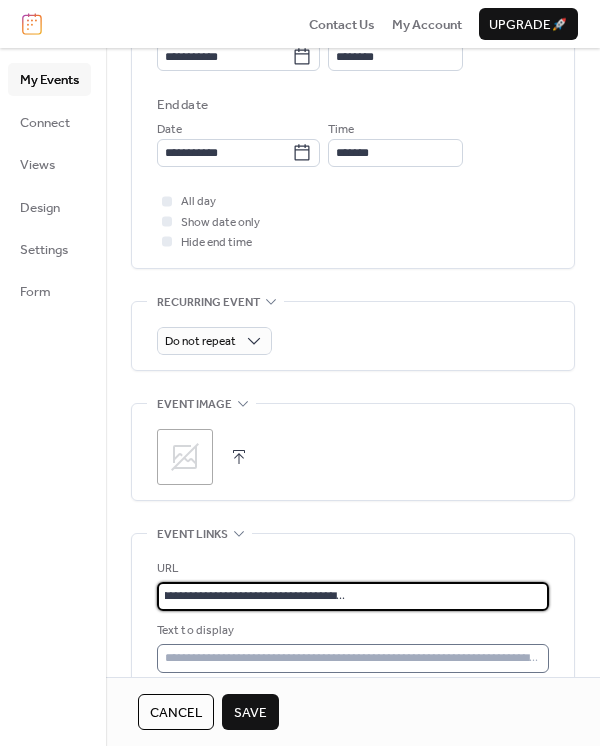 type on "**********" 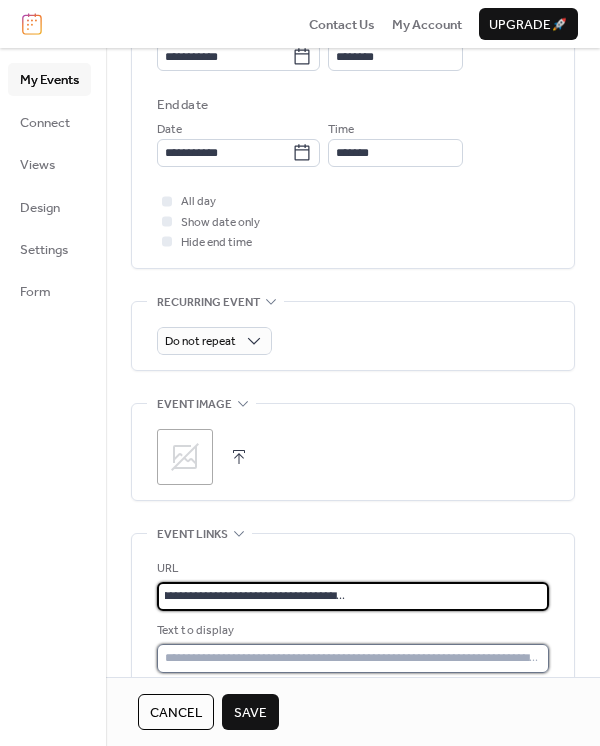 click at bounding box center (353, 658) 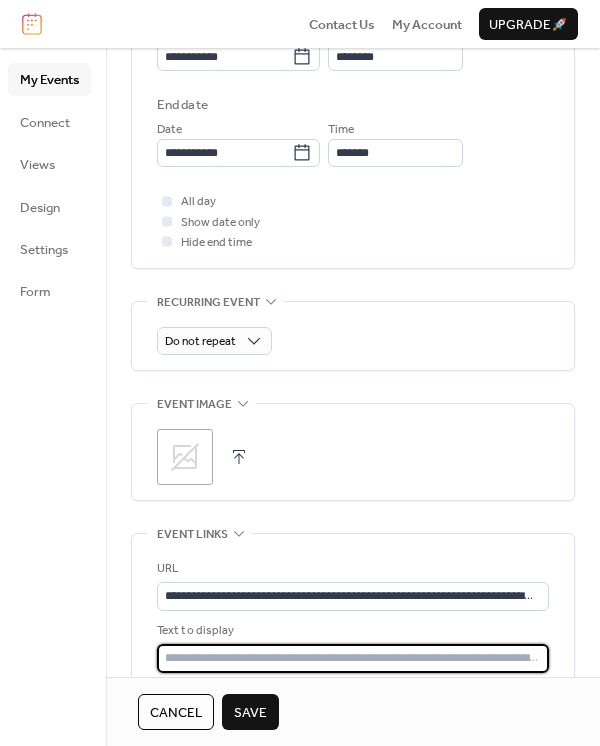 type on "**********" 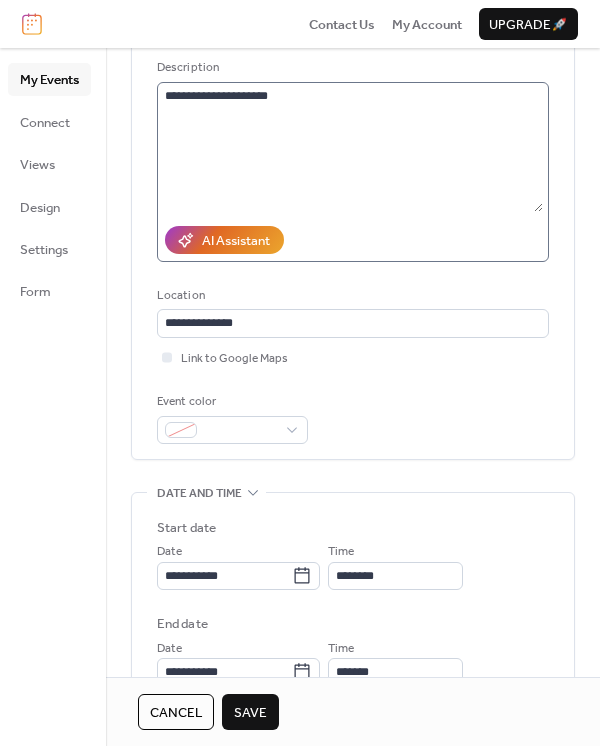 scroll, scrollTop: 0, scrollLeft: 0, axis: both 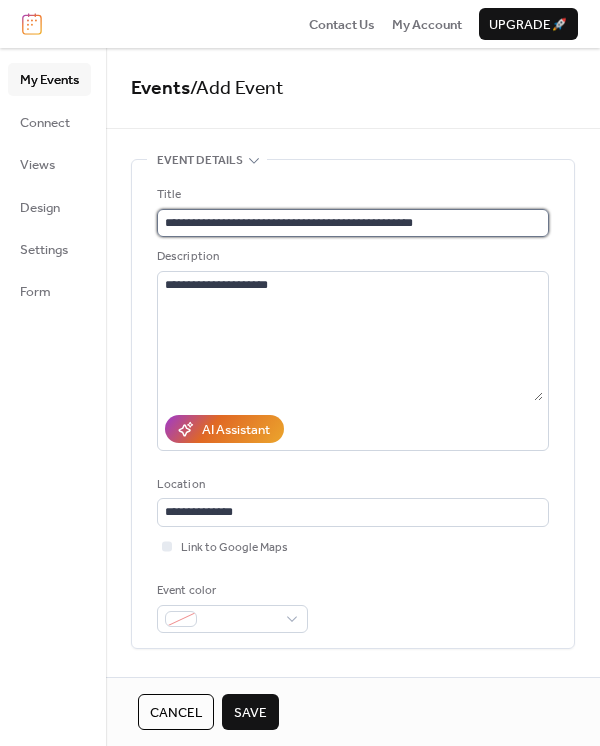 click on "**********" at bounding box center (353, 223) 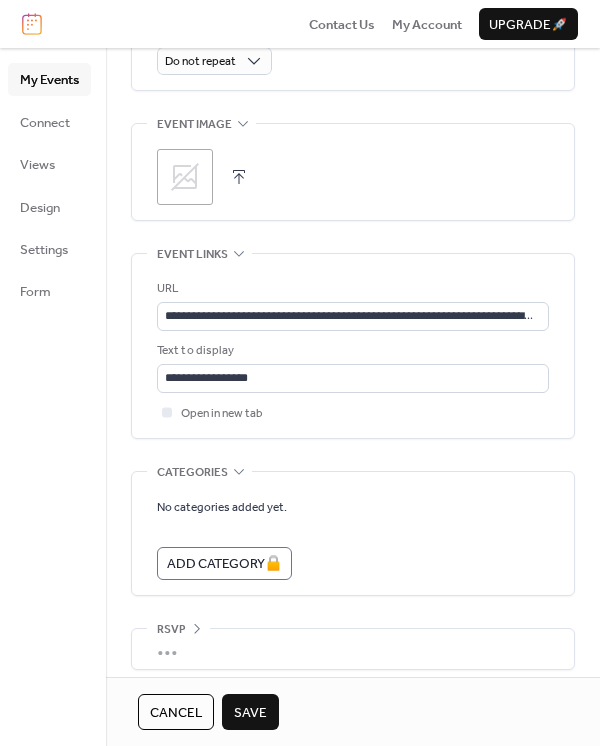 scroll, scrollTop: 989, scrollLeft: 0, axis: vertical 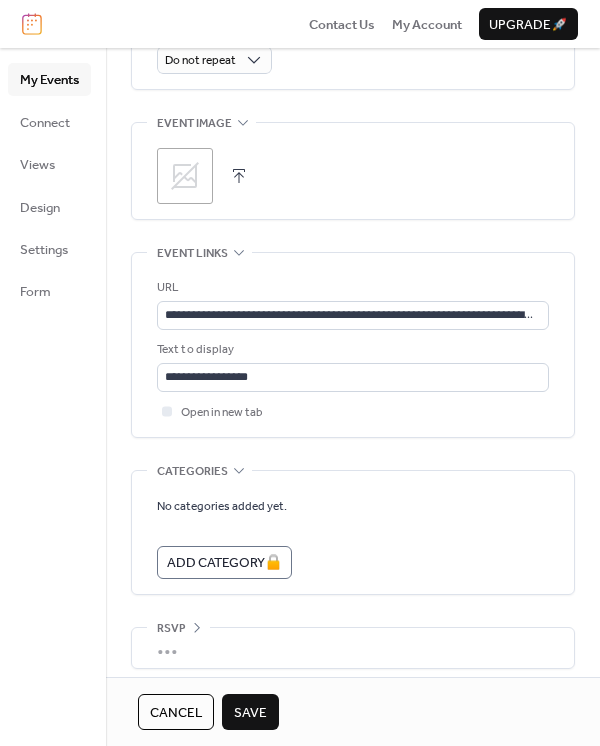 type on "**********" 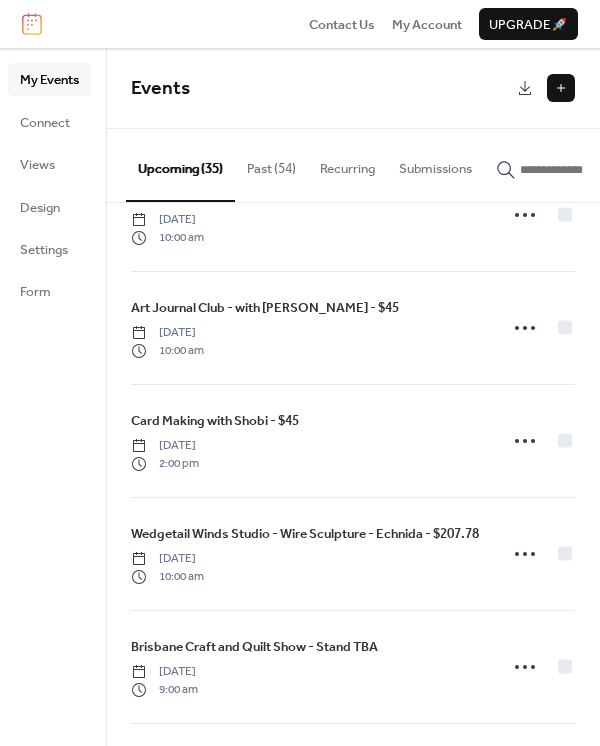 scroll, scrollTop: 2554, scrollLeft: 0, axis: vertical 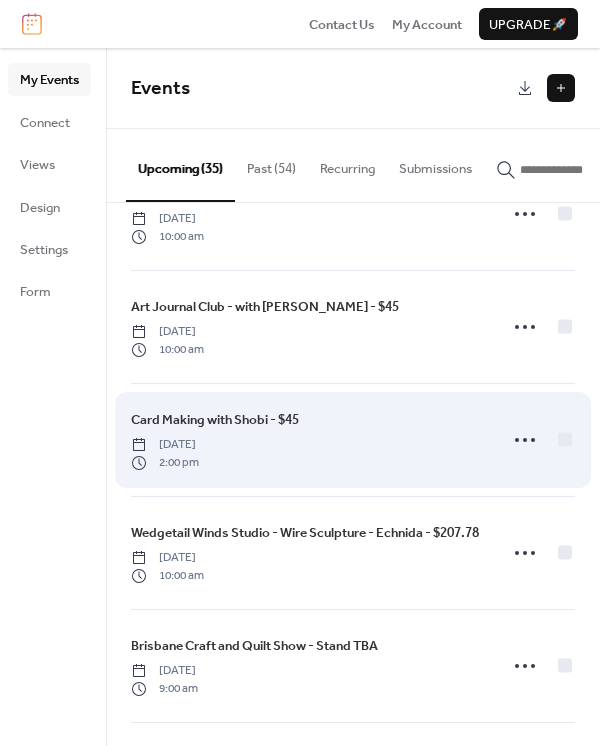 click on "Card Making with Shobi - $45 [DATE] 2:00 pm" at bounding box center (353, 440) 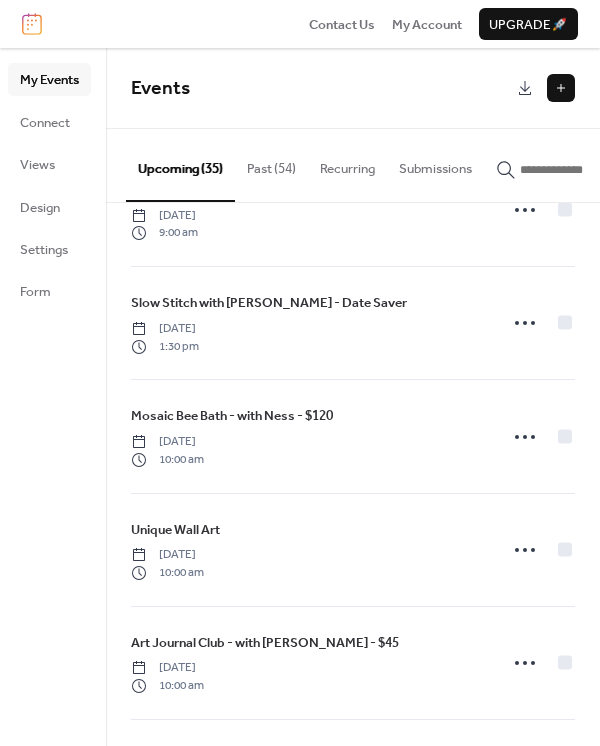scroll, scrollTop: 2217, scrollLeft: 0, axis: vertical 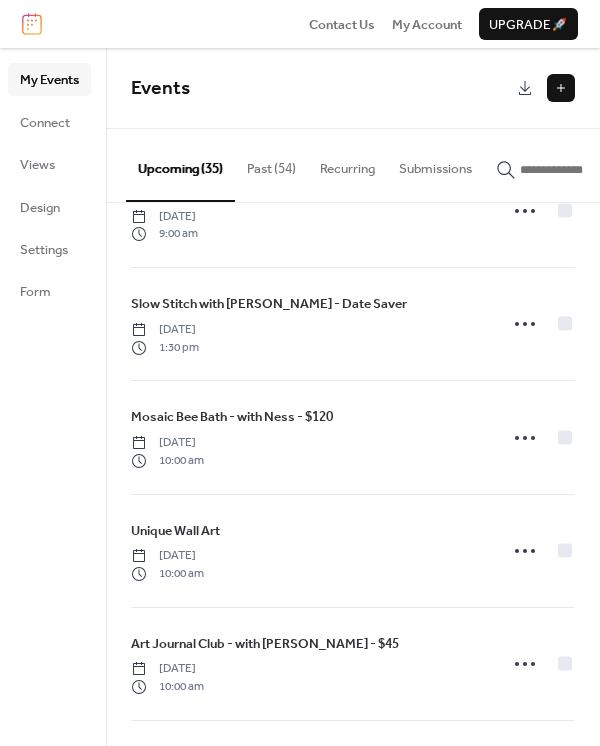 click at bounding box center (561, 88) 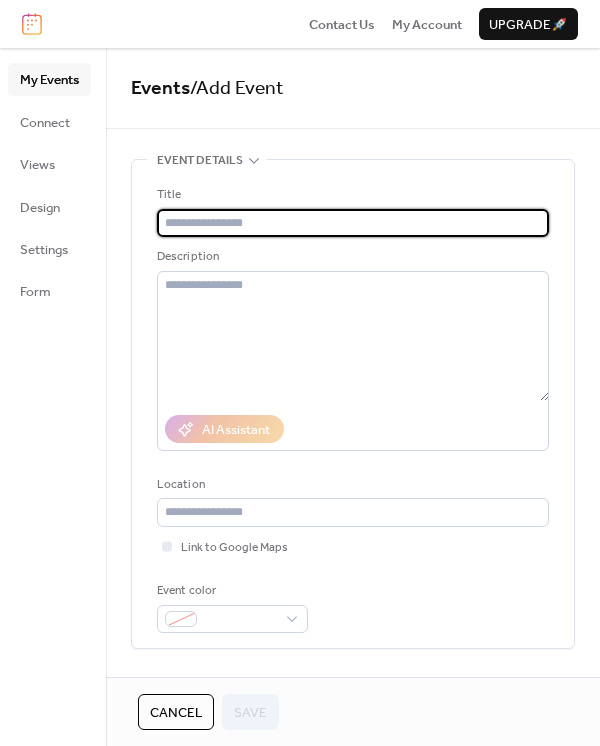click at bounding box center (353, 223) 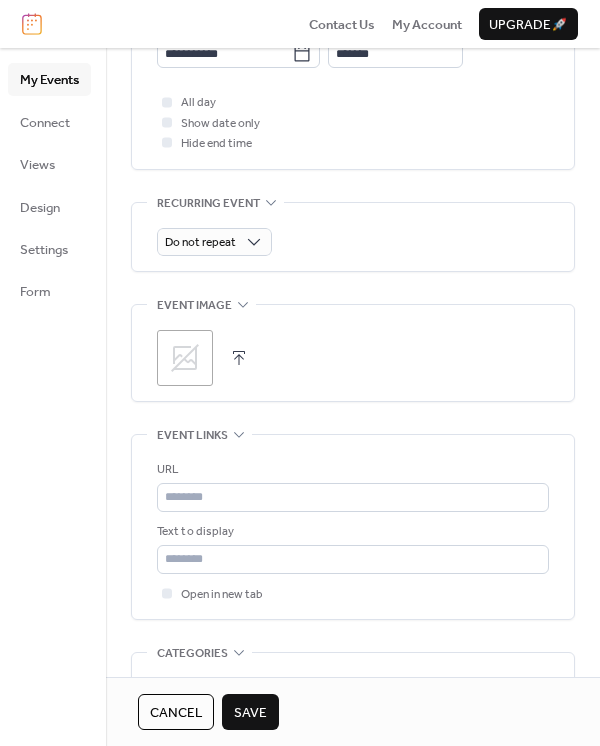 scroll, scrollTop: 828, scrollLeft: 0, axis: vertical 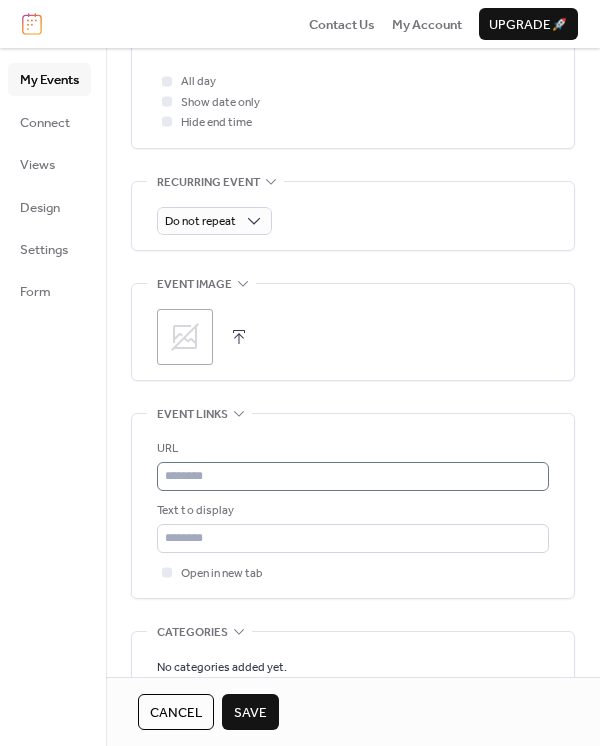 type on "**********" 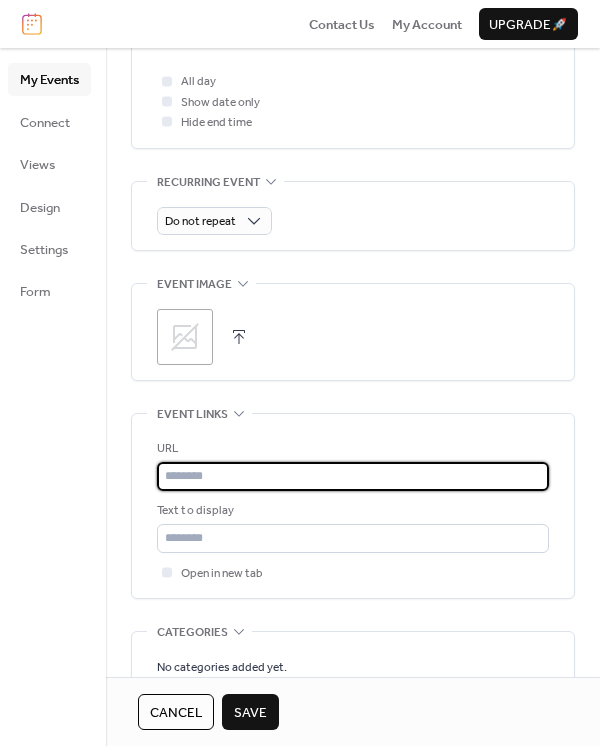 click at bounding box center (353, 476) 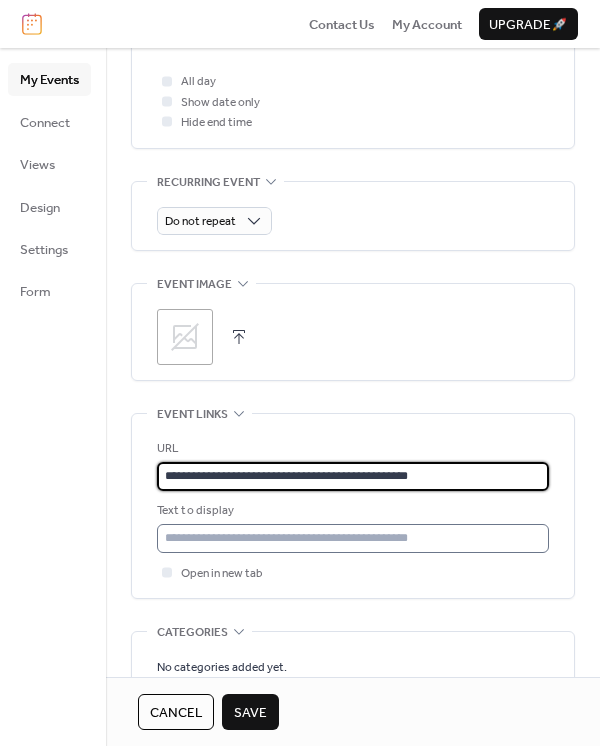 type on "**********" 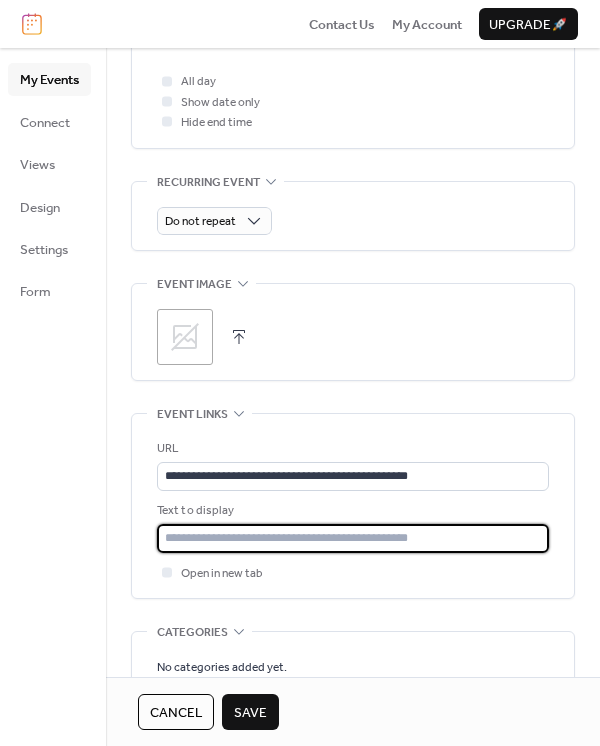 click at bounding box center [353, 538] 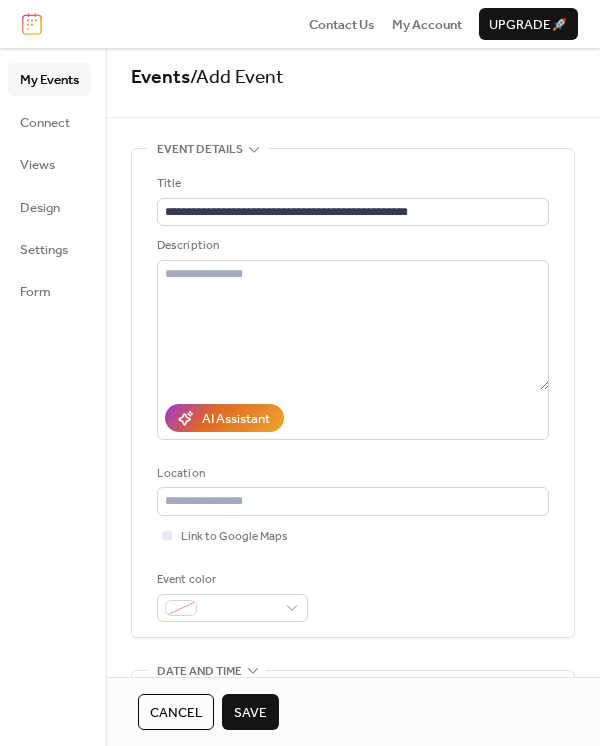 scroll, scrollTop: 0, scrollLeft: 0, axis: both 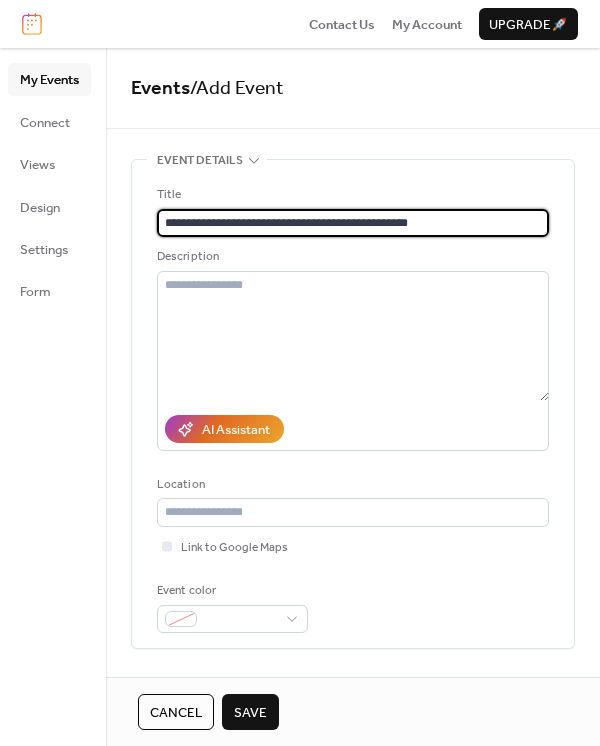 drag, startPoint x: 453, startPoint y: 220, endPoint x: 94, endPoint y: 256, distance: 360.8005 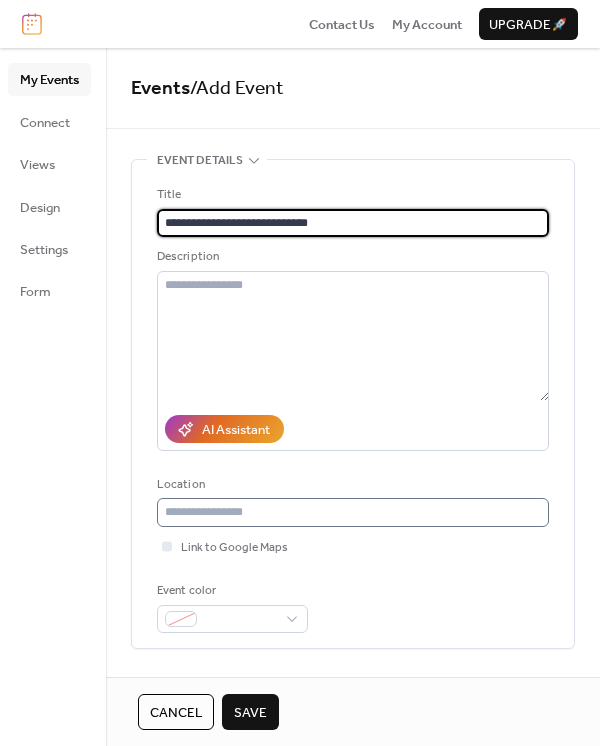 type on "**********" 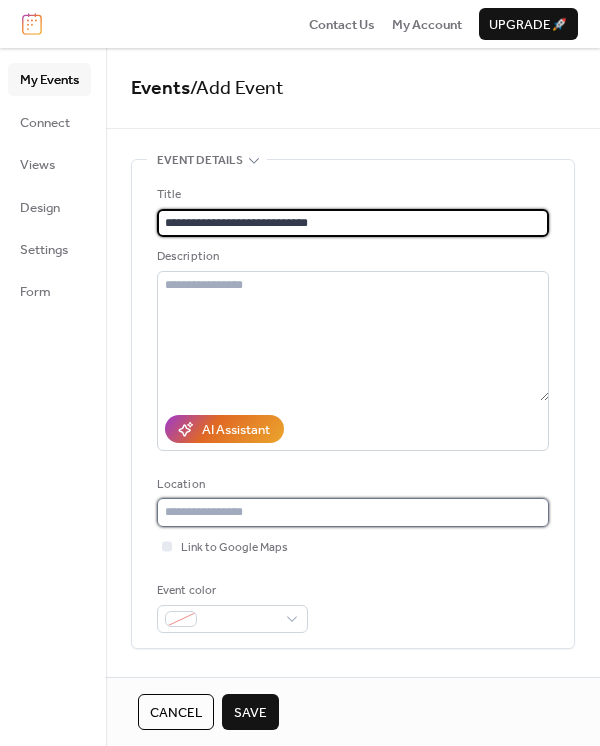 click at bounding box center [353, 512] 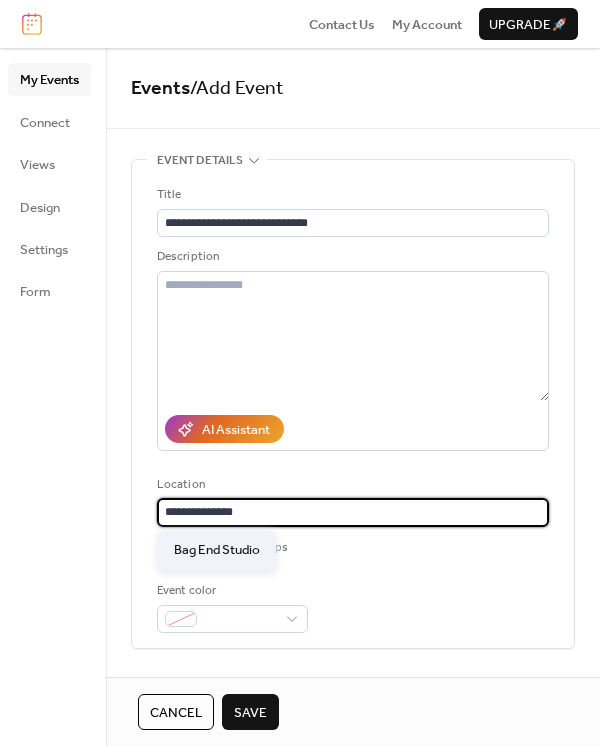 type on "**********" 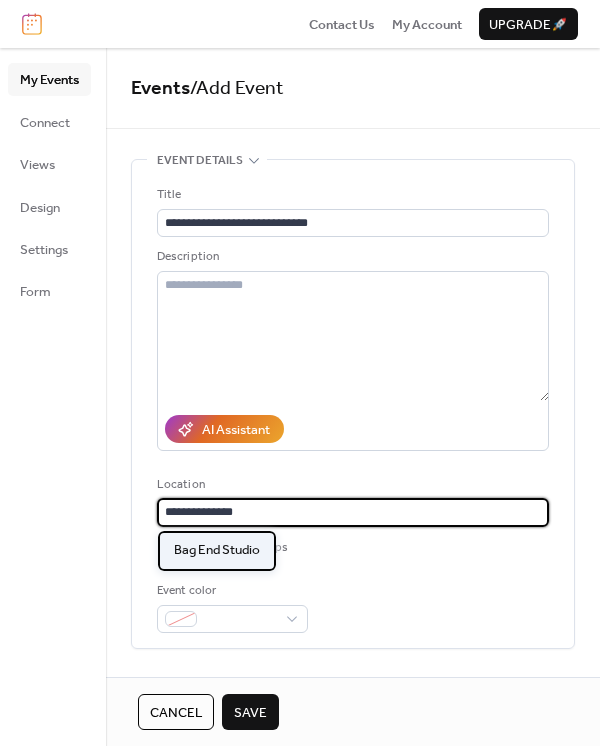 click on "Bag End Studio" at bounding box center [217, 550] 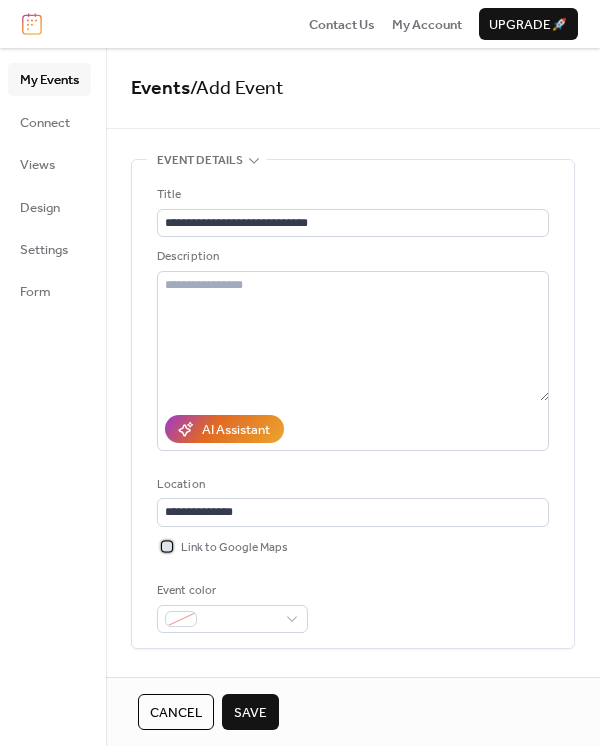 click at bounding box center [167, 546] 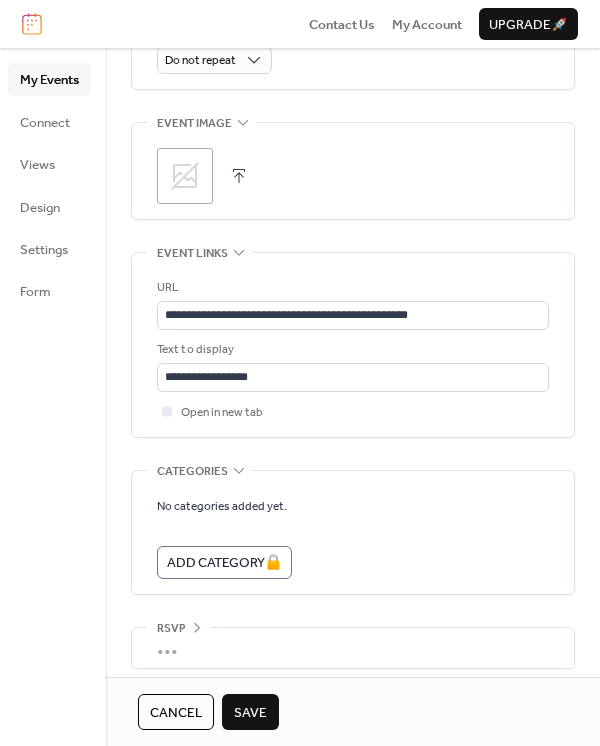 scroll, scrollTop: 1002, scrollLeft: 0, axis: vertical 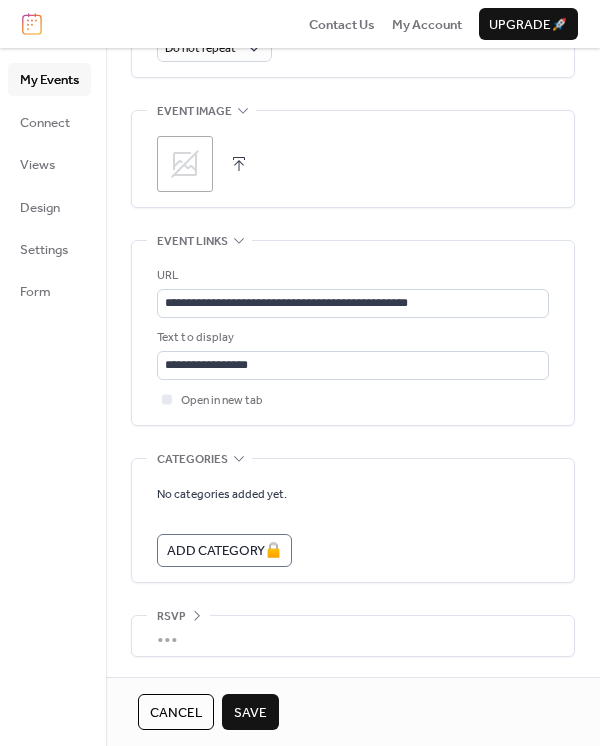 click on "Save" at bounding box center (250, 713) 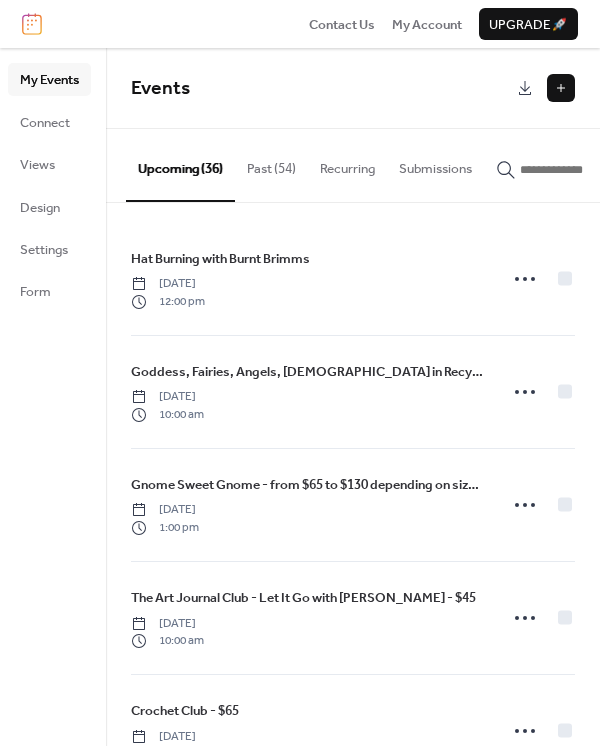 click at bounding box center (561, 88) 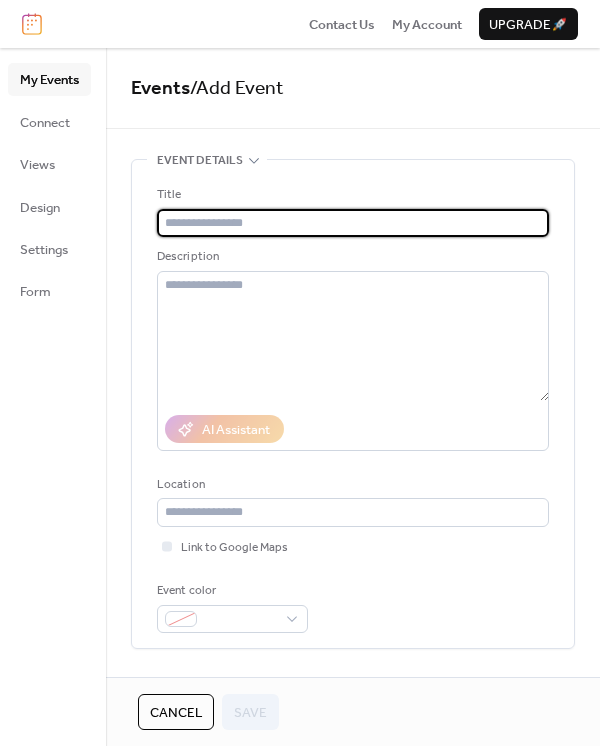 type on "*" 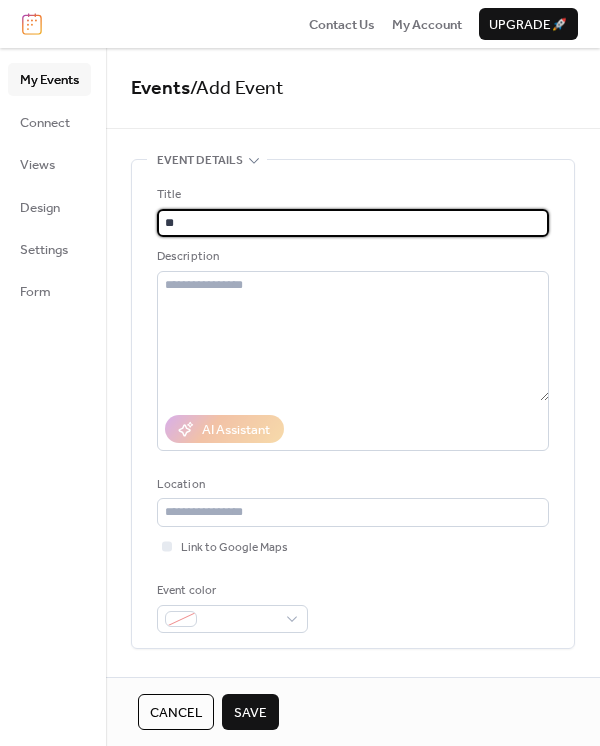 type on "*" 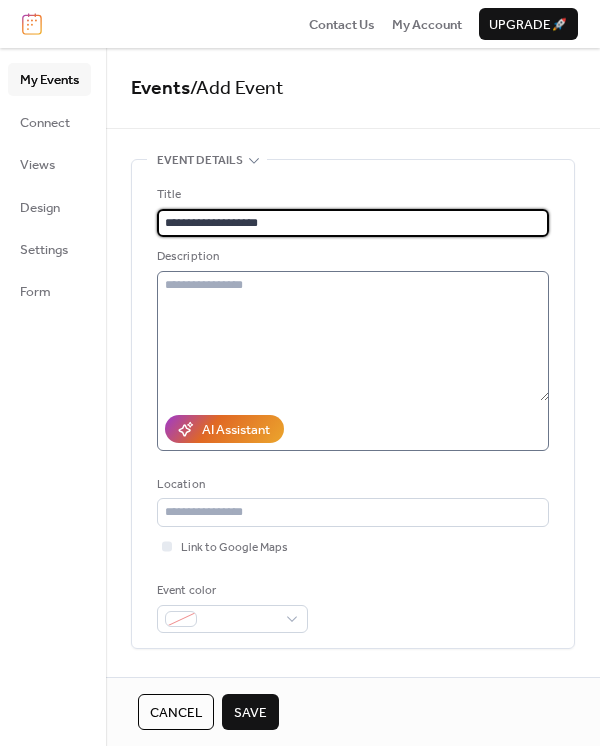 type on "**********" 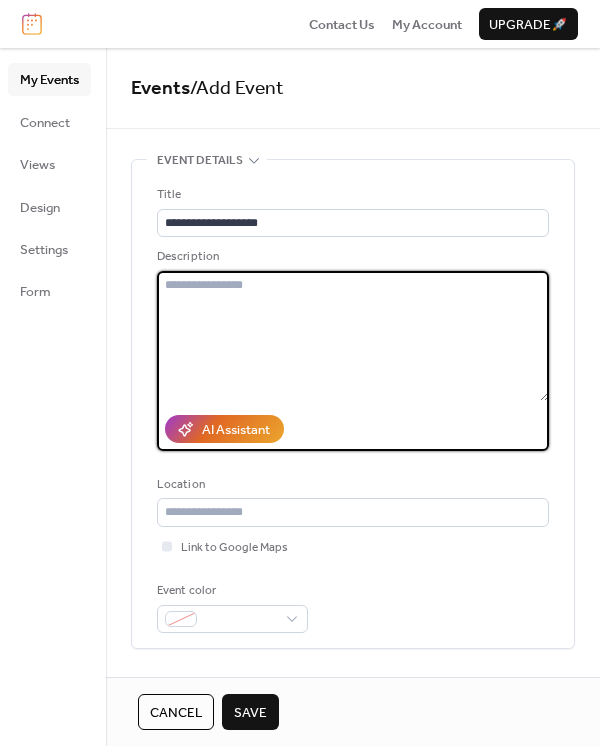 click at bounding box center (353, 336) 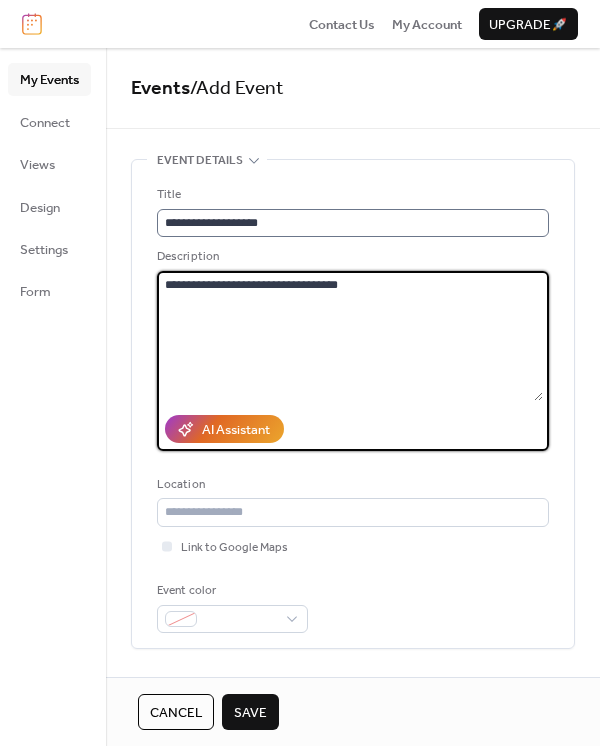 type on "**********" 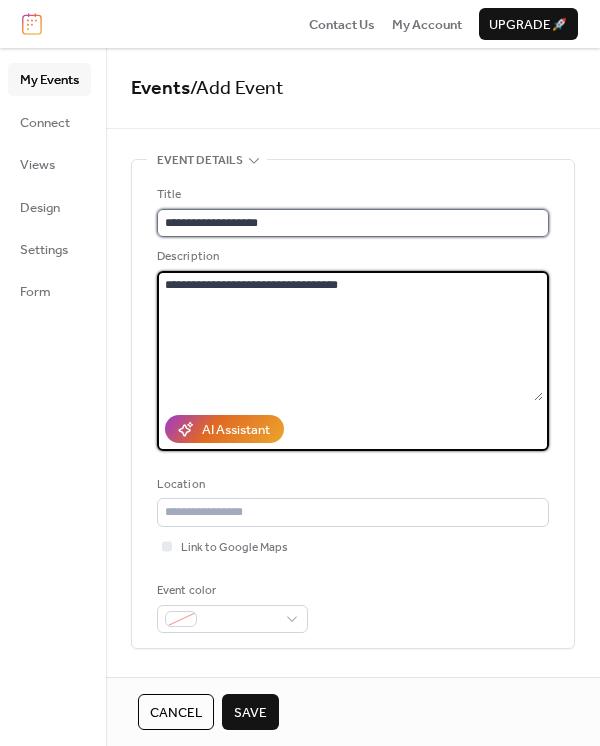 click on "**********" at bounding box center [353, 223] 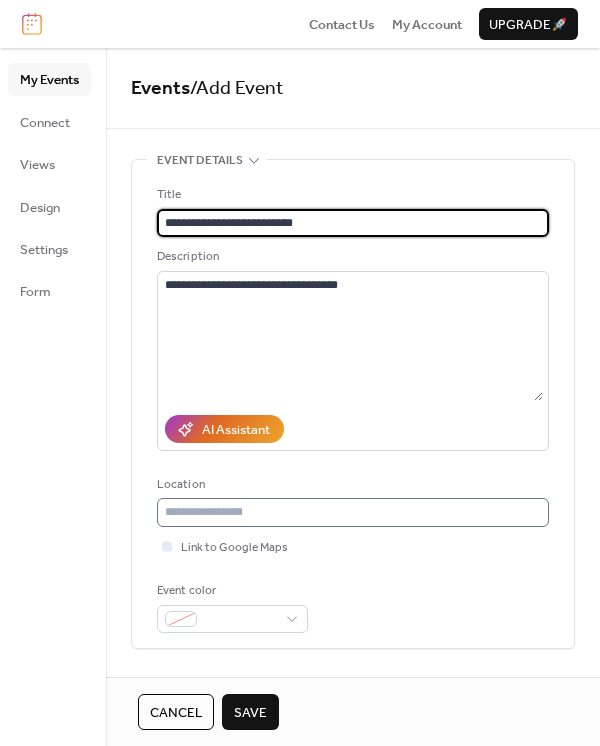 type on "**********" 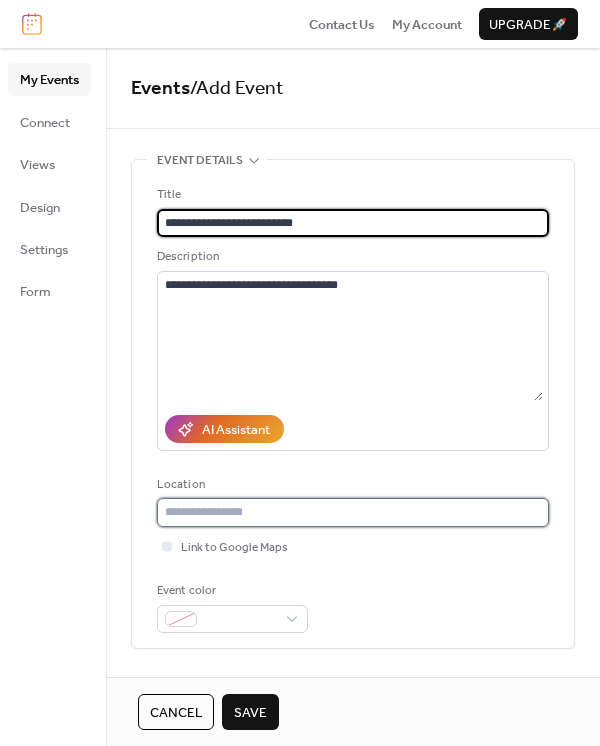 click at bounding box center [353, 512] 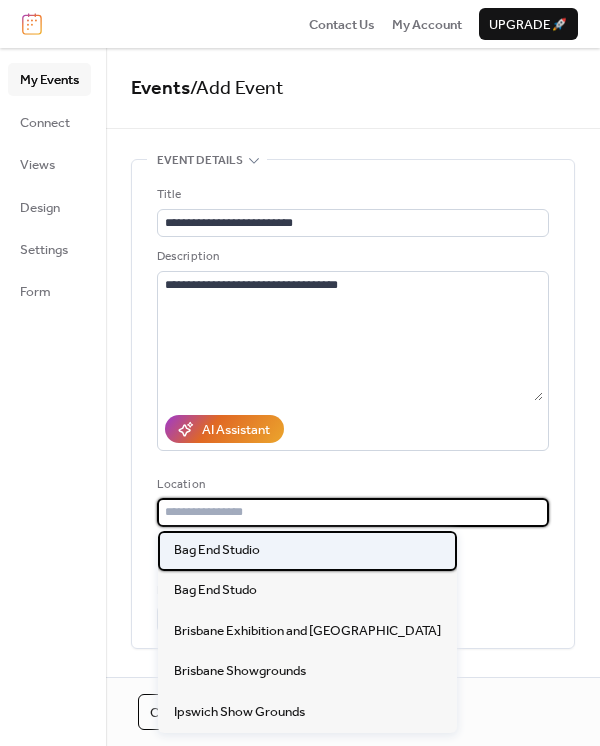 click on "Bag End Studio" at bounding box center [217, 550] 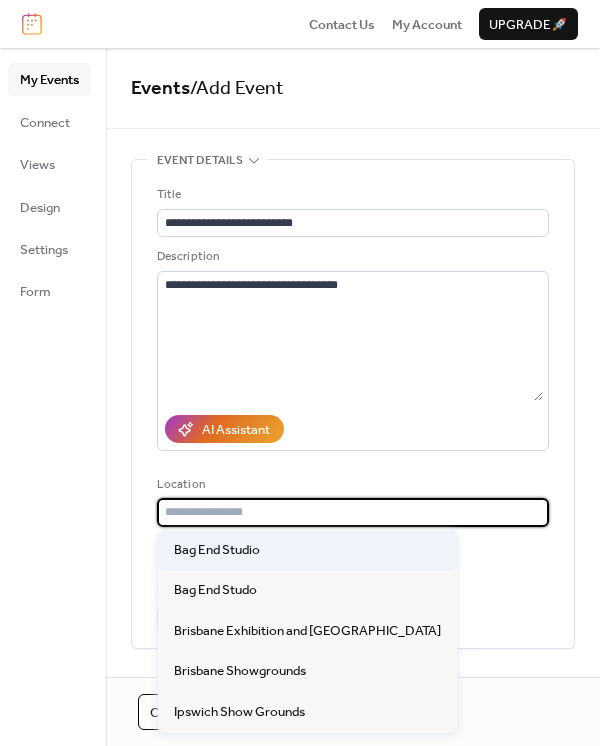 type on "**********" 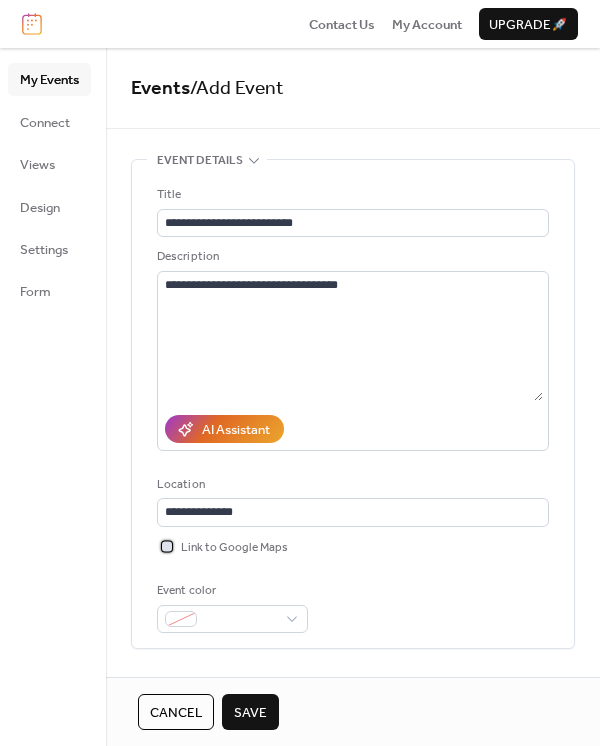 click at bounding box center (167, 546) 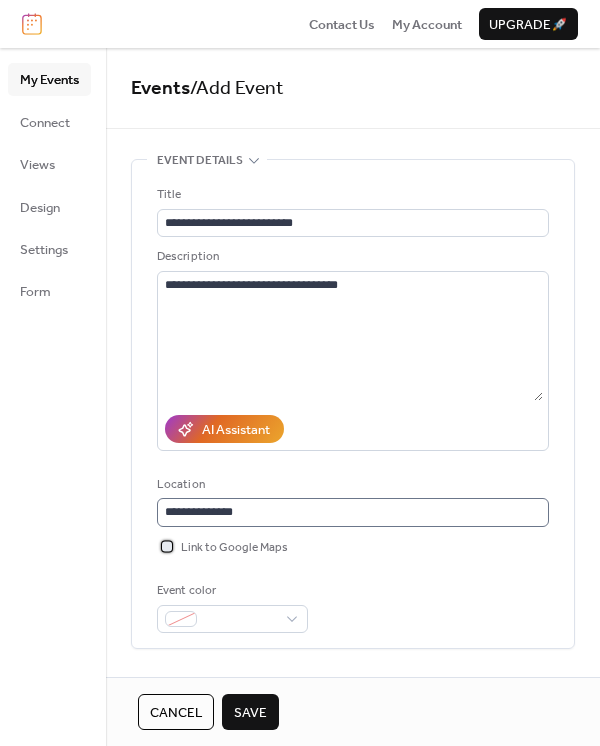 scroll, scrollTop: 1, scrollLeft: 0, axis: vertical 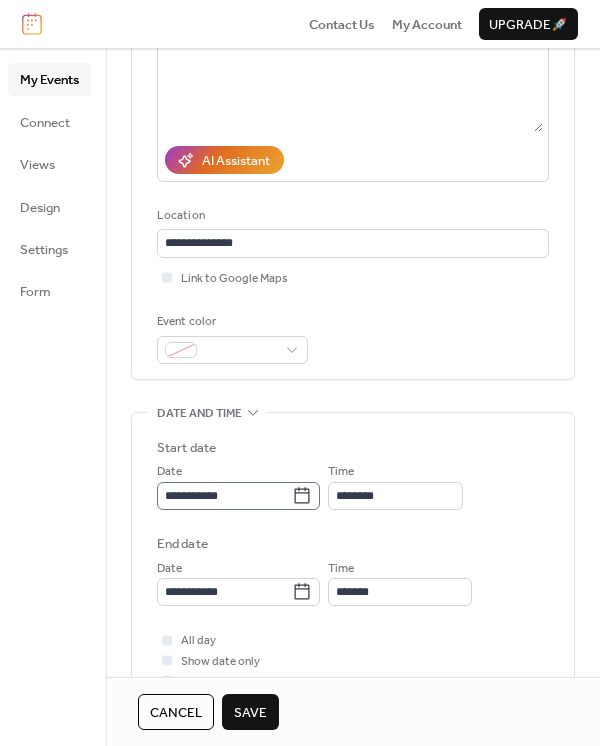 click 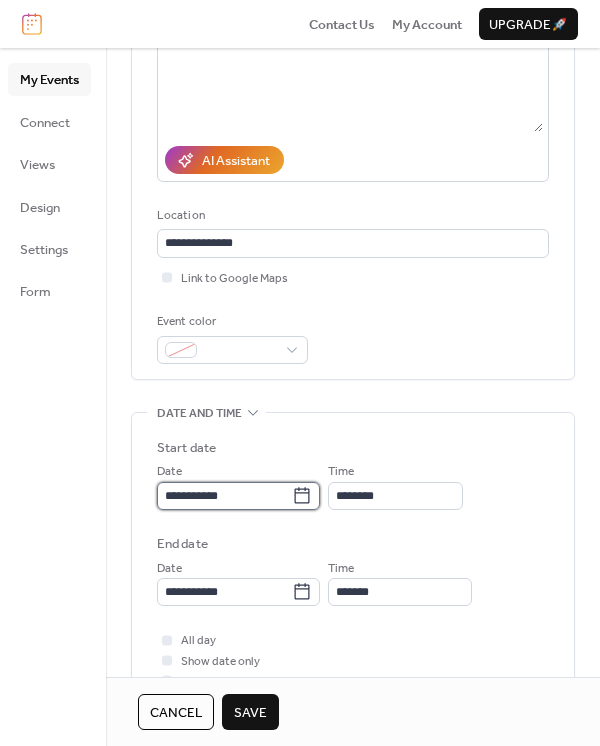 click on "**********" at bounding box center (224, 496) 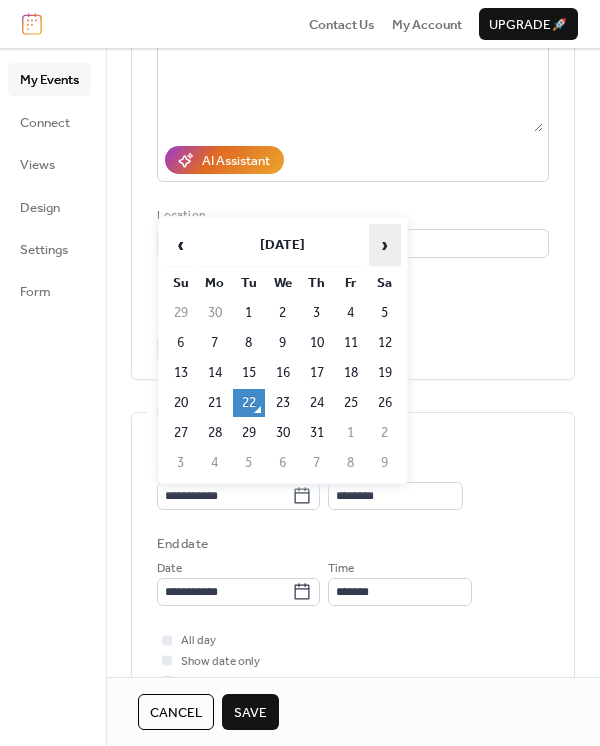 click on "›" at bounding box center [385, 245] 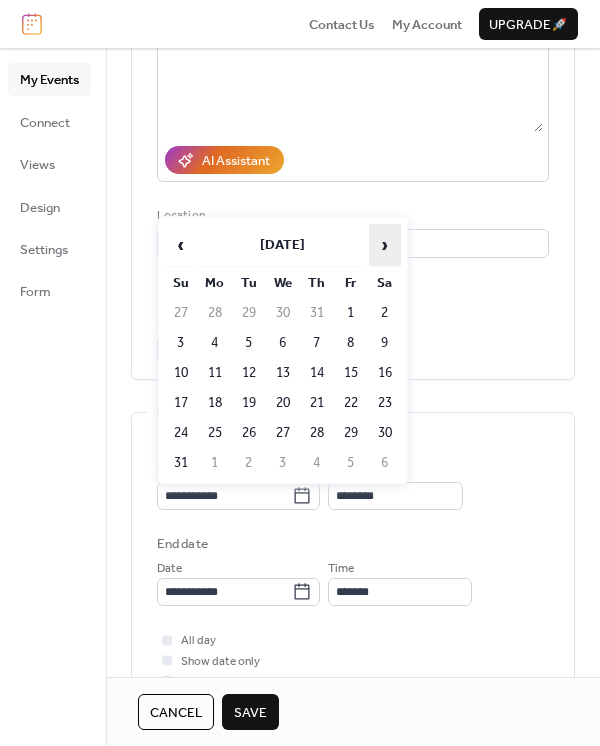 click on "›" at bounding box center (385, 245) 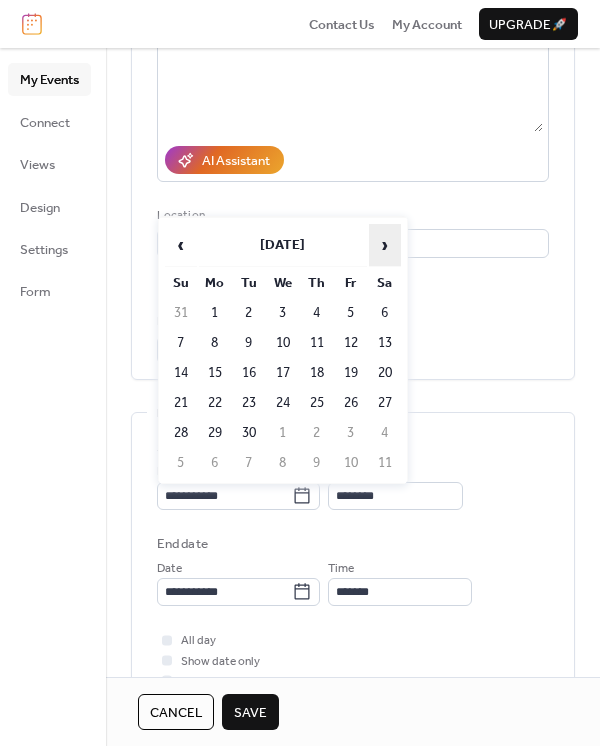 click on "›" at bounding box center (385, 245) 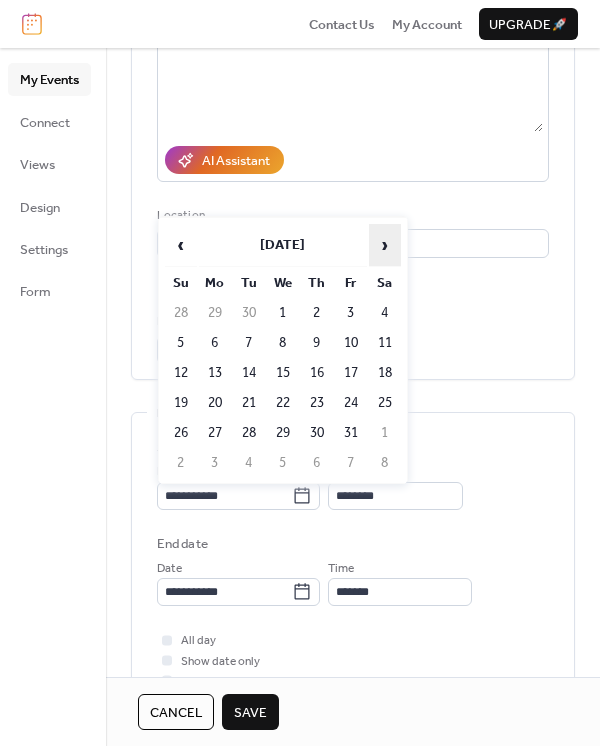 click on "›" at bounding box center [385, 245] 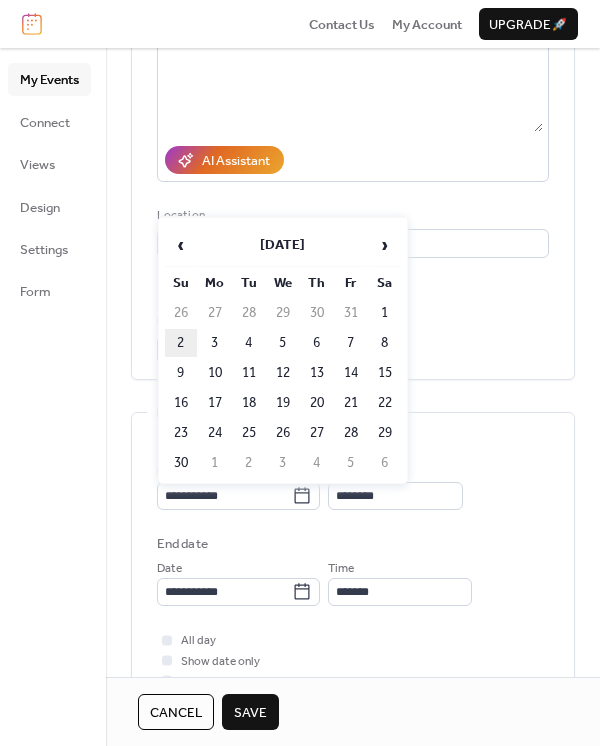 click on "2" at bounding box center (181, 343) 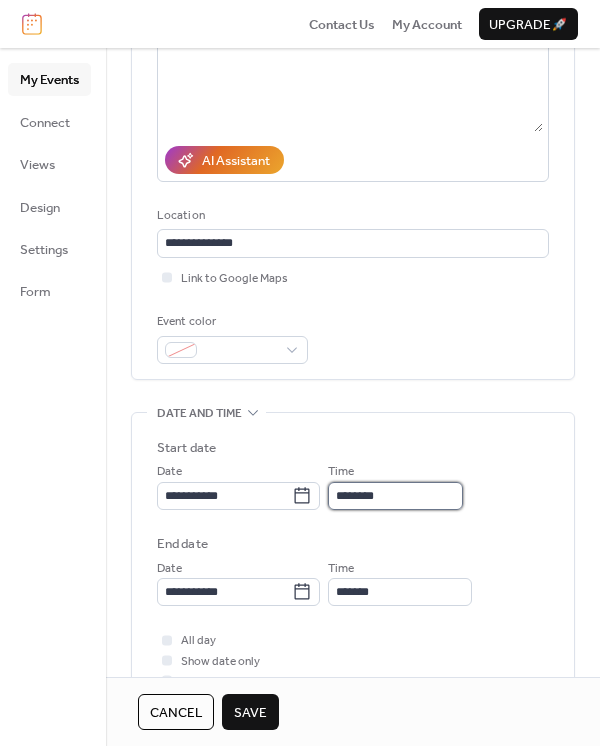 click on "********" at bounding box center (395, 496) 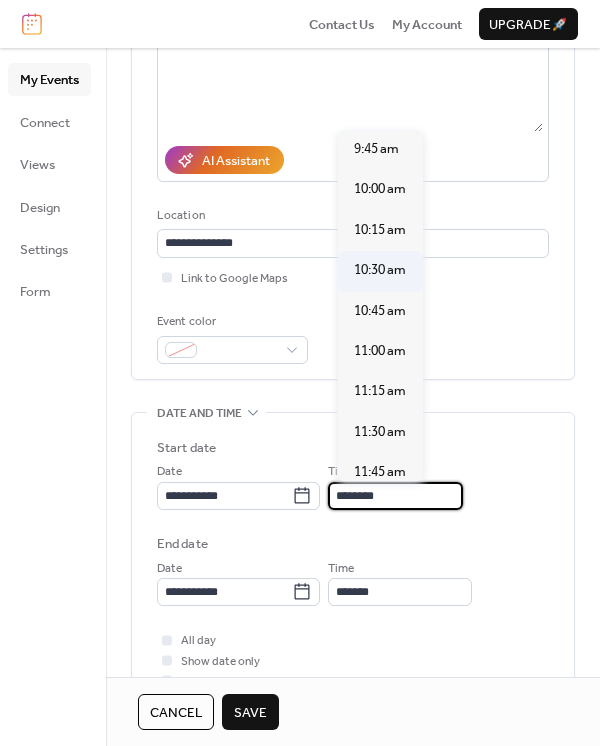 scroll, scrollTop: 1576, scrollLeft: 0, axis: vertical 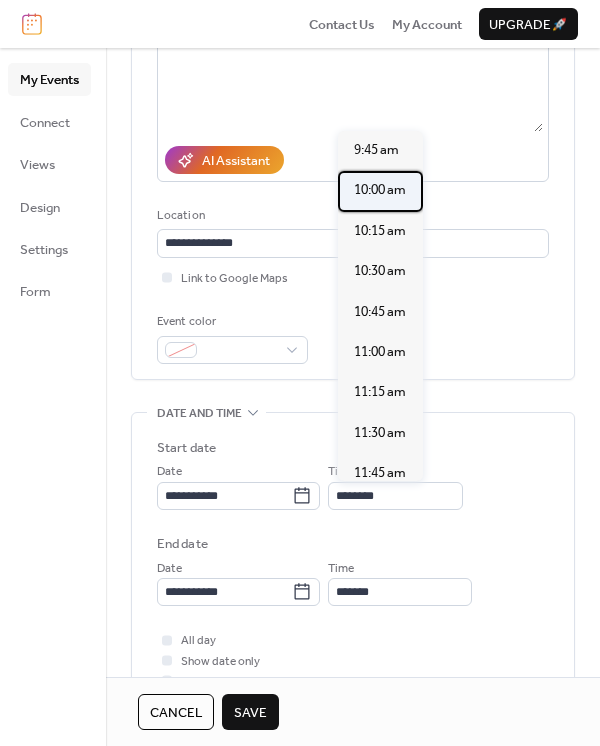 click on "10:00 am" at bounding box center [380, 190] 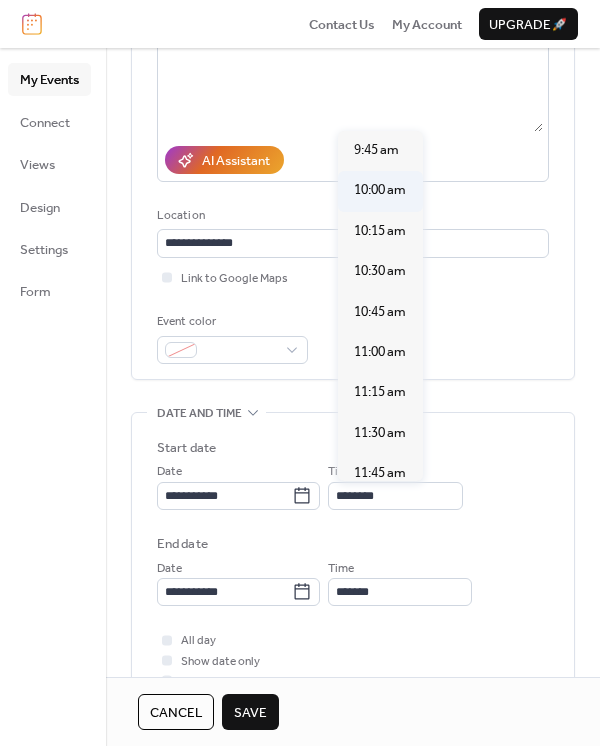 type on "********" 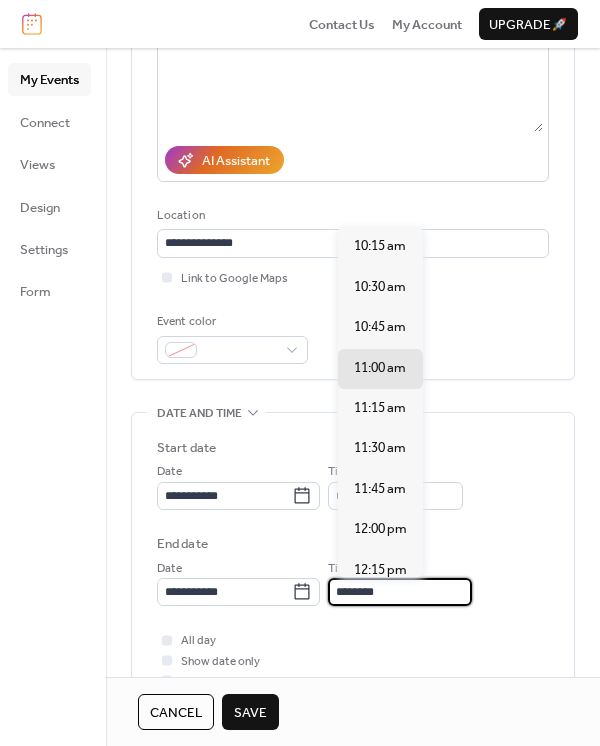 click on "********" at bounding box center [400, 592] 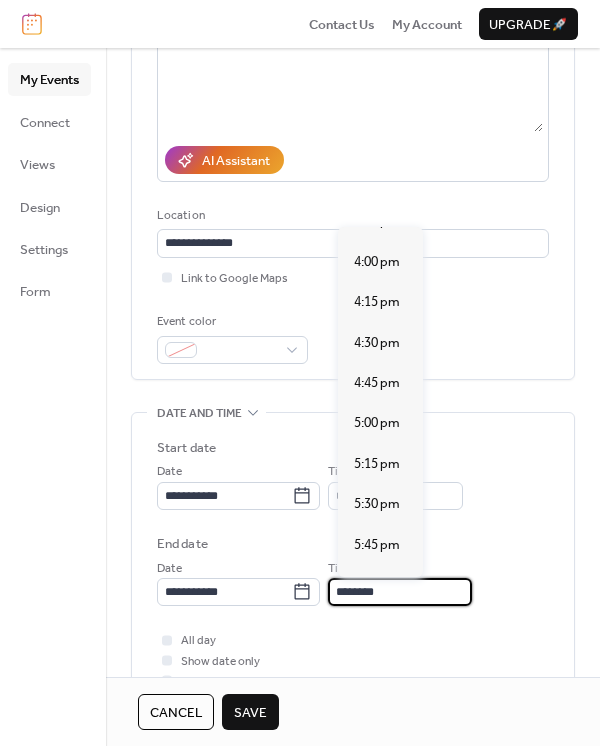 scroll, scrollTop: 915, scrollLeft: 0, axis: vertical 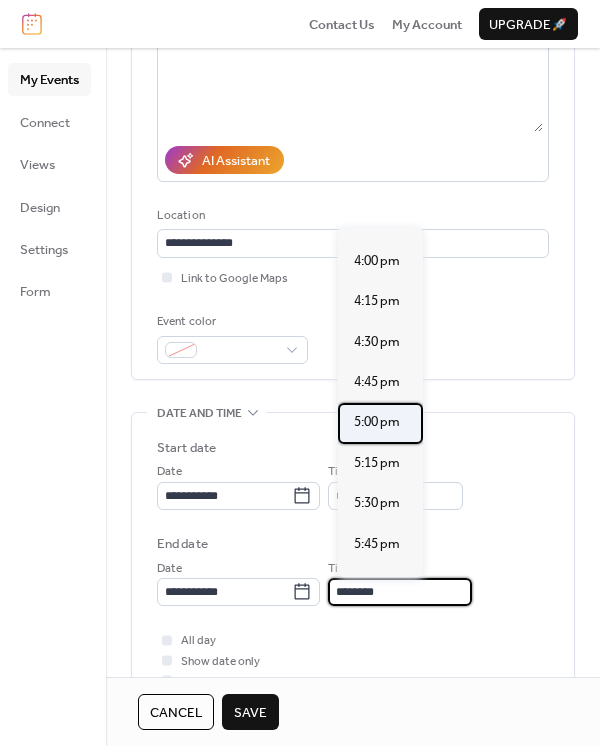 click on "5:00 pm" at bounding box center (377, 422) 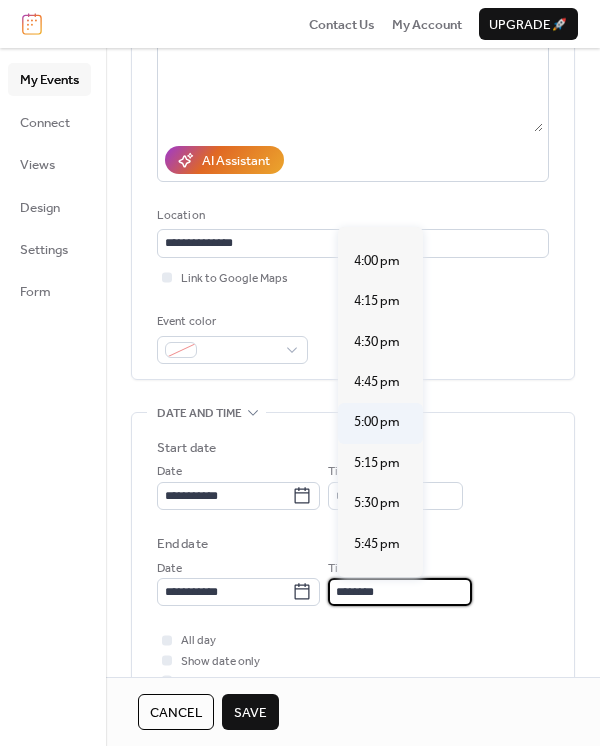 type on "*******" 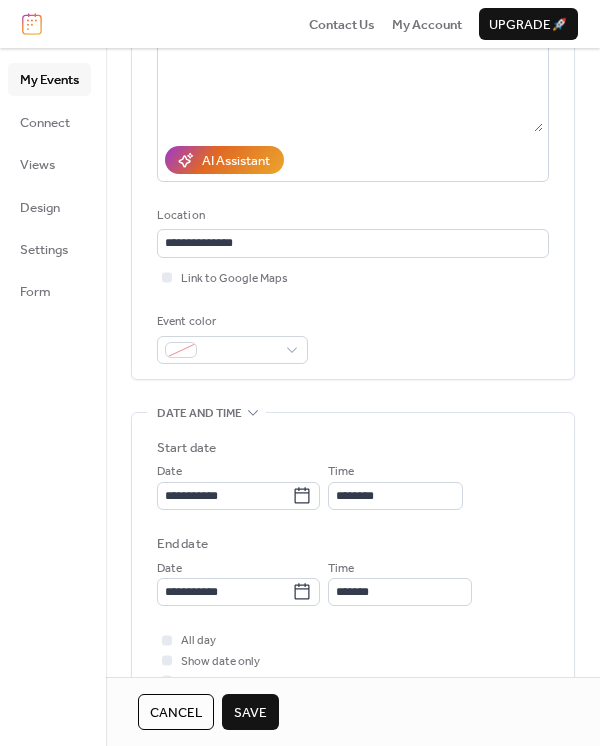 scroll, scrollTop: 0, scrollLeft: 0, axis: both 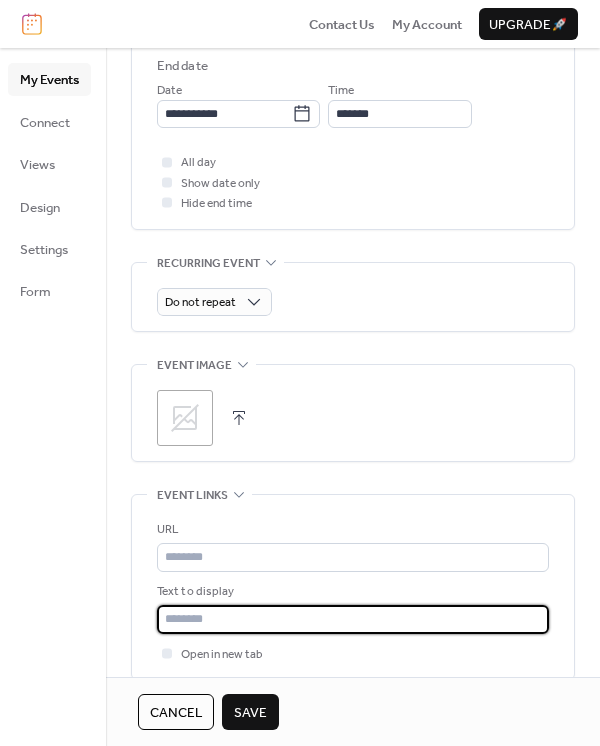 click at bounding box center (353, 619) 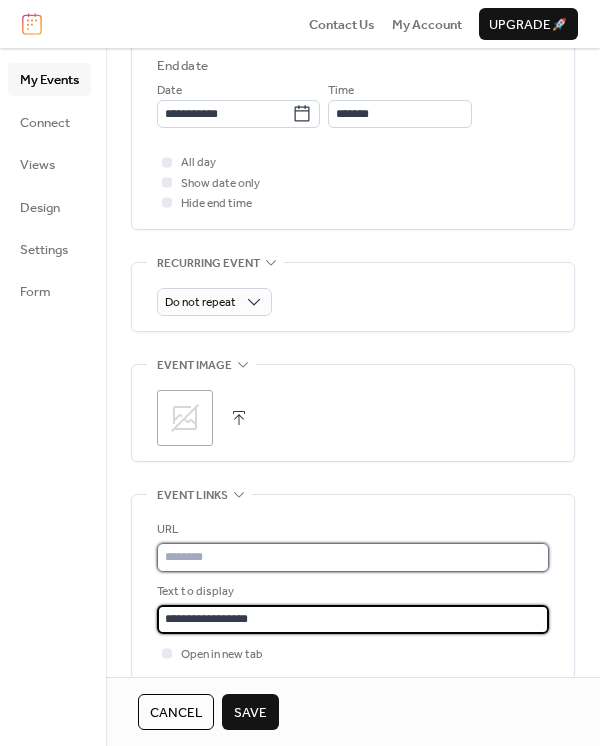 click at bounding box center (353, 557) 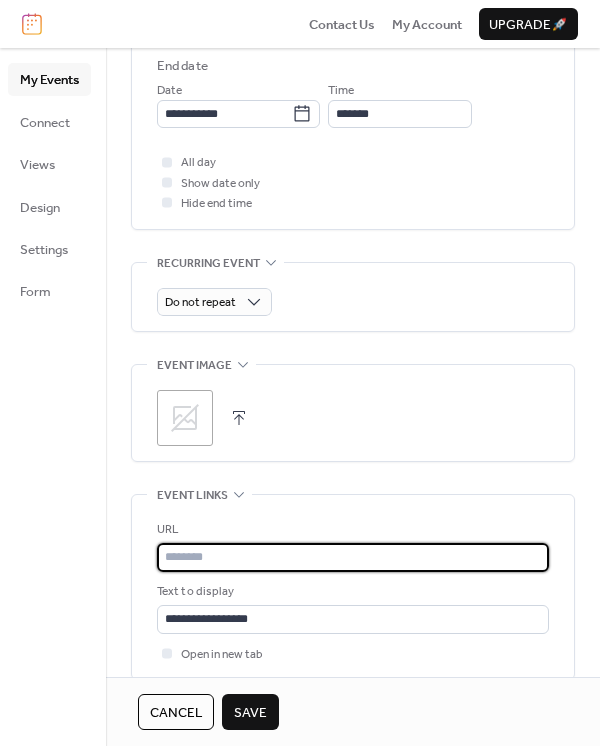 click at bounding box center (353, 557) 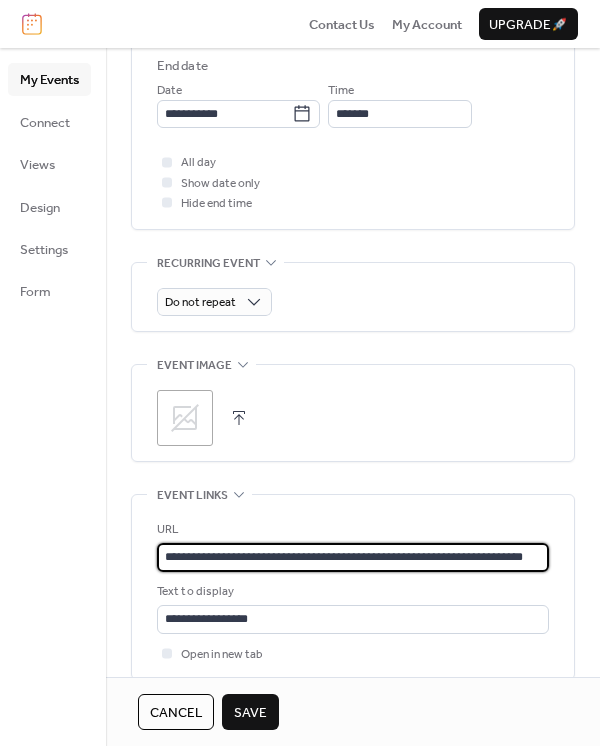 scroll, scrollTop: 0, scrollLeft: 36, axis: horizontal 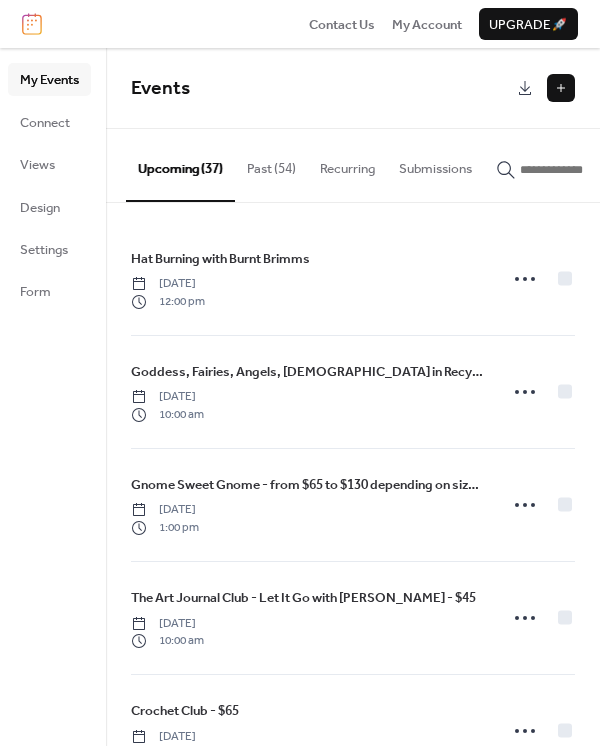 click at bounding box center (561, 88) 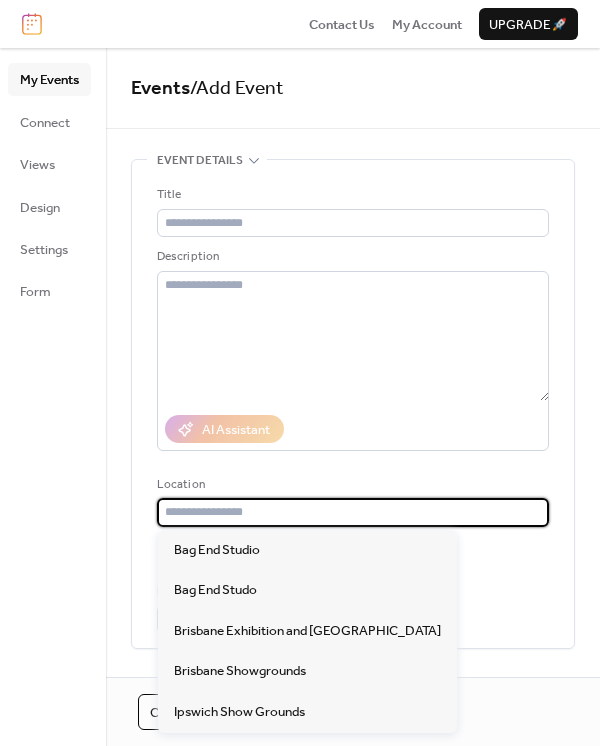 click at bounding box center (353, 512) 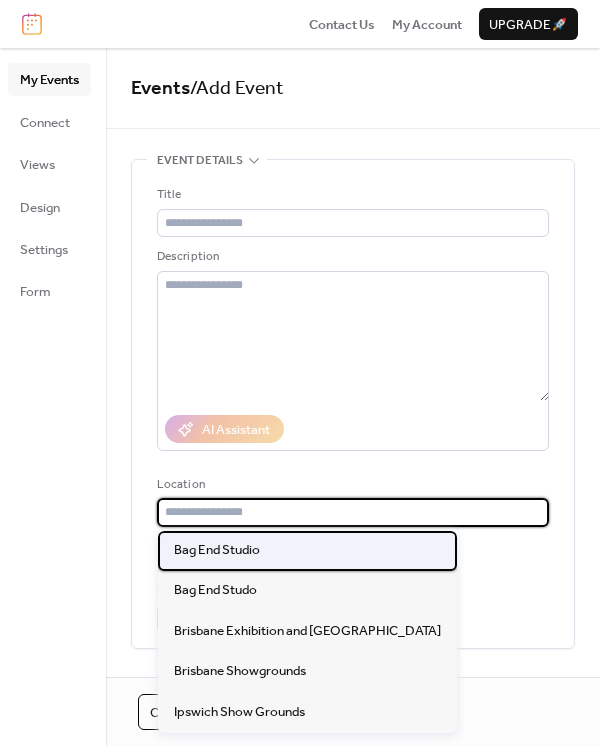 click on "Bag End Studio" at bounding box center (217, 550) 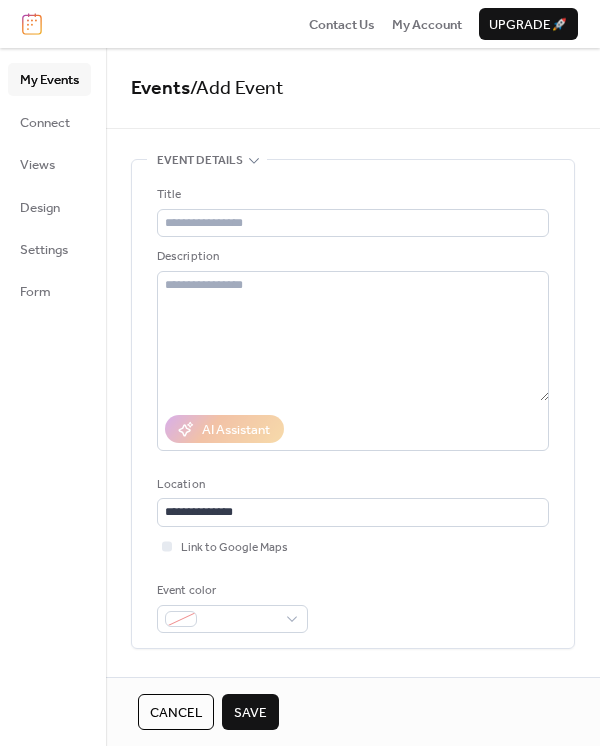 type on "**********" 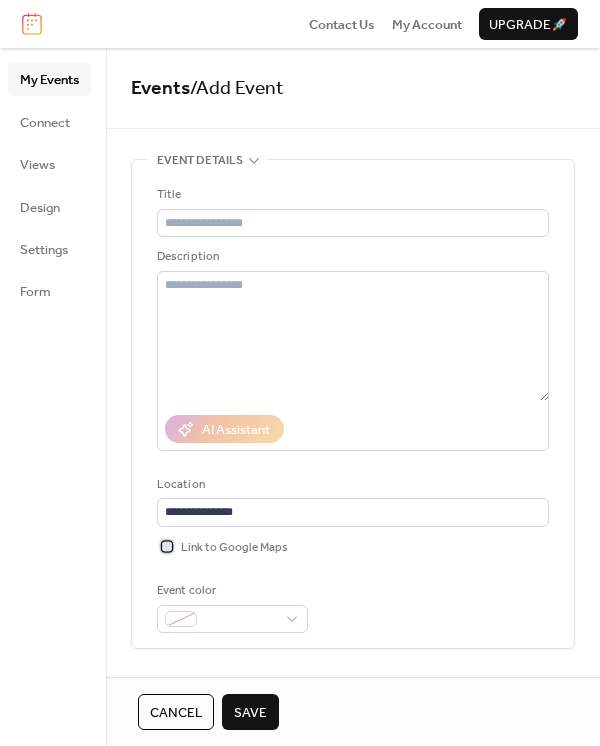 click at bounding box center [167, 546] 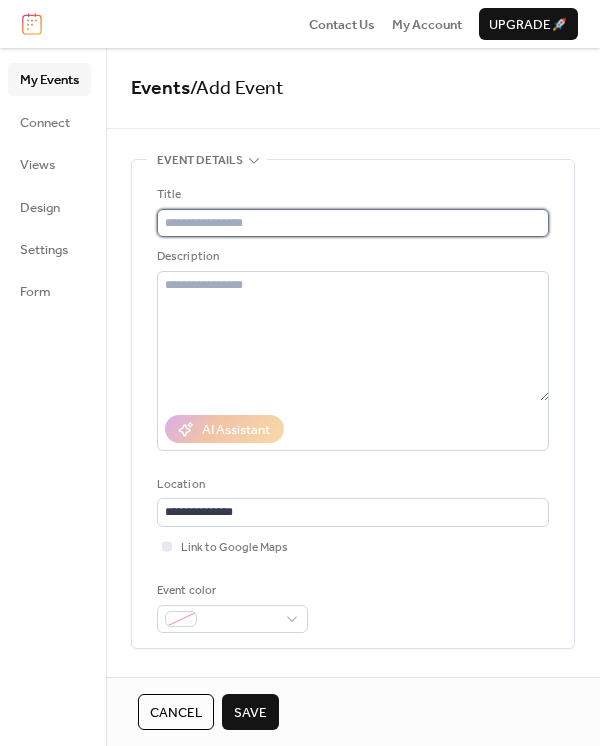 click at bounding box center [353, 223] 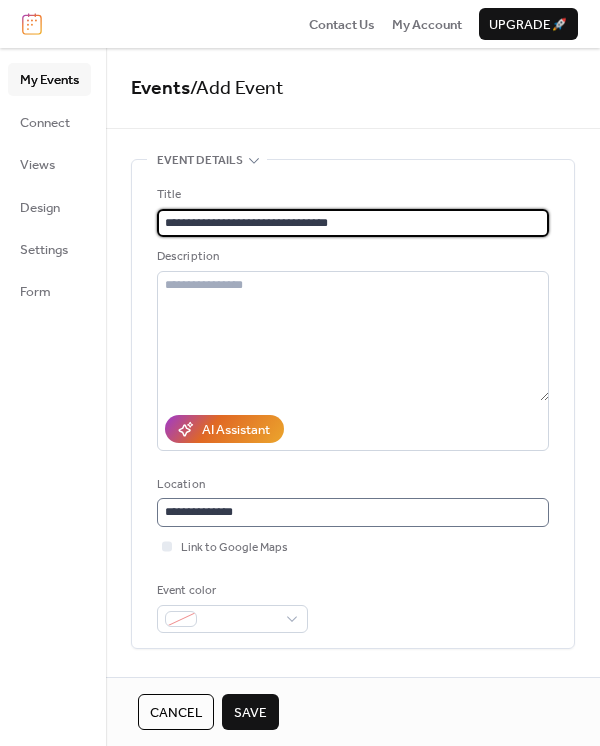 scroll, scrollTop: 1, scrollLeft: 0, axis: vertical 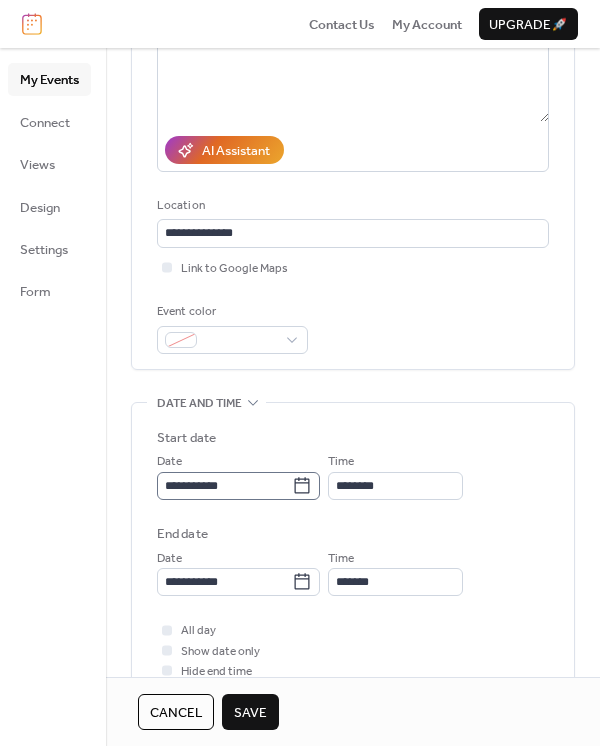 type on "**********" 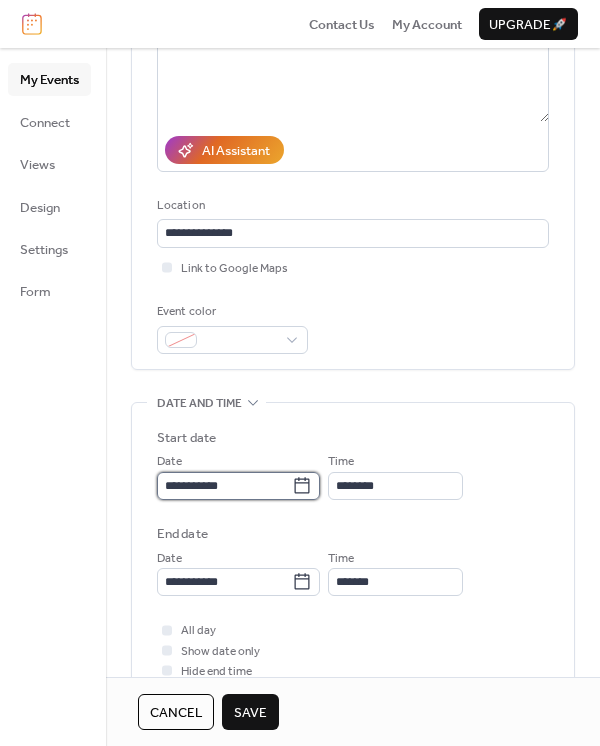 click on "**********" at bounding box center (224, 486) 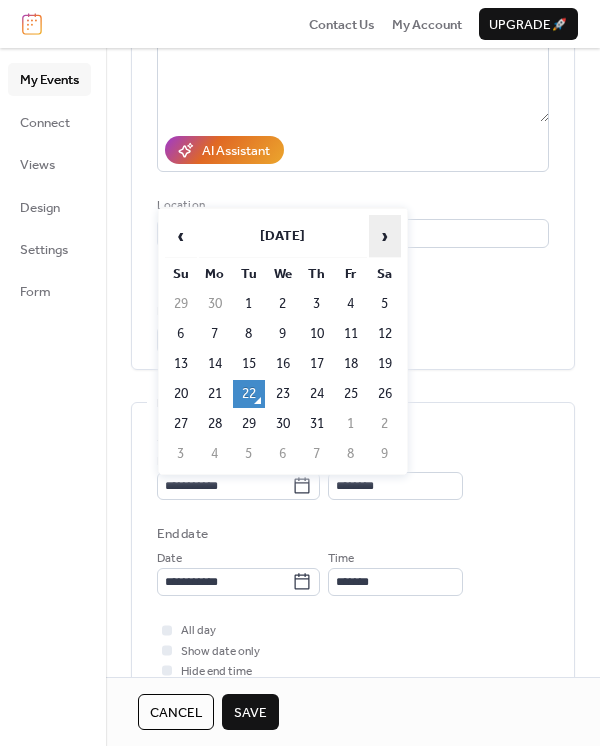click on "›" at bounding box center (385, 236) 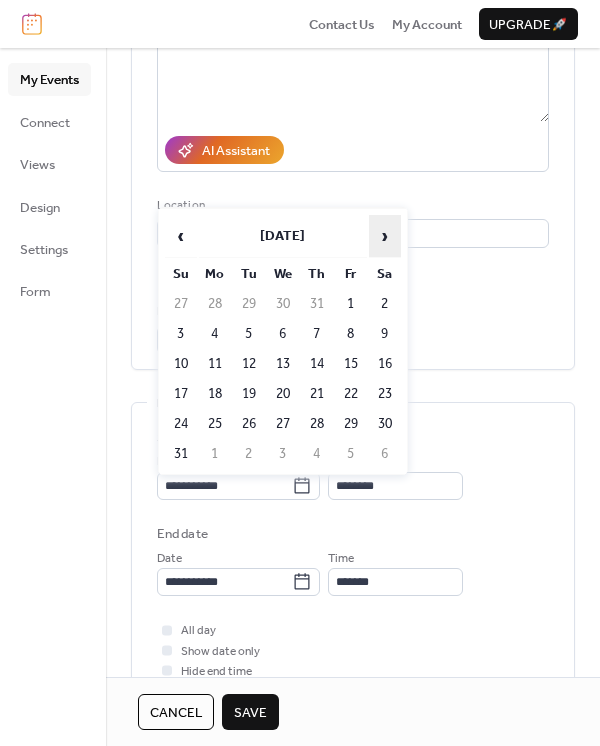 click on "›" at bounding box center (385, 236) 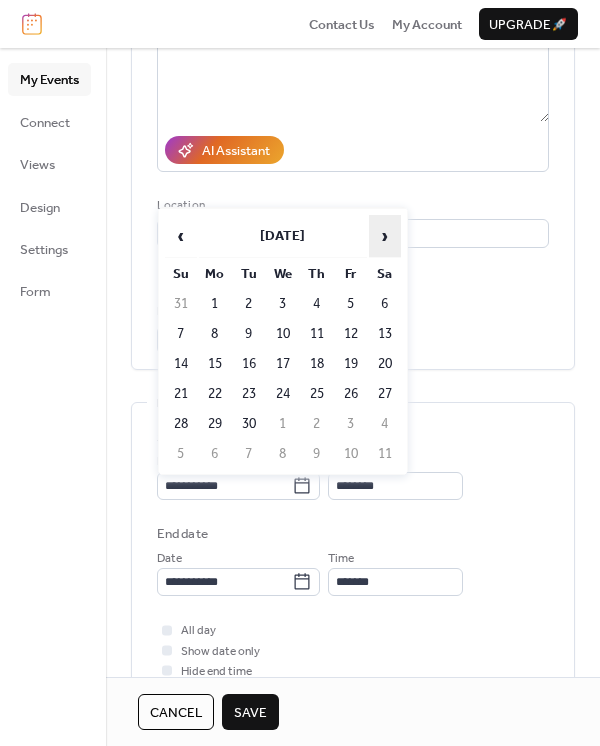 click on "›" at bounding box center (385, 236) 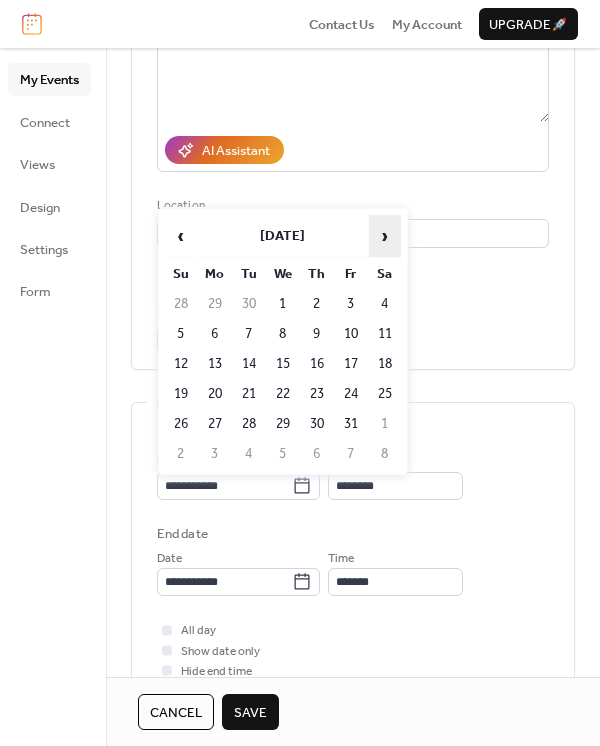 click on "›" at bounding box center [385, 236] 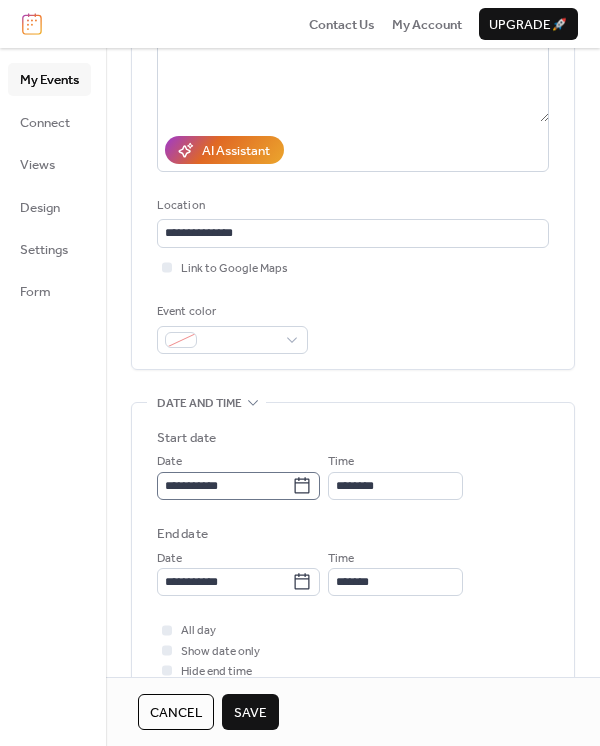 click 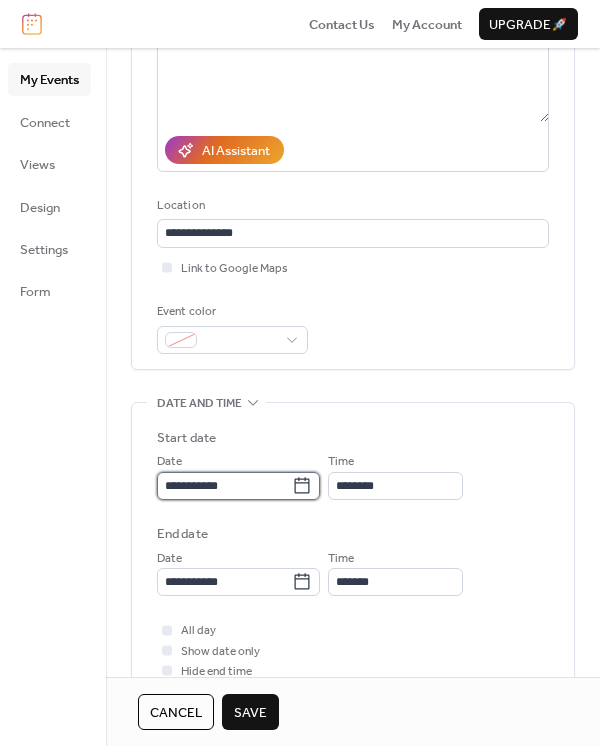 click on "**********" at bounding box center (224, 486) 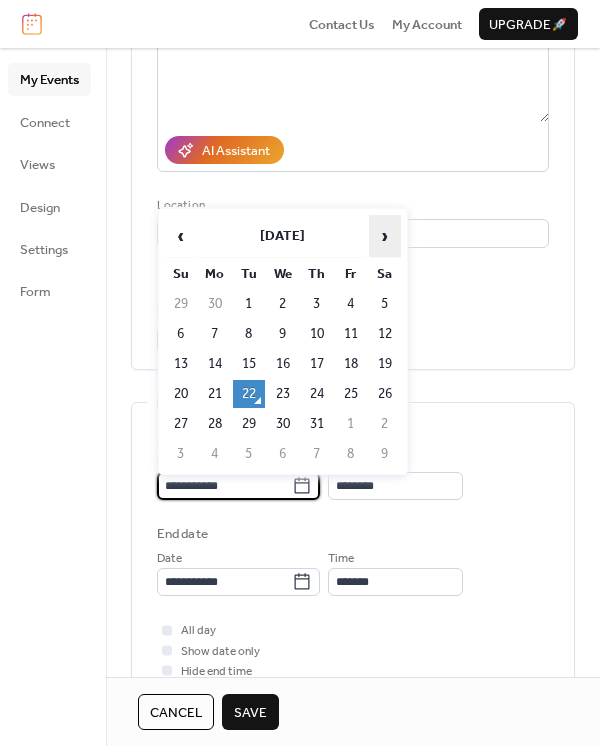 click on "›" at bounding box center [385, 236] 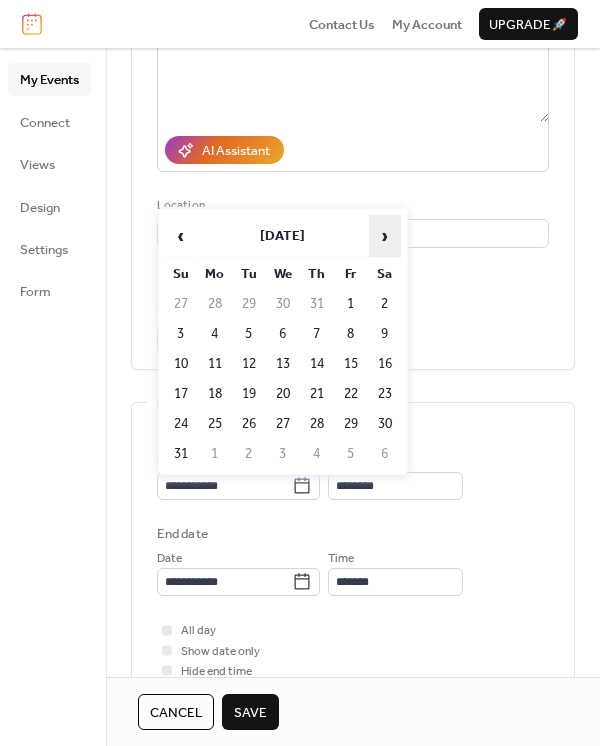click on "›" at bounding box center (385, 236) 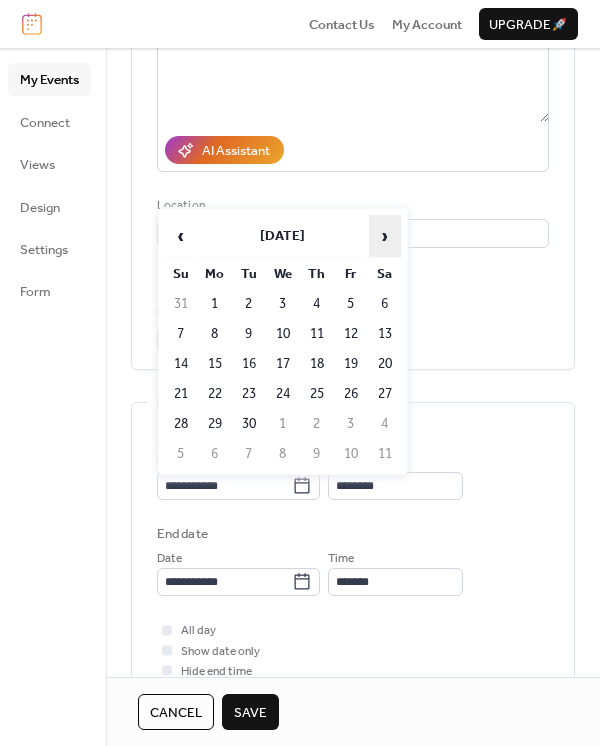 click on "›" at bounding box center (385, 236) 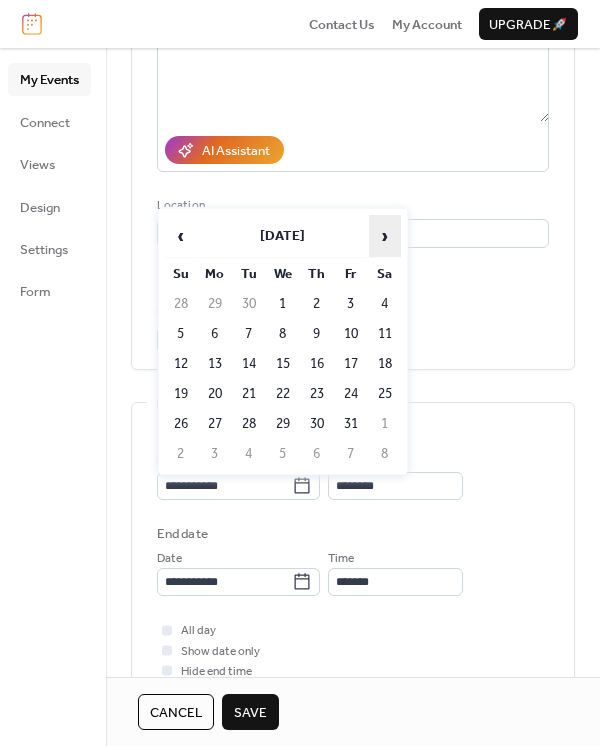 click on "›" at bounding box center [385, 236] 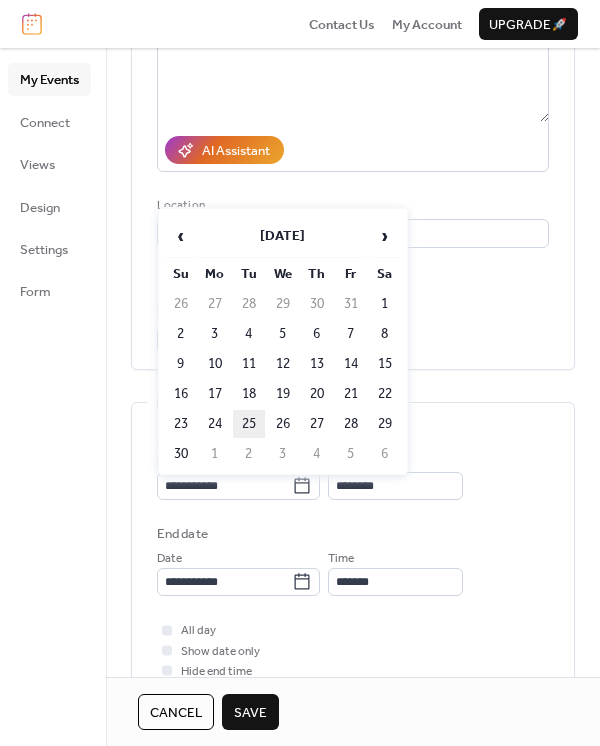 click on "25" at bounding box center [249, 424] 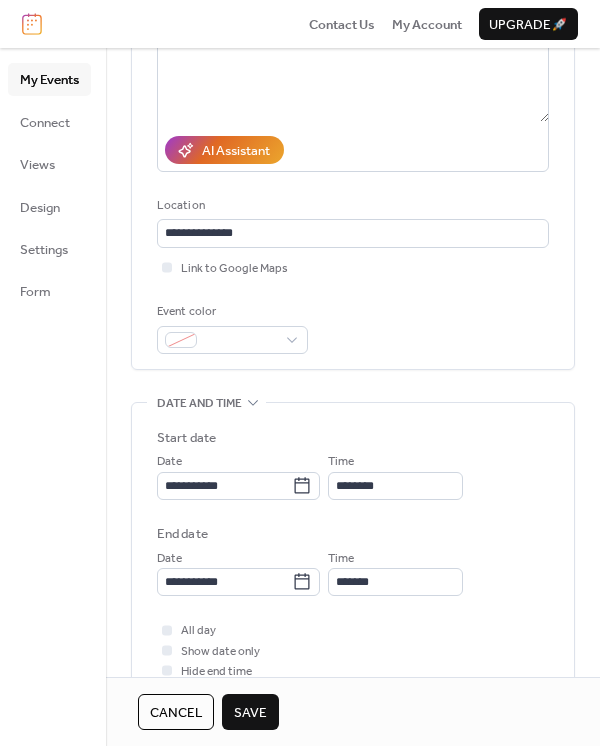 scroll, scrollTop: 0, scrollLeft: 0, axis: both 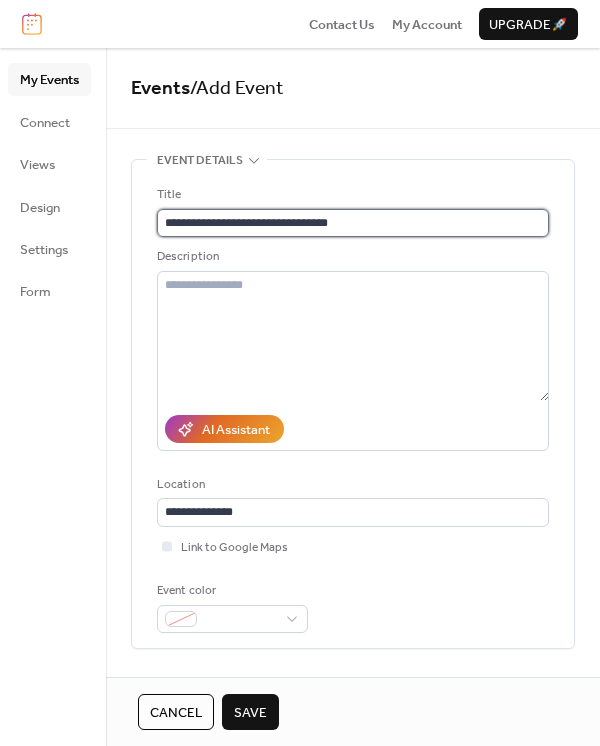 click on "**********" at bounding box center (353, 223) 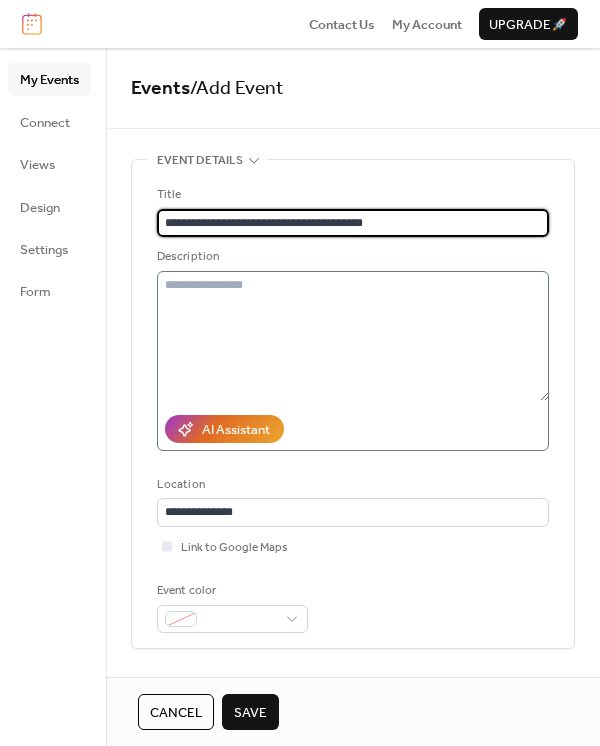 type on "**********" 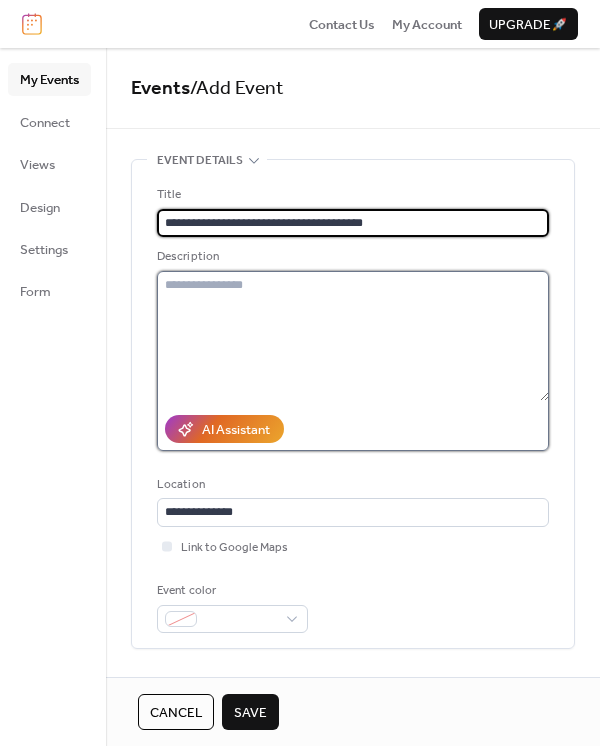 click at bounding box center [353, 336] 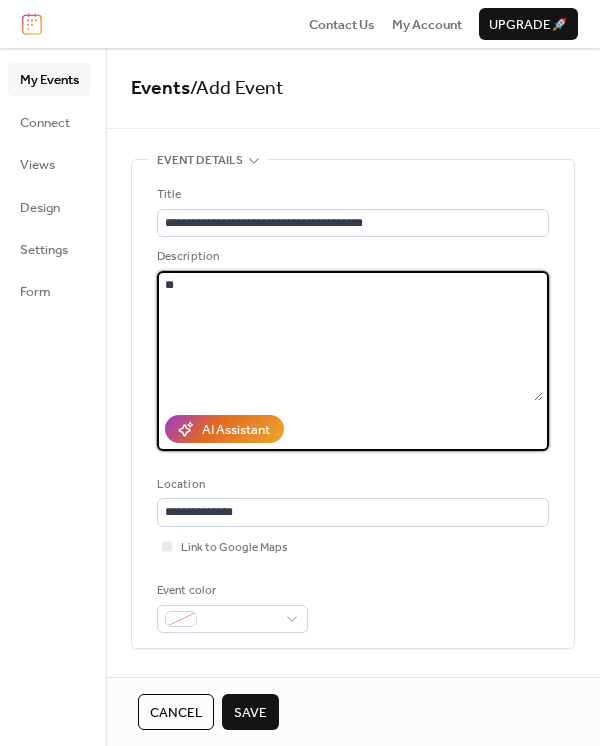 type on "*" 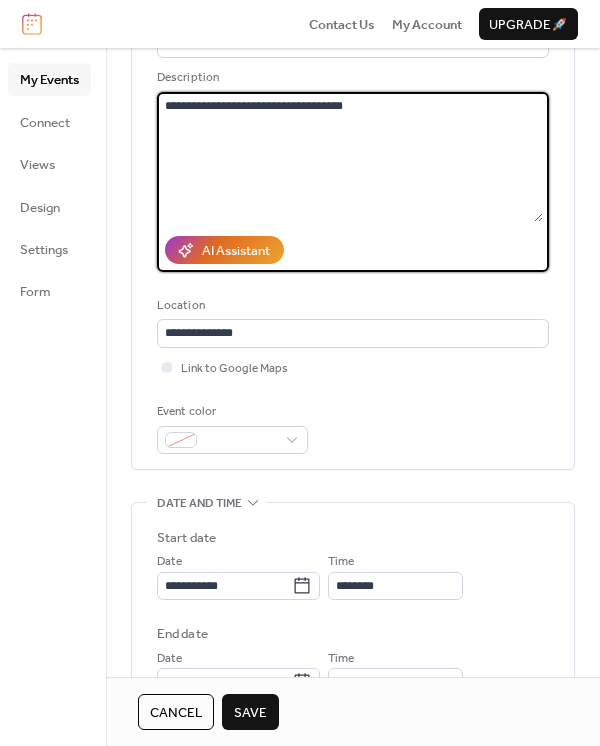 scroll, scrollTop: 181, scrollLeft: 0, axis: vertical 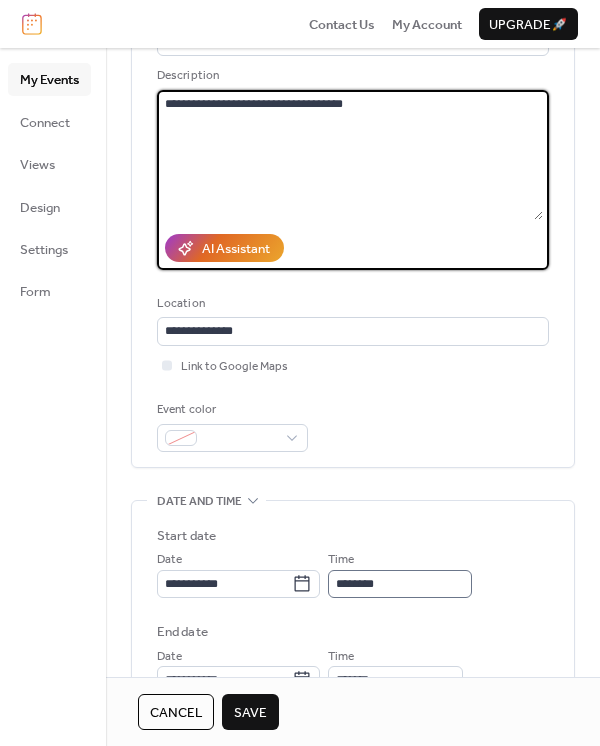 type on "**********" 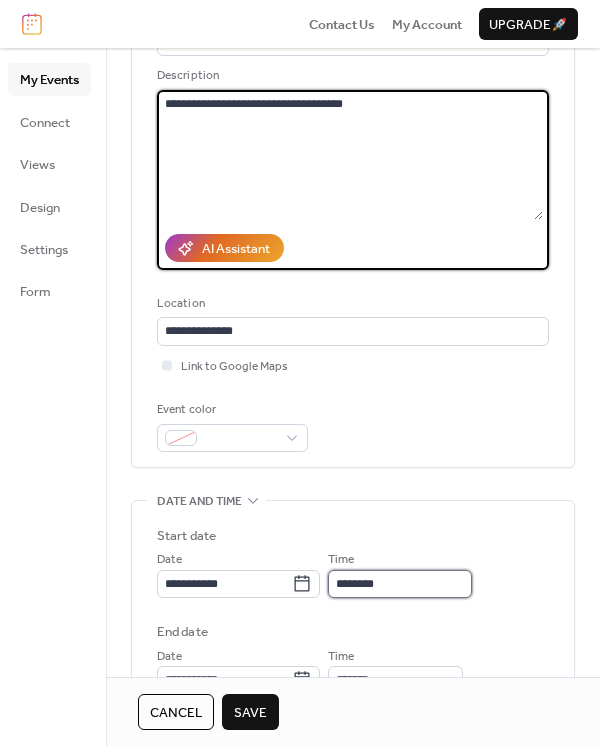 click on "********" at bounding box center (400, 584) 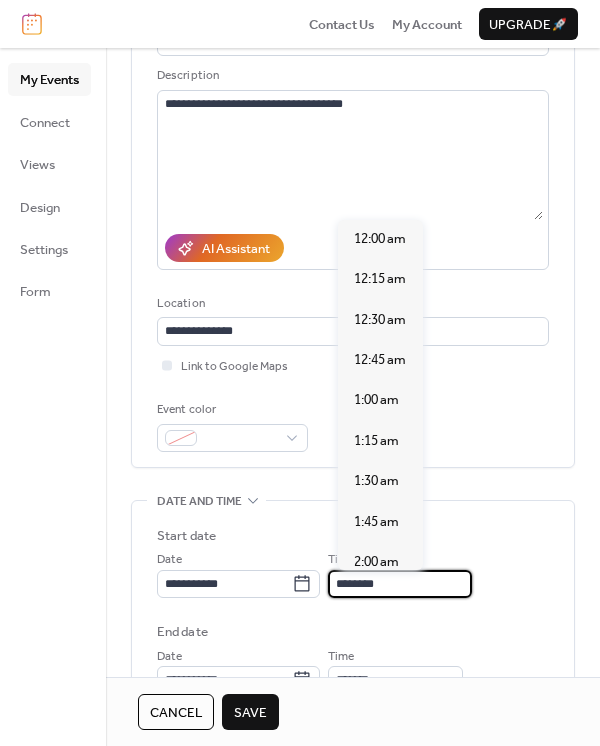 scroll, scrollTop: 1952, scrollLeft: 0, axis: vertical 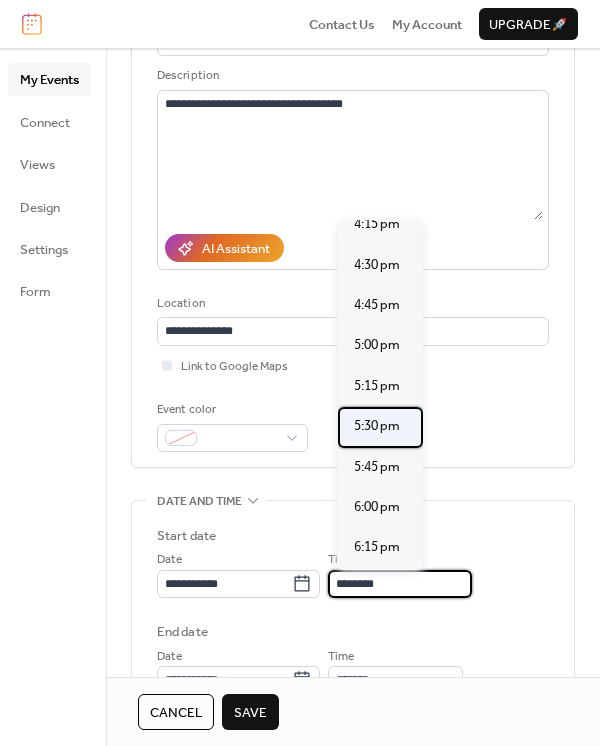 click on "5:30 pm" at bounding box center (377, 426) 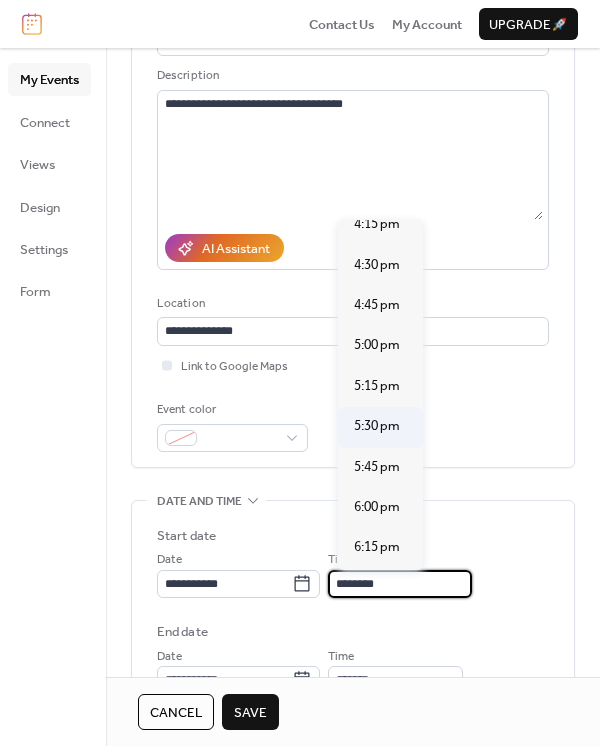 type on "*******" 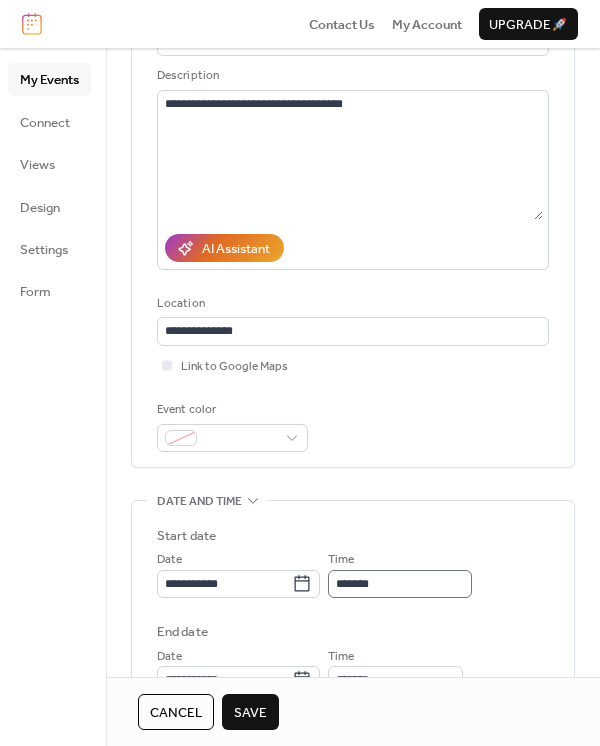 scroll, scrollTop: 1, scrollLeft: 0, axis: vertical 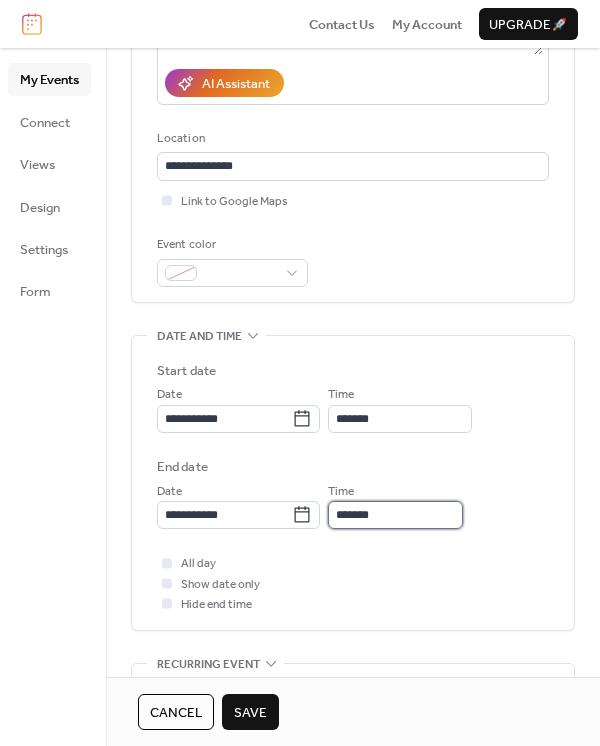 click on "*******" at bounding box center [395, 515] 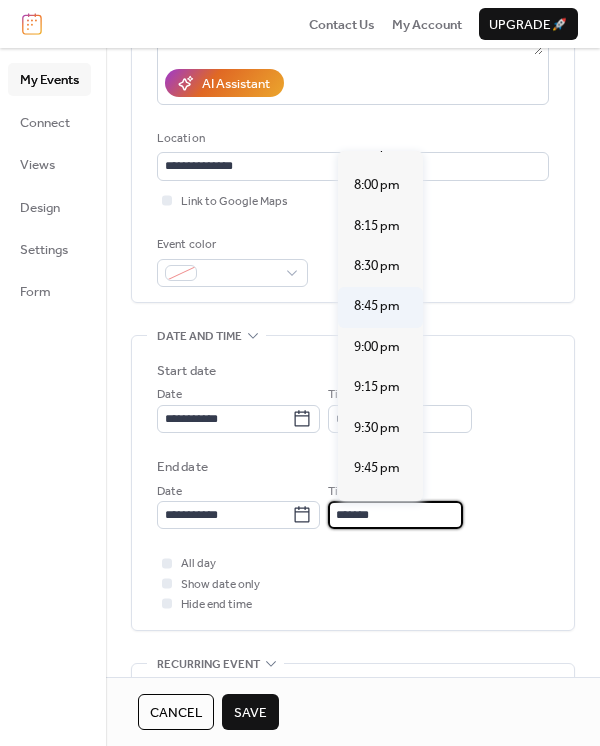 scroll, scrollTop: 356, scrollLeft: 0, axis: vertical 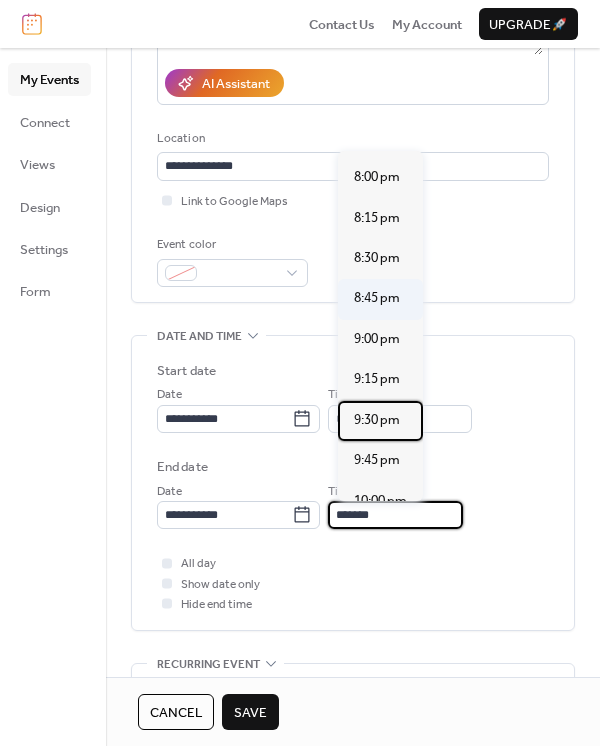 click on "9:30 pm" at bounding box center (377, 420) 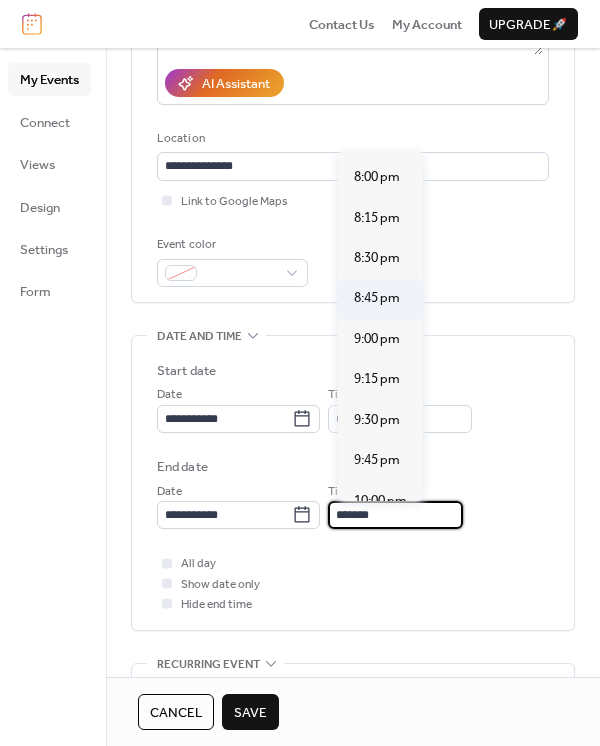 type on "*******" 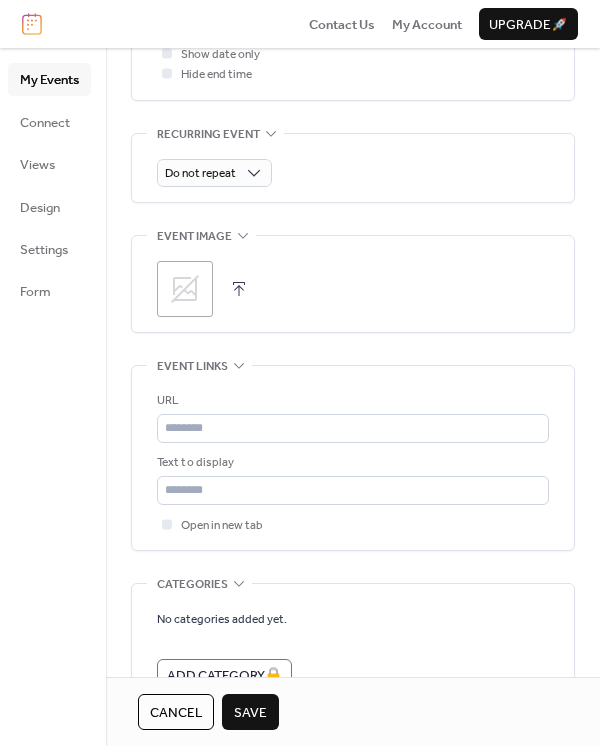 scroll, scrollTop: 883, scrollLeft: 0, axis: vertical 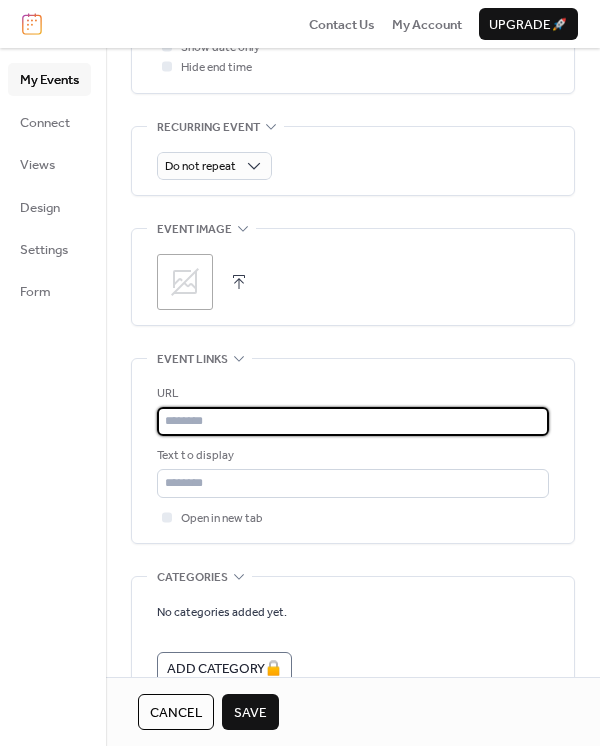 click at bounding box center [353, 421] 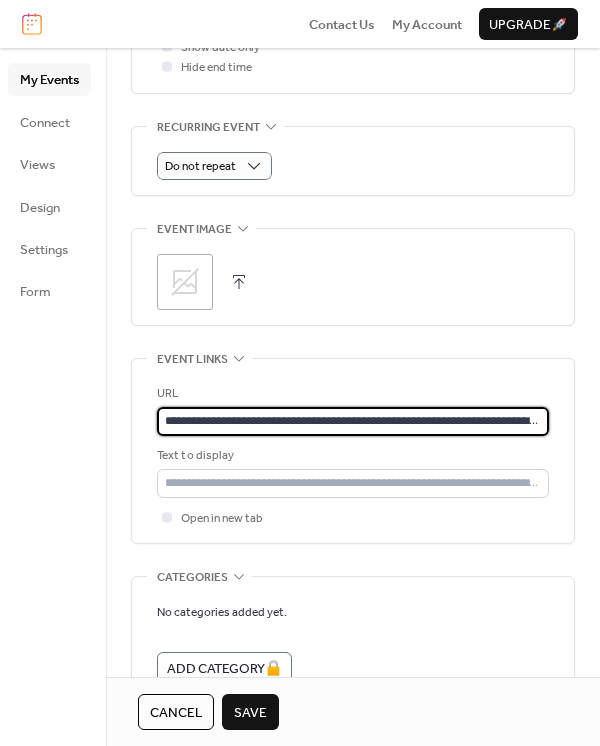 scroll, scrollTop: 0, scrollLeft: 66, axis: horizontal 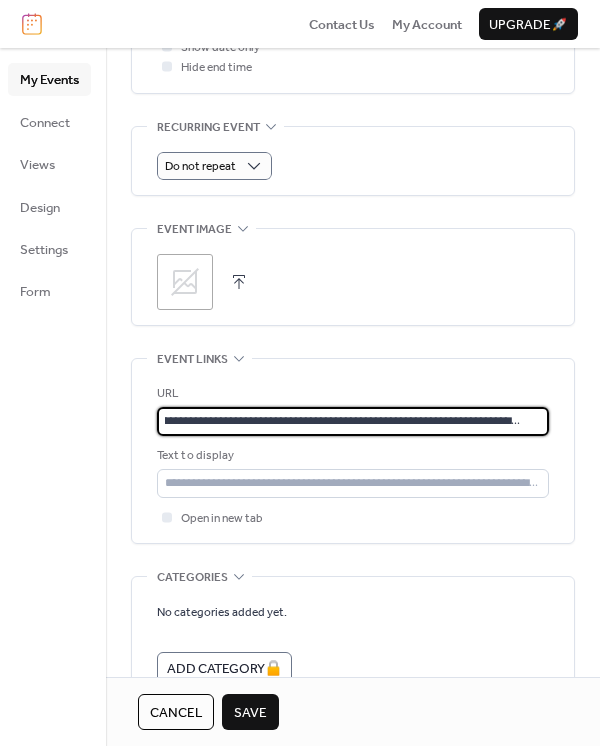 type on "**********" 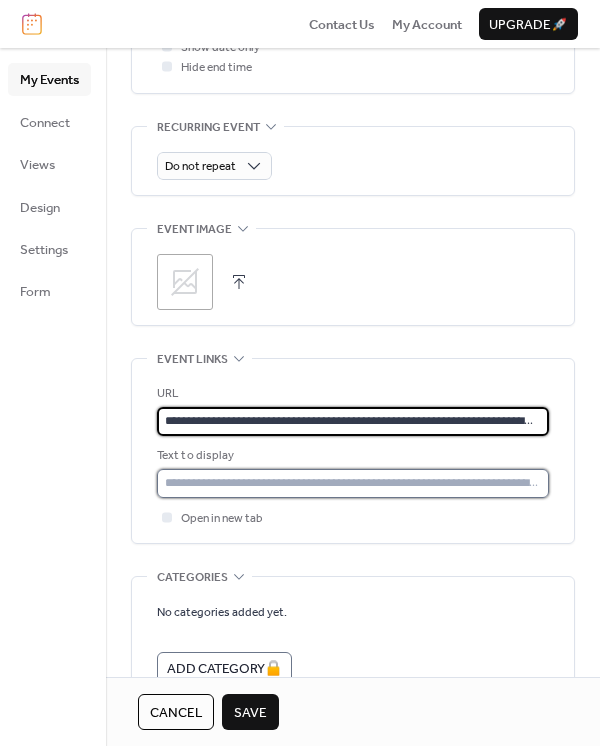 click at bounding box center (353, 483) 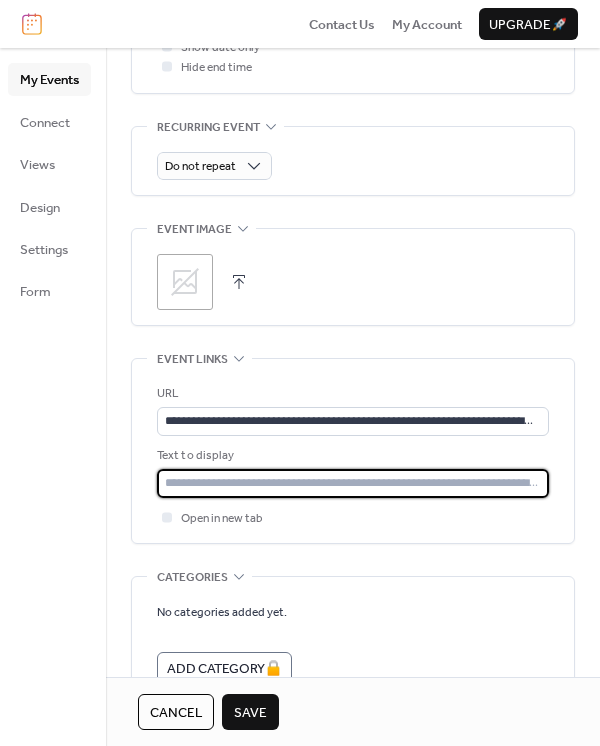 type on "**********" 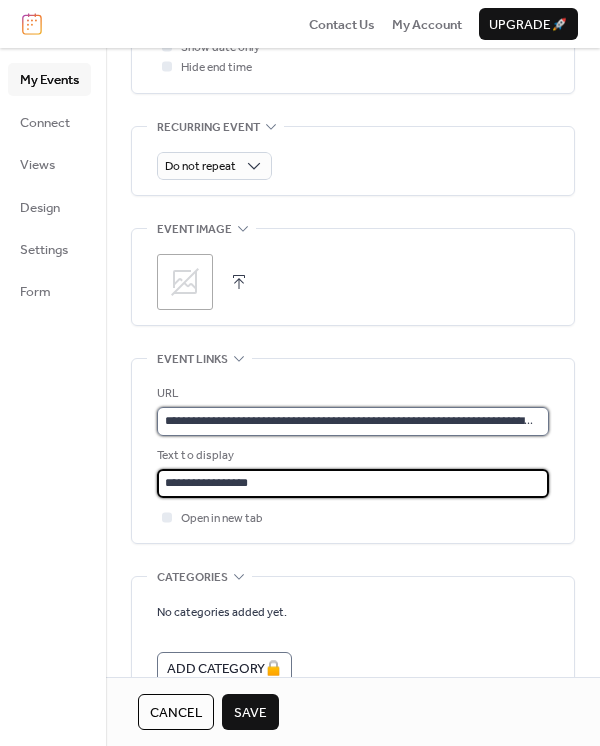 click on "**********" at bounding box center (350, 421) 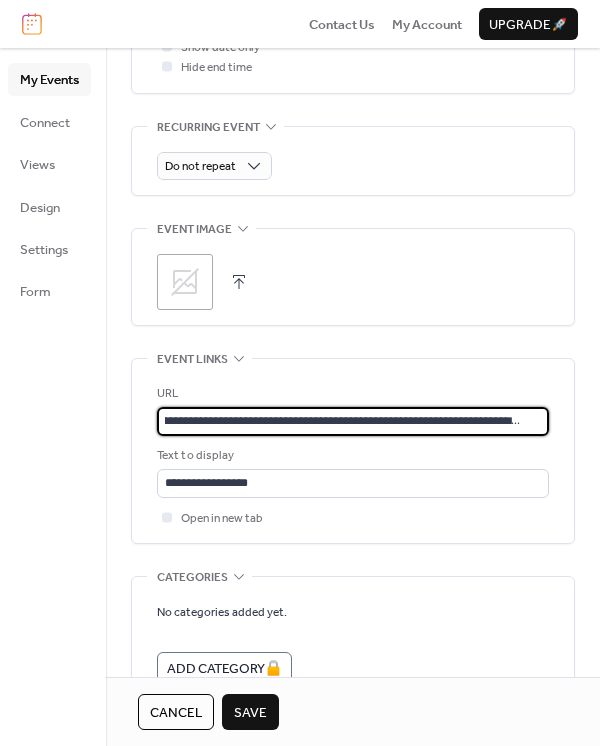 scroll, scrollTop: 0, scrollLeft: 66, axis: horizontal 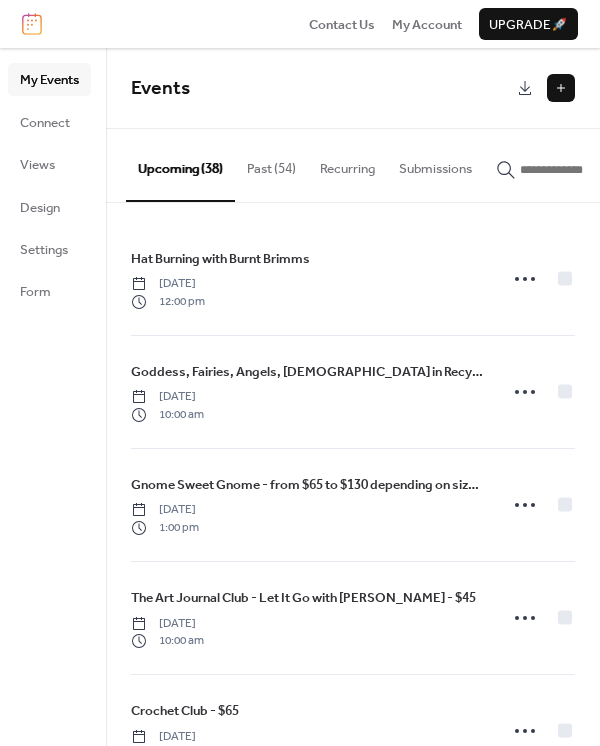 click at bounding box center [561, 88] 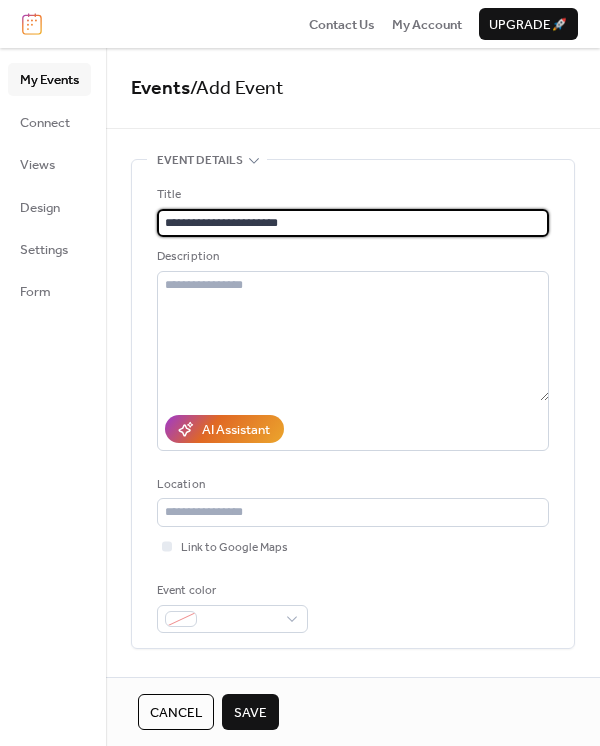 type on "**********" 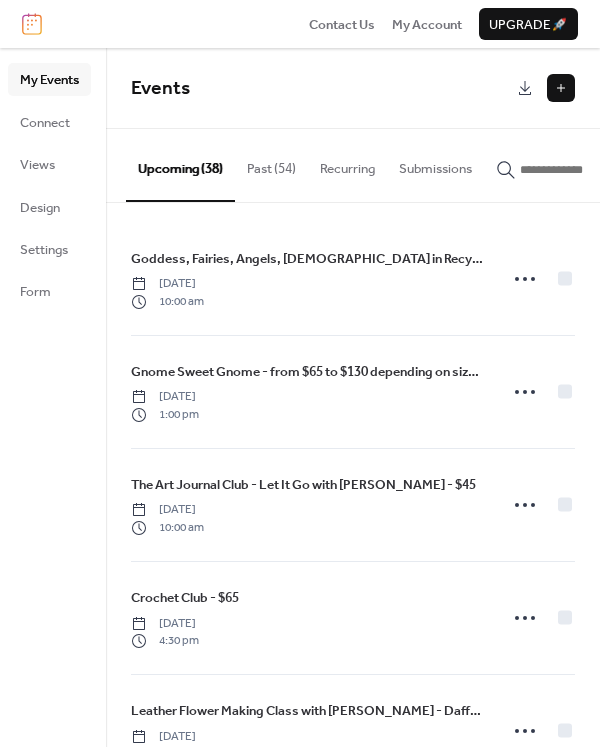 scroll, scrollTop: 0, scrollLeft: 0, axis: both 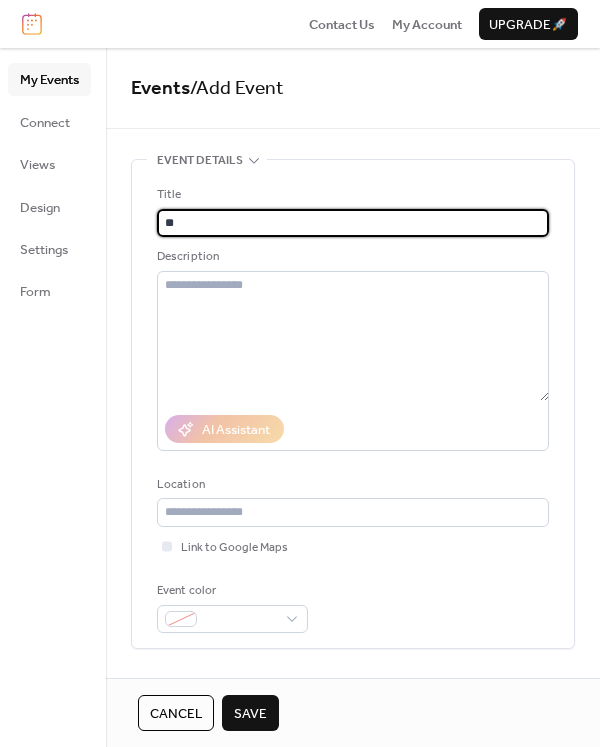 type on "*" 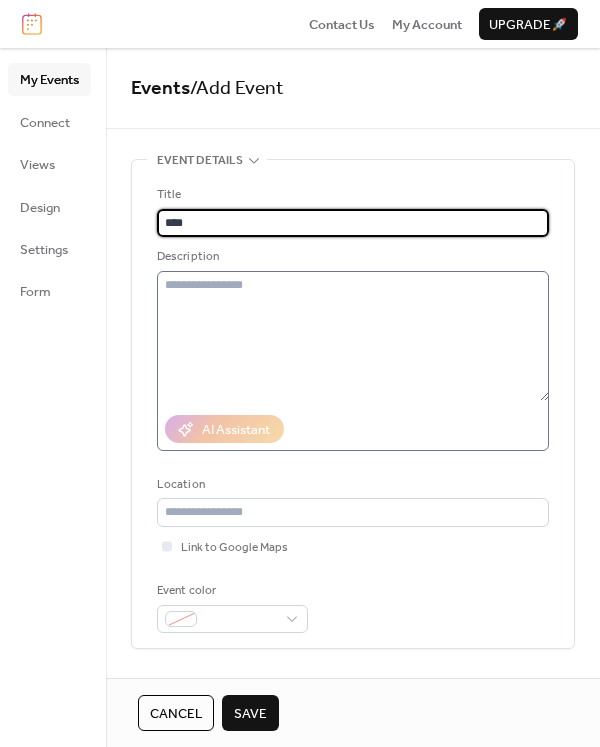 type on "**********" 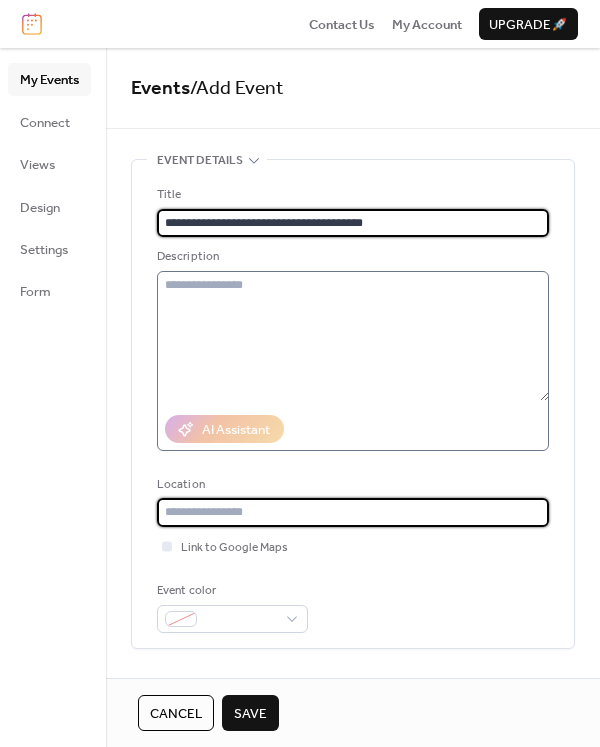 type on "**********" 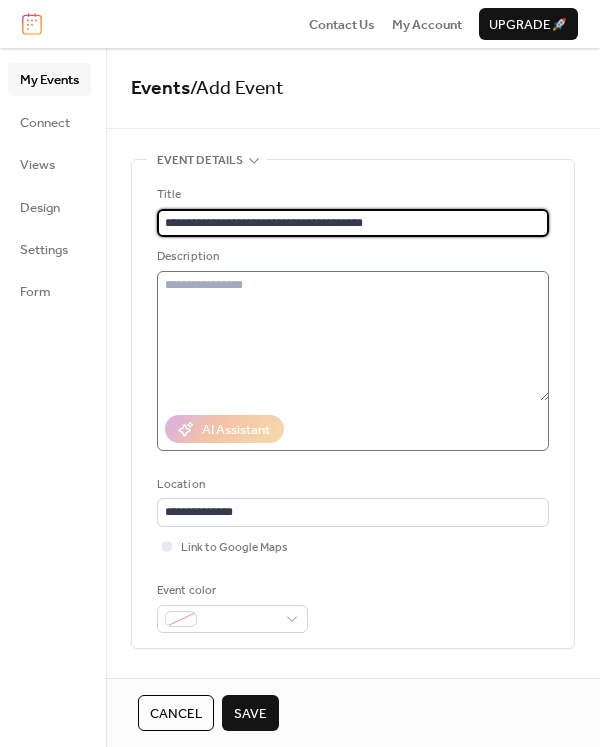 type on "**********" 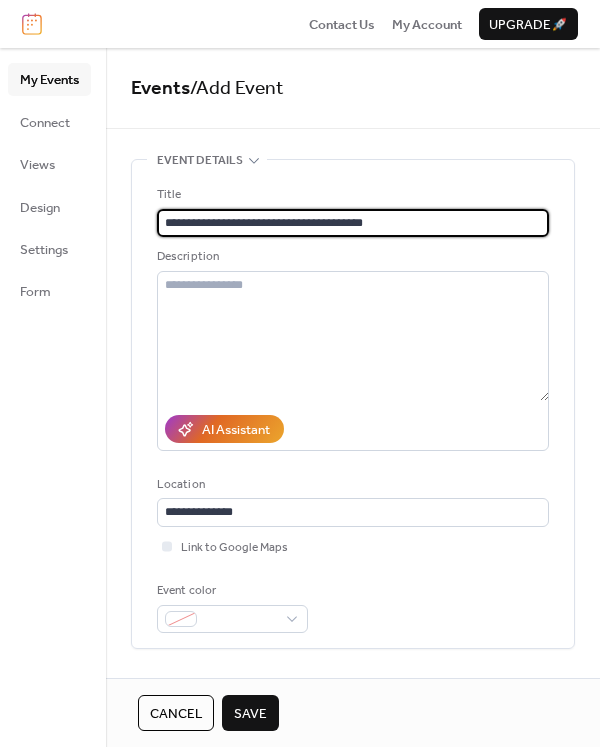 click on "**********" at bounding box center (353, 223) 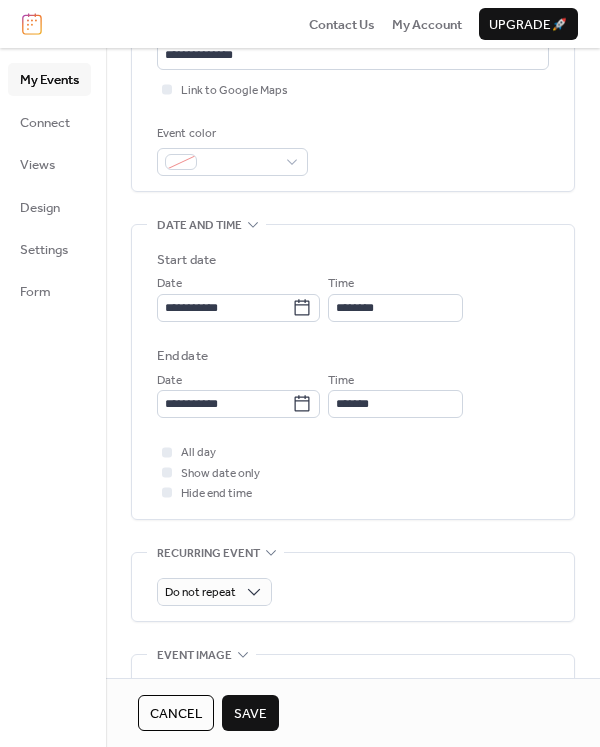 scroll, scrollTop: 460, scrollLeft: 0, axis: vertical 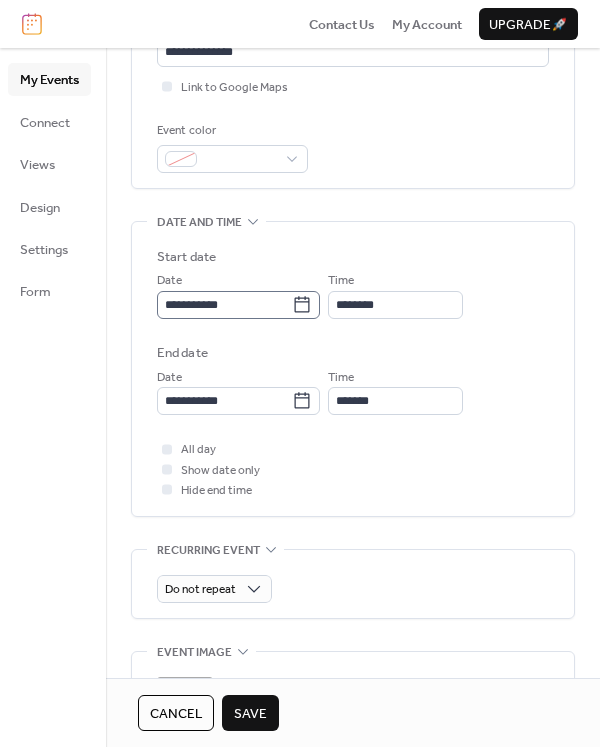 type on "**********" 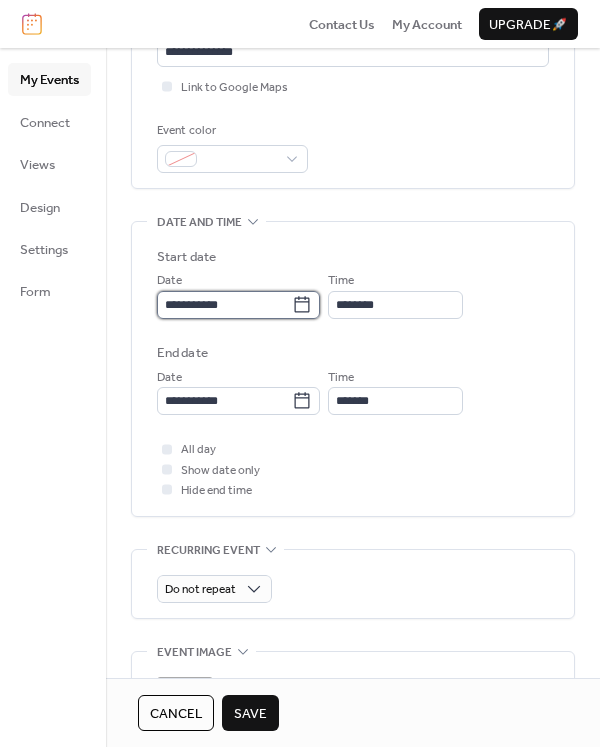 click on "**********" at bounding box center [224, 305] 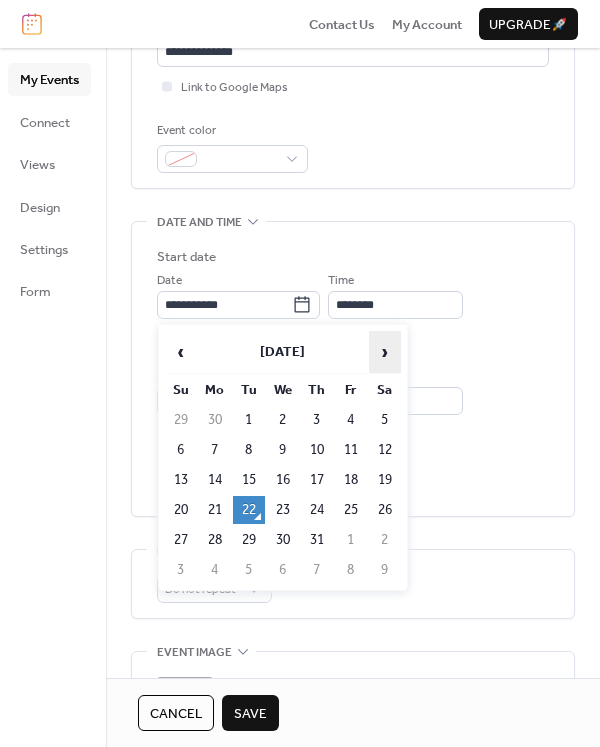 click on "›" at bounding box center [385, 352] 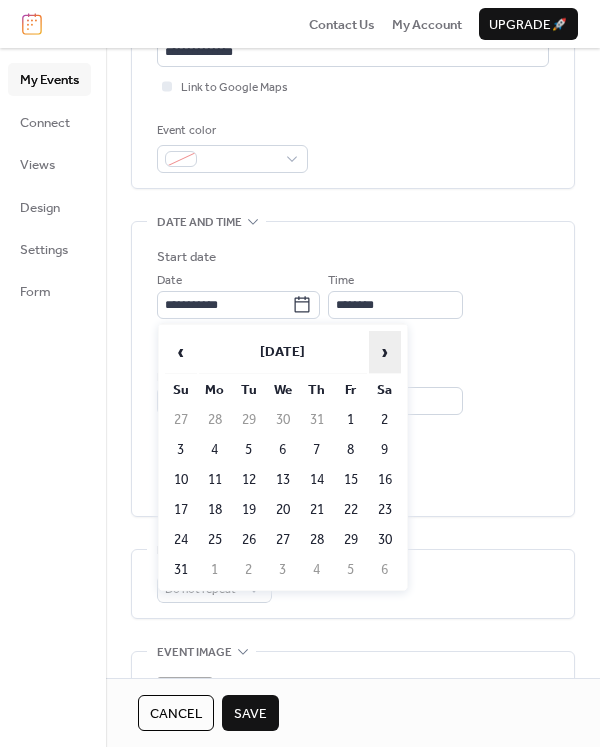click on "›" at bounding box center (385, 352) 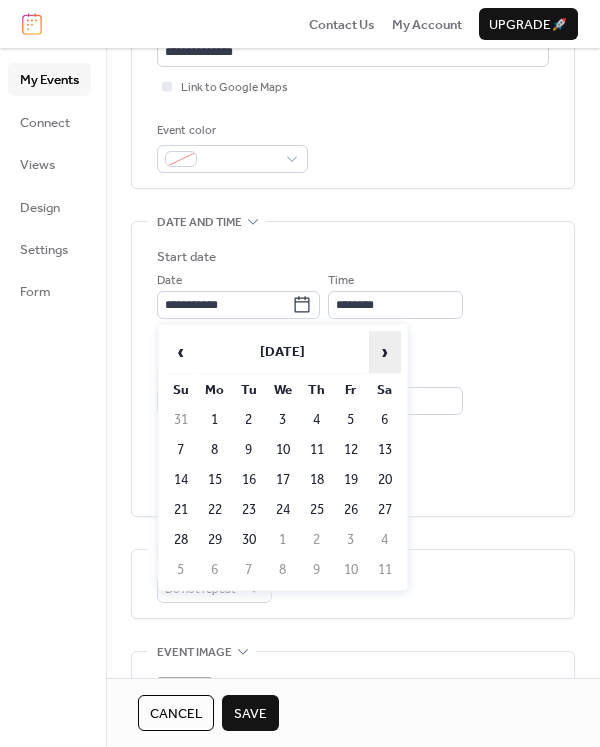 click on "›" at bounding box center [385, 352] 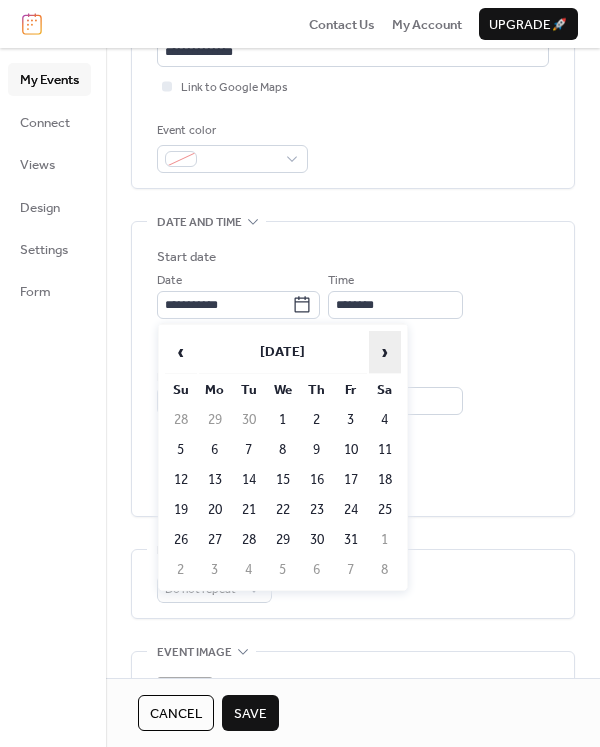 click on "›" at bounding box center [385, 352] 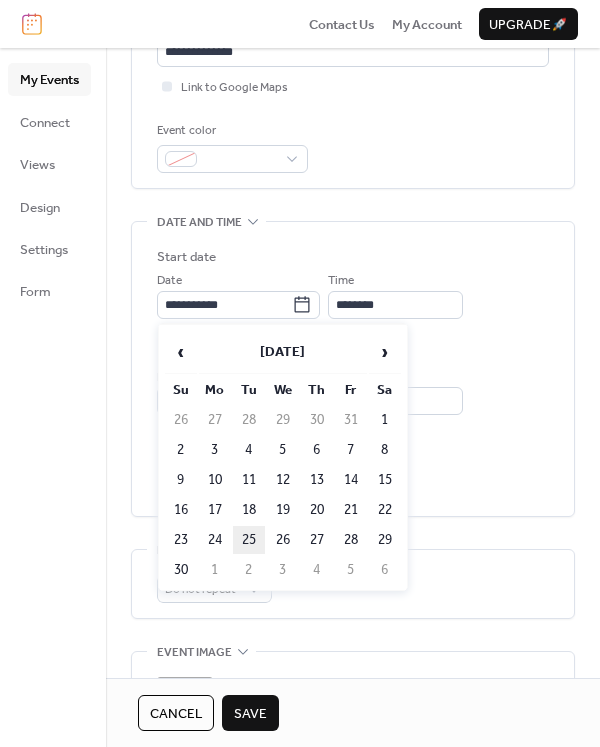 click on "25" at bounding box center (249, 540) 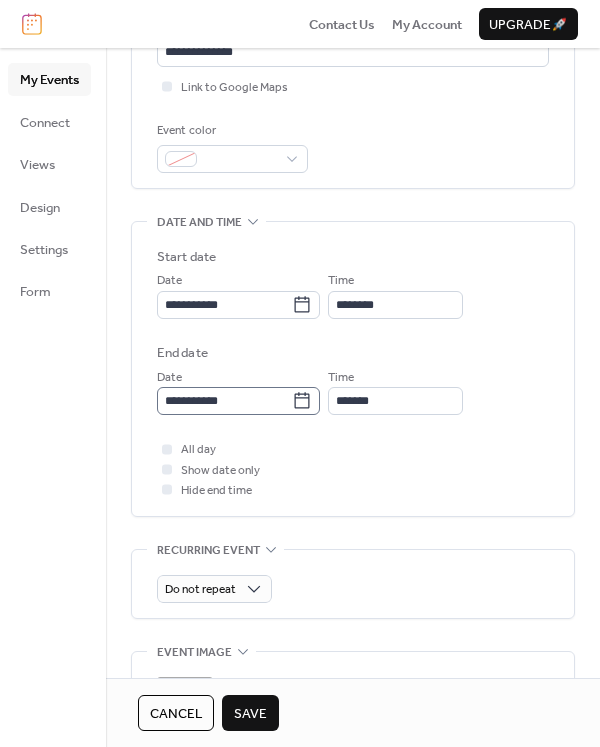click 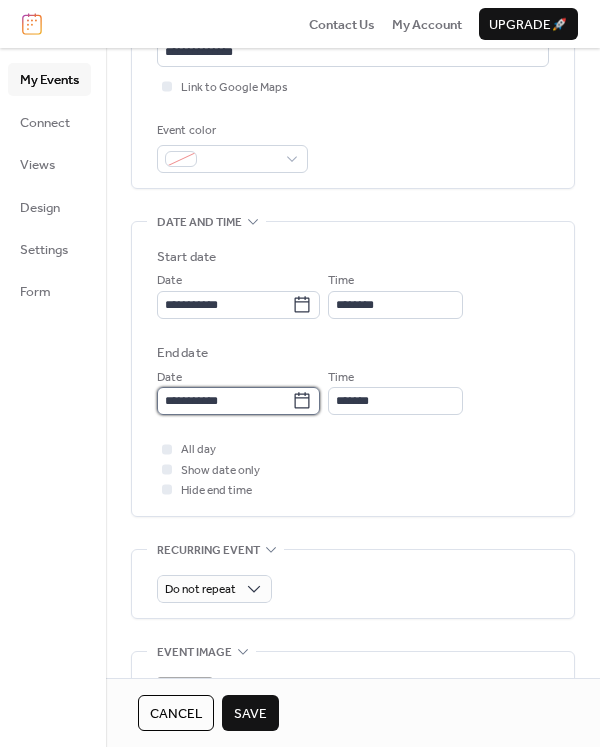 click on "**********" at bounding box center [224, 401] 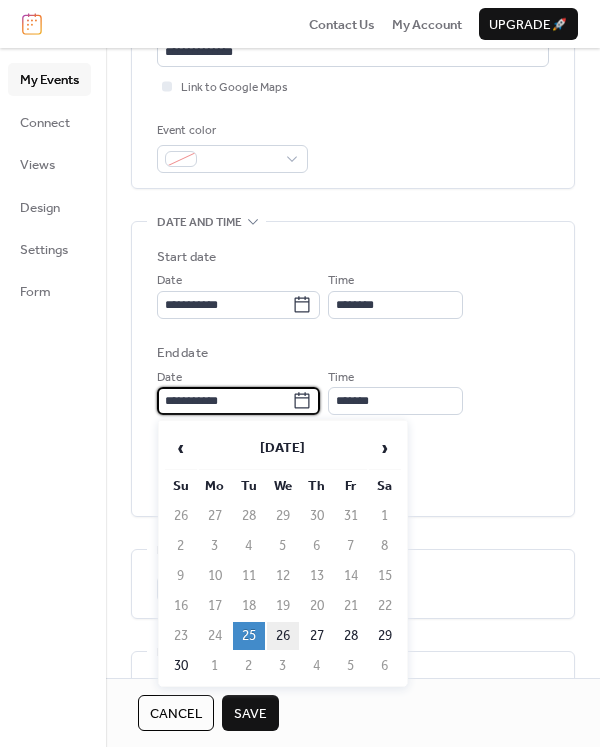 click on "26" at bounding box center [283, 636] 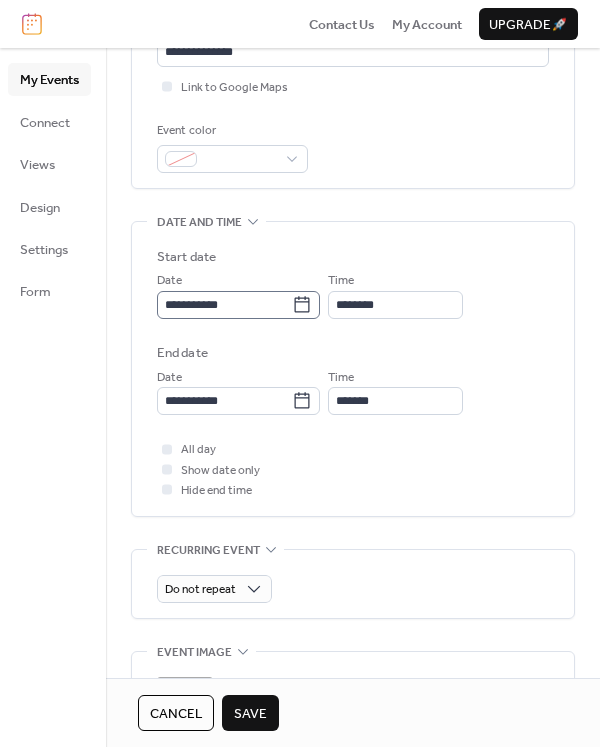 click 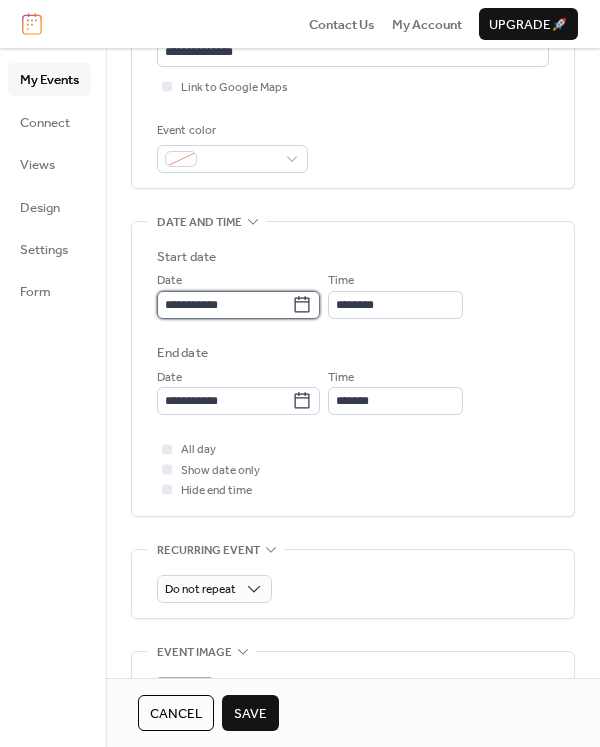 click on "**********" at bounding box center [224, 305] 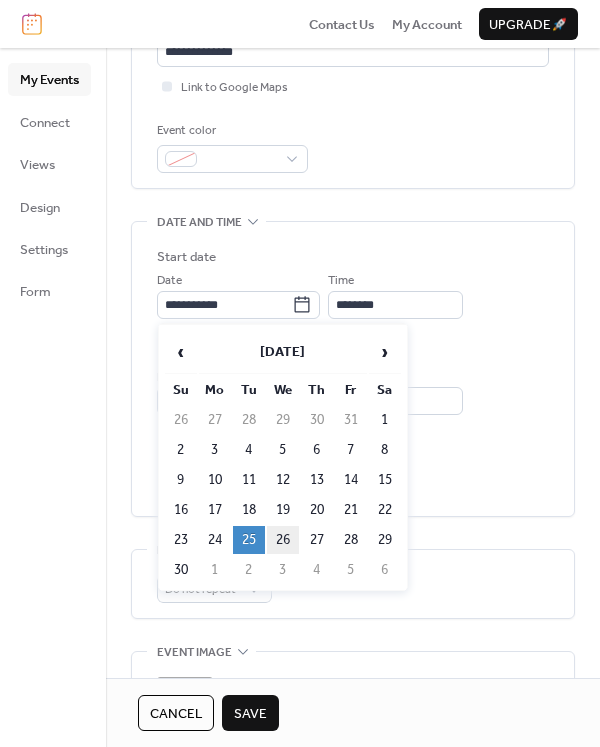 click on "26" at bounding box center [283, 540] 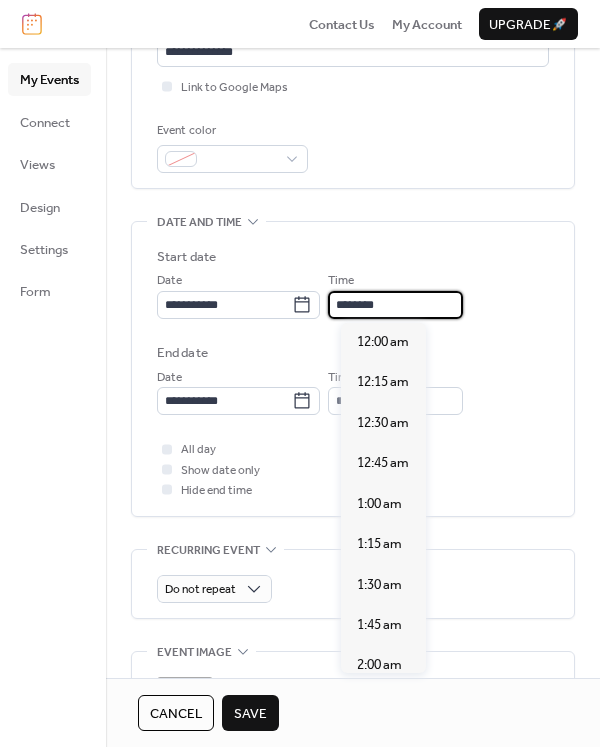 click on "********" at bounding box center (395, 305) 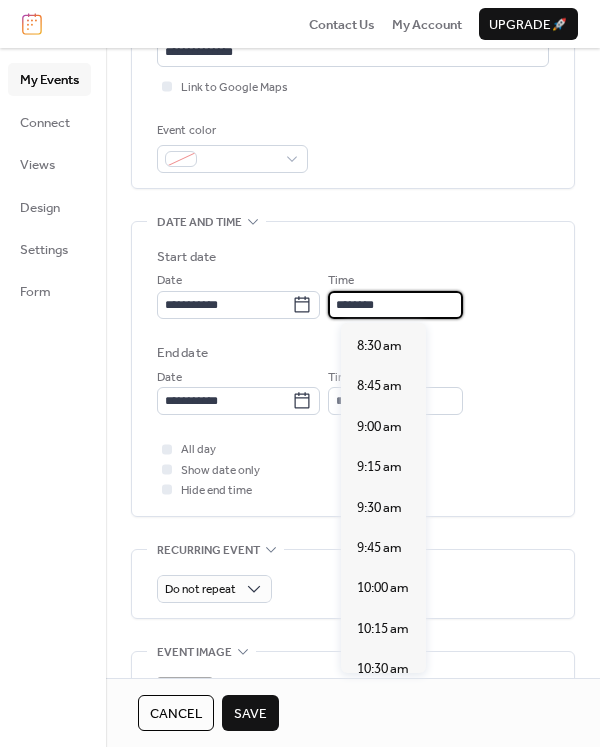 scroll, scrollTop: 1165, scrollLeft: 0, axis: vertical 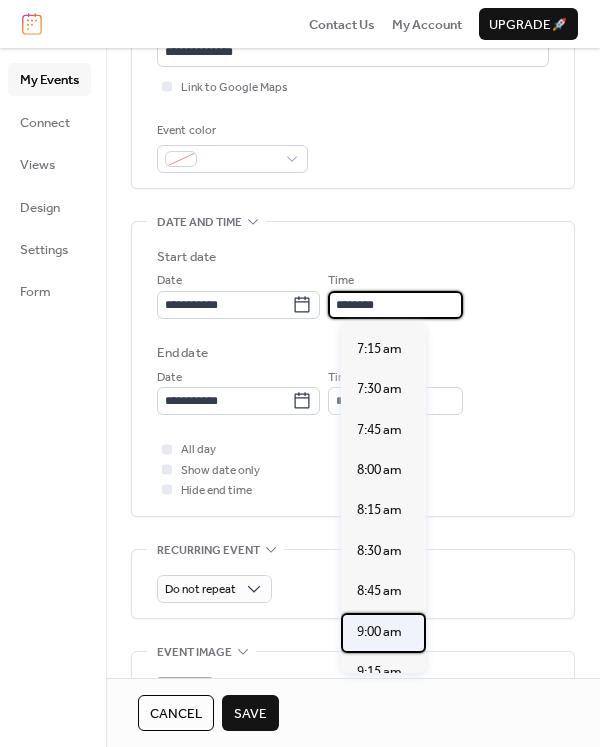 click on "9:00 am" at bounding box center [379, 632] 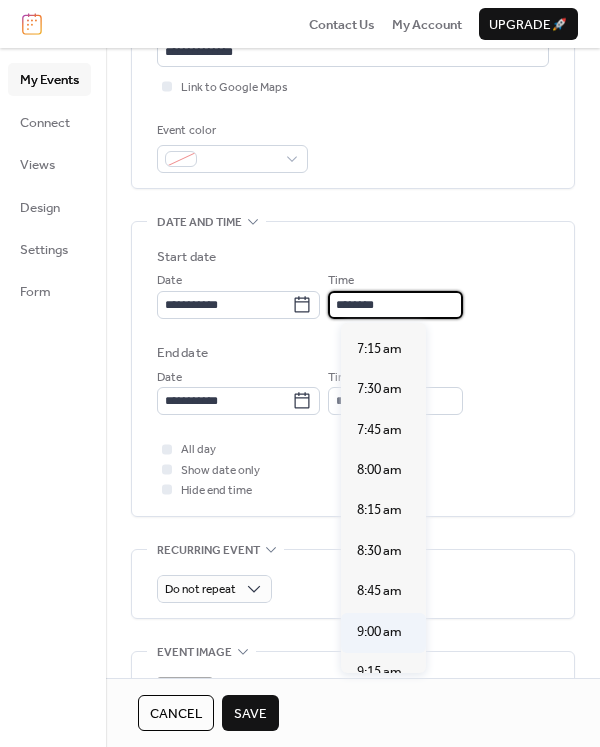 type on "*******" 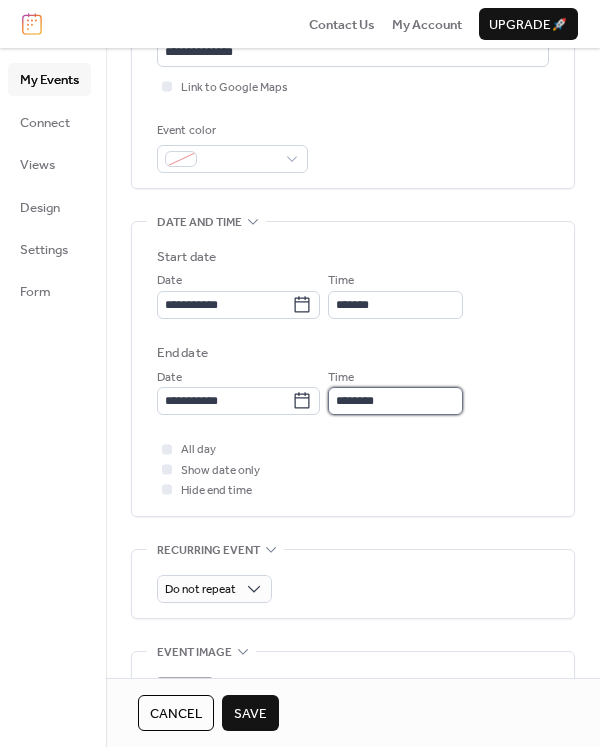 click on "********" at bounding box center [395, 401] 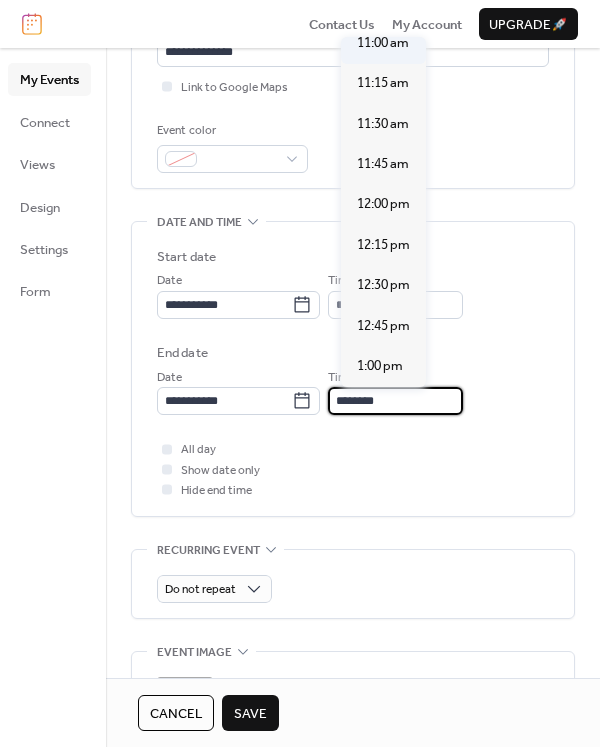 scroll, scrollTop: 1797, scrollLeft: 0, axis: vertical 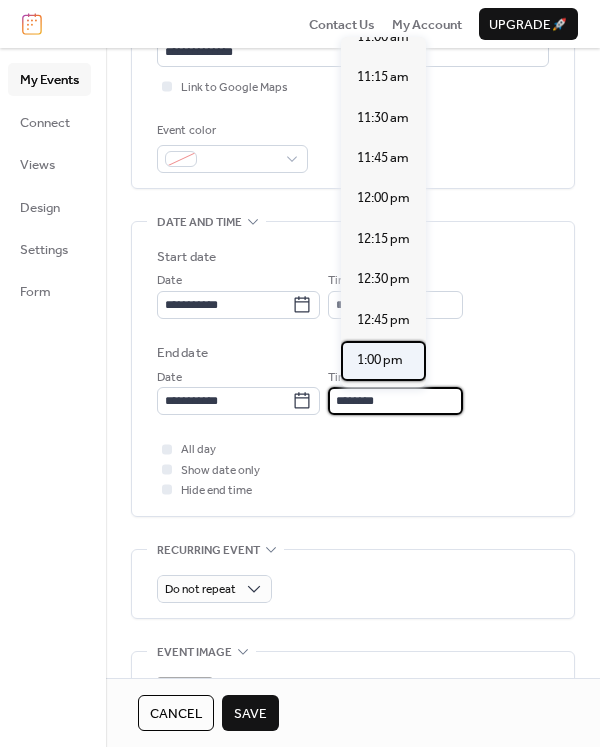 click on "1:00 pm" at bounding box center [380, 360] 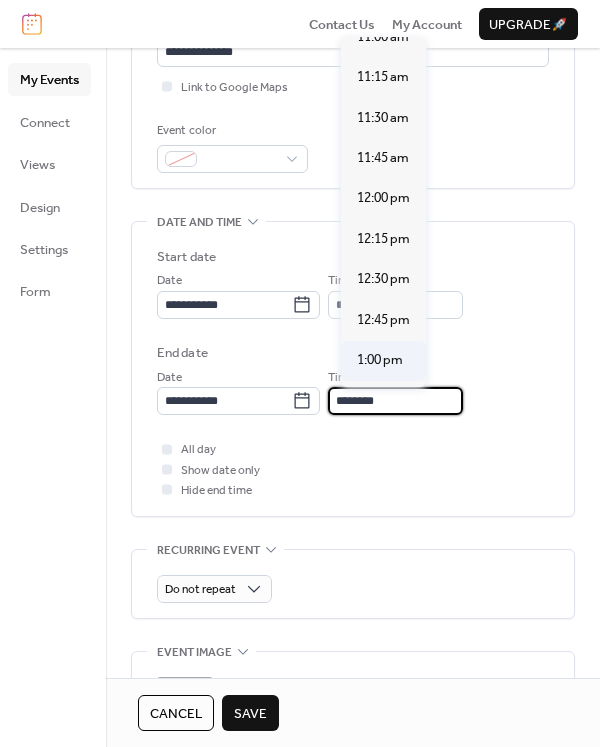 type on "*******" 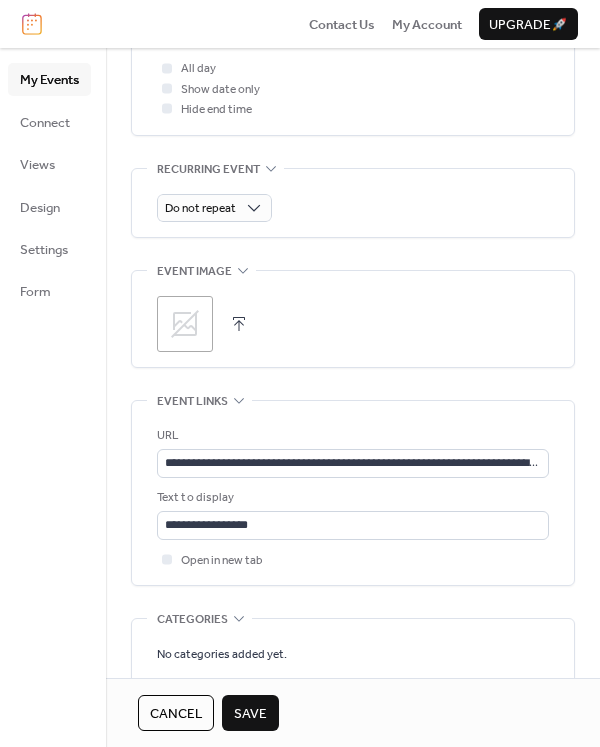 scroll, scrollTop: 843, scrollLeft: 0, axis: vertical 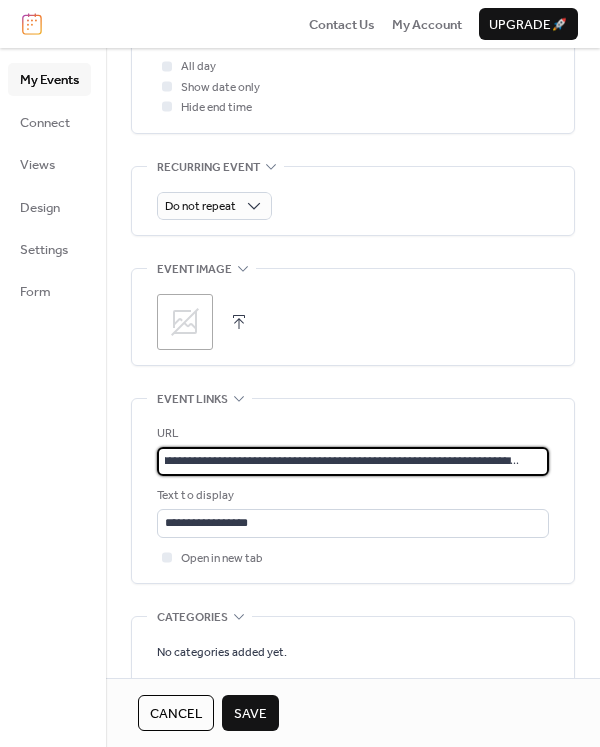 drag, startPoint x: 163, startPoint y: 462, endPoint x: 568, endPoint y: 500, distance: 406.7788 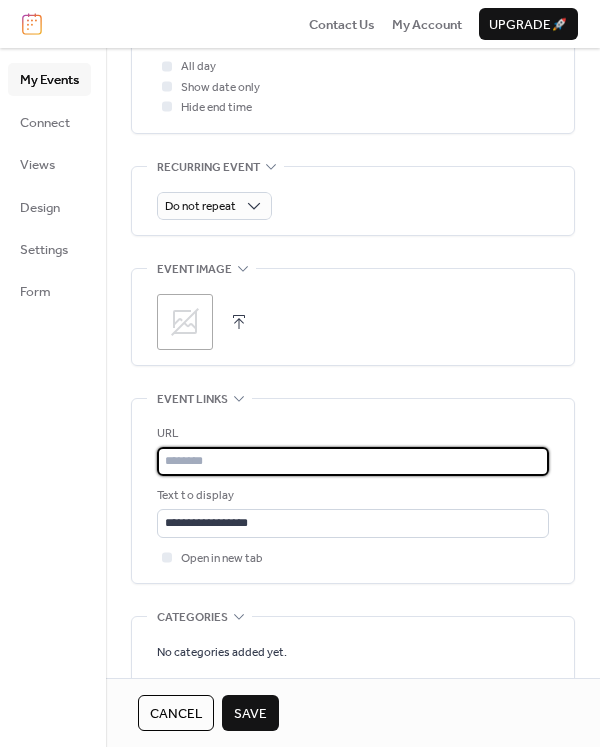 scroll, scrollTop: 0, scrollLeft: 0, axis: both 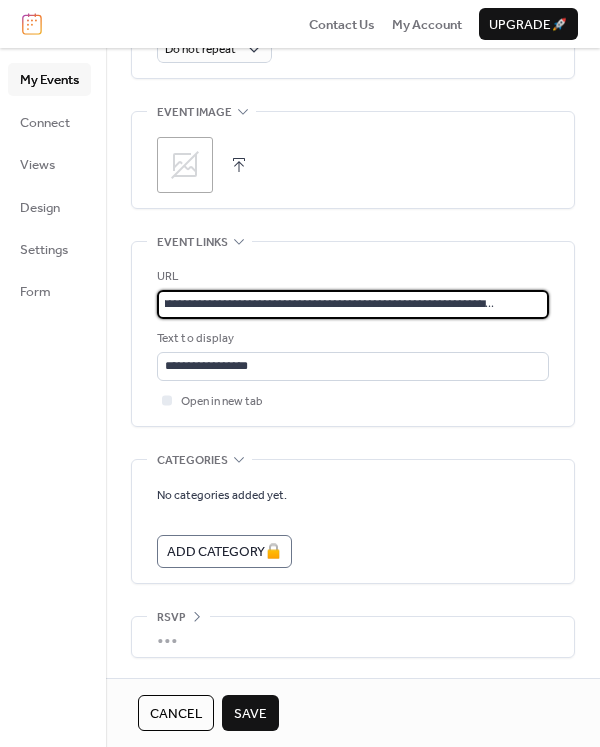 type on "**********" 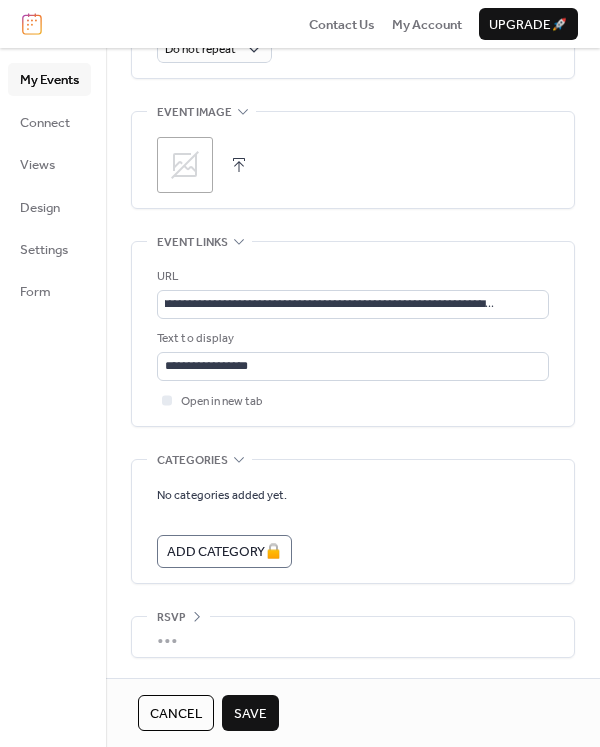 scroll, scrollTop: 0, scrollLeft: 0, axis: both 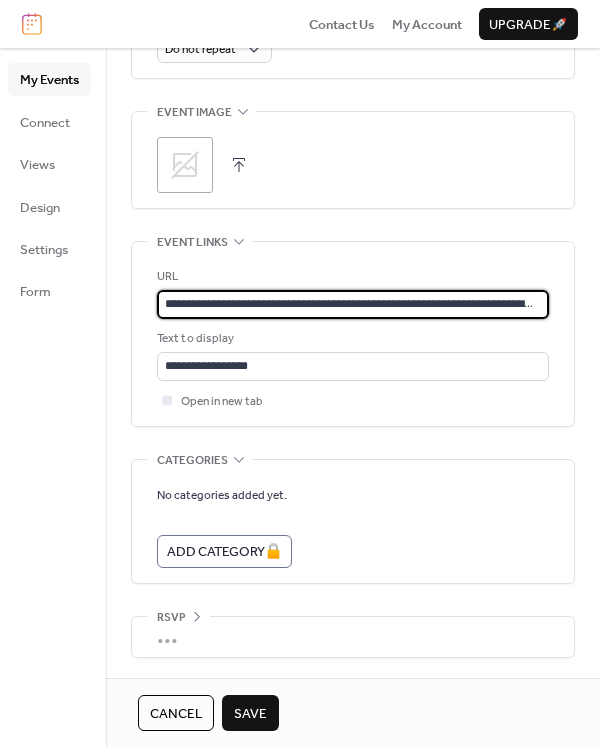 click on "Save" at bounding box center (250, 713) 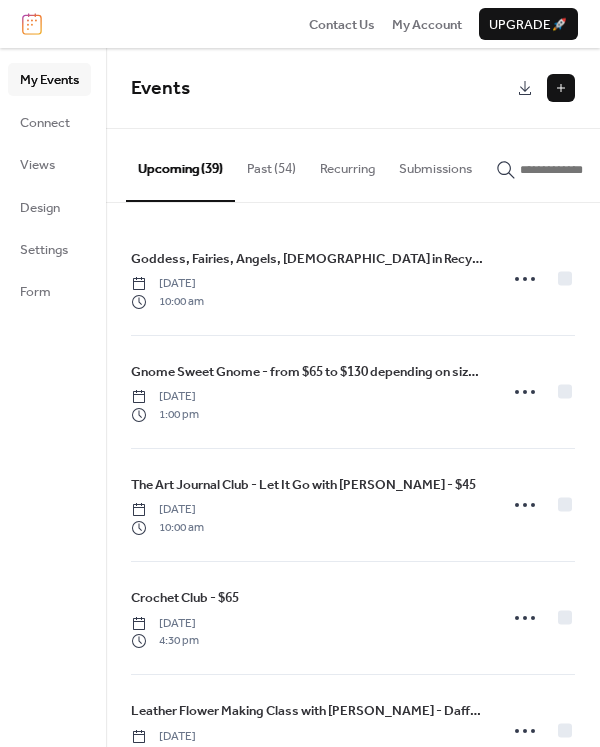 click at bounding box center [561, 88] 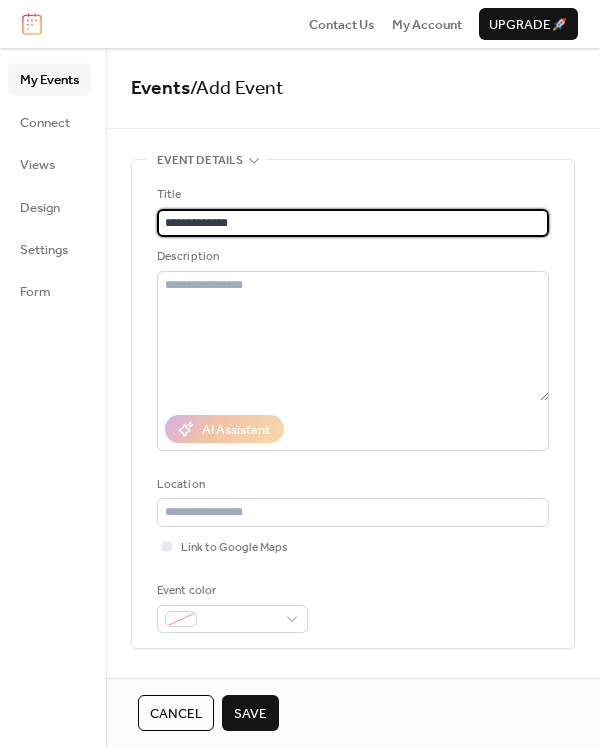 type on "**********" 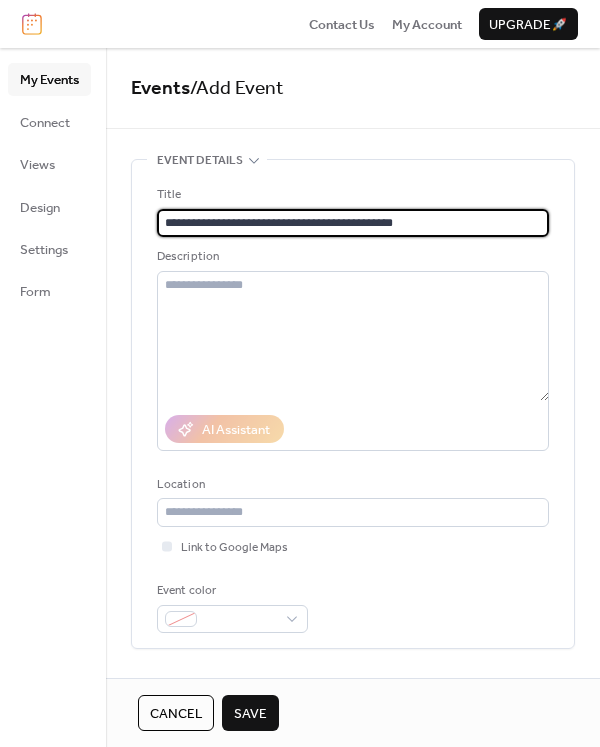 type on "**********" 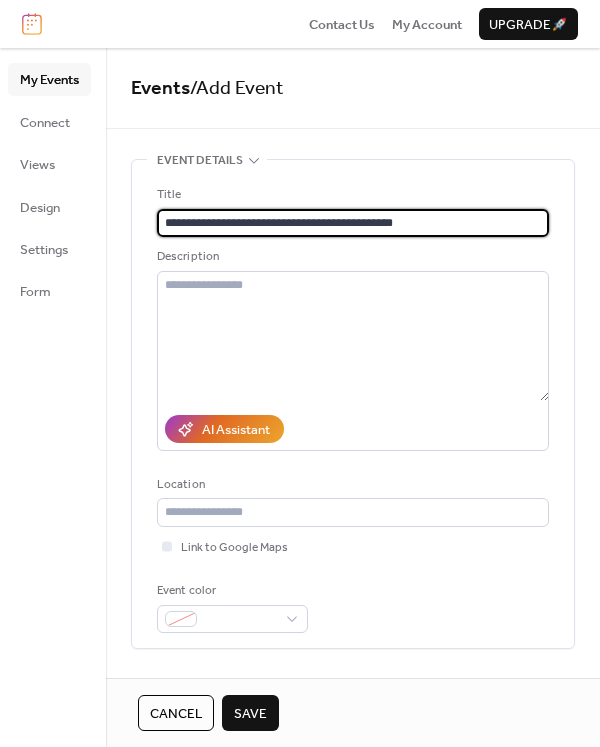 click on "**********" at bounding box center [353, 223] 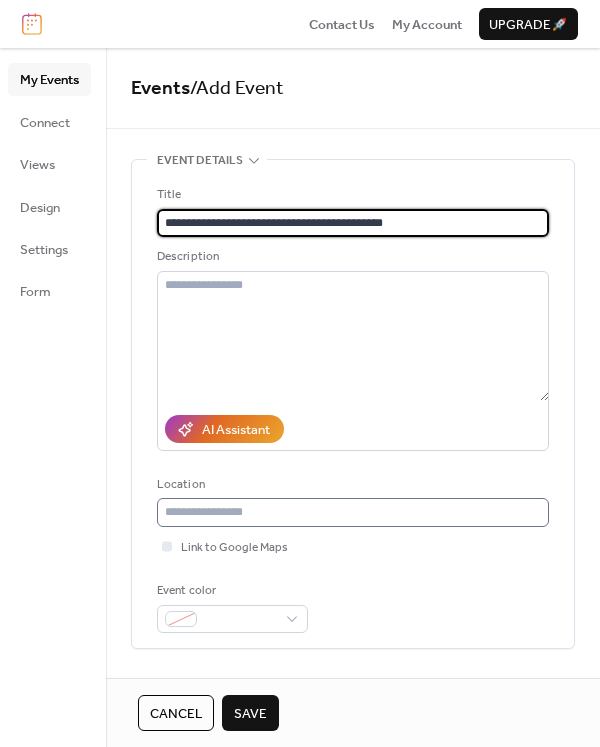 type on "**********" 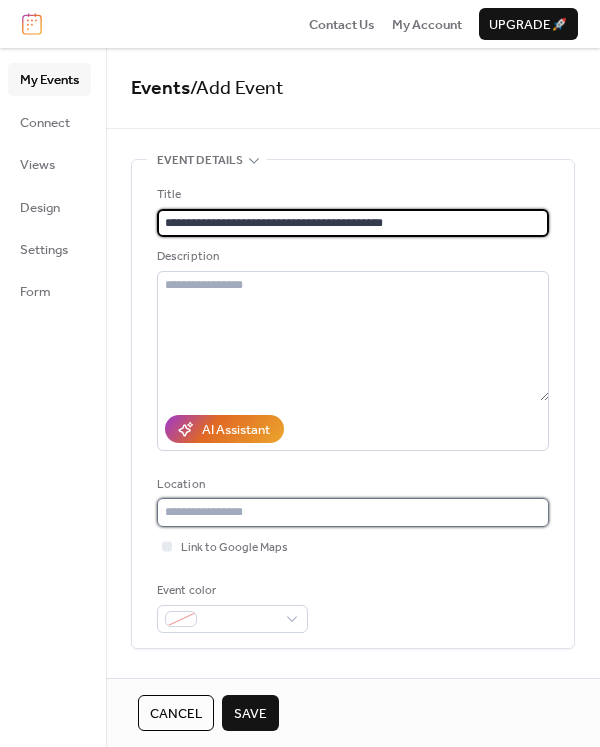 click at bounding box center (353, 512) 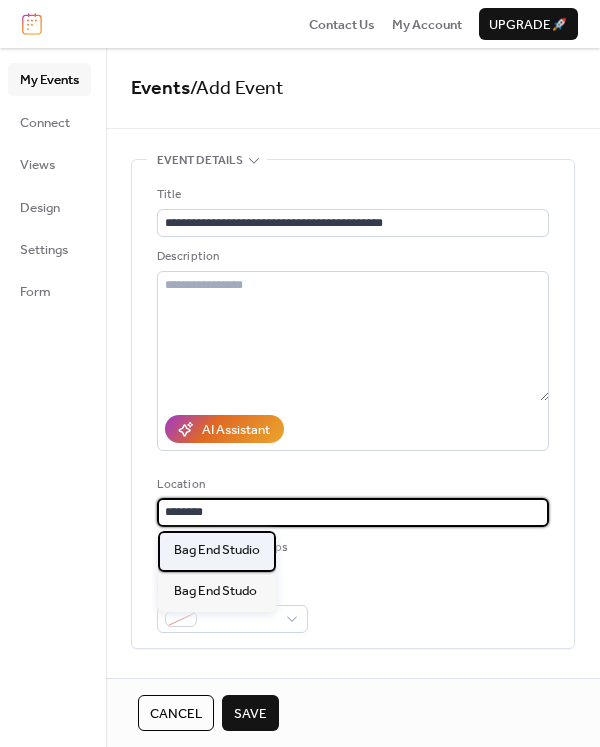 click on "Bag End Studio" at bounding box center (217, 550) 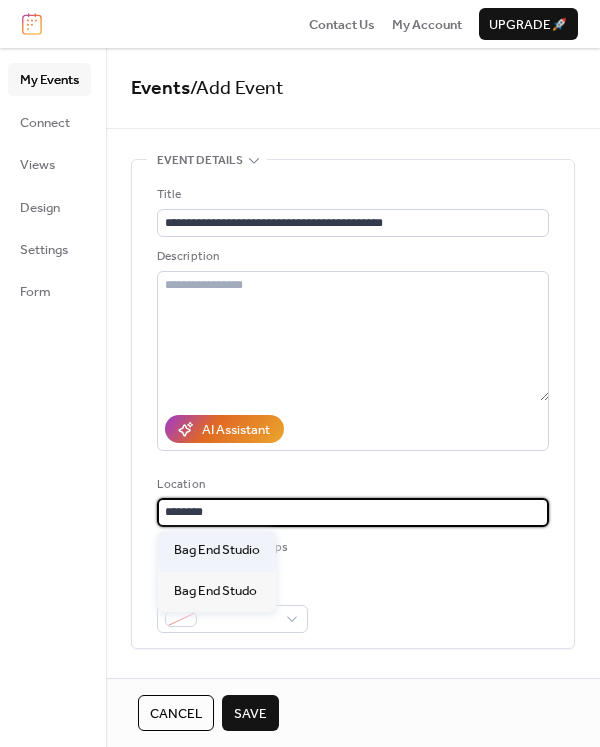 type on "**********" 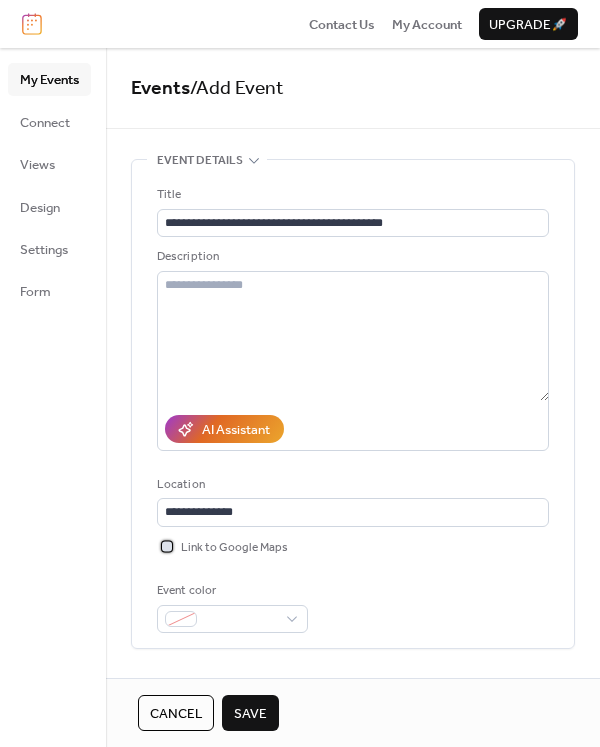 click at bounding box center (167, 546) 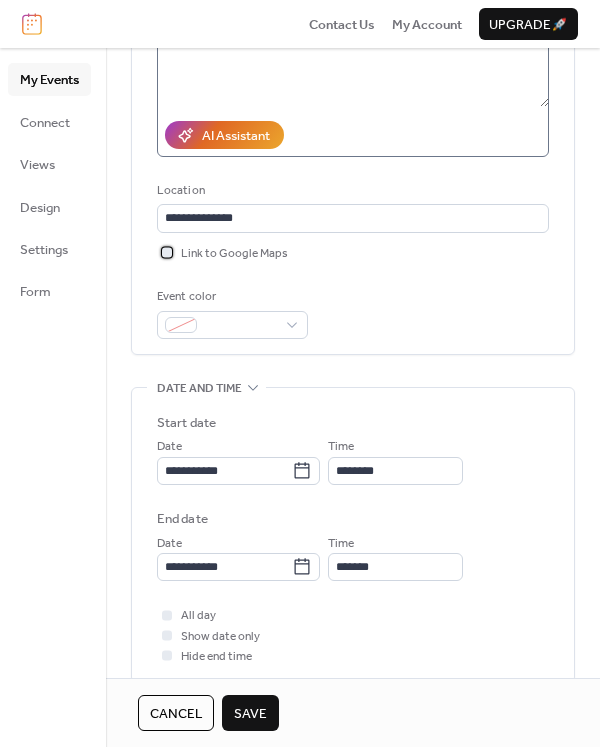 scroll, scrollTop: 325, scrollLeft: 0, axis: vertical 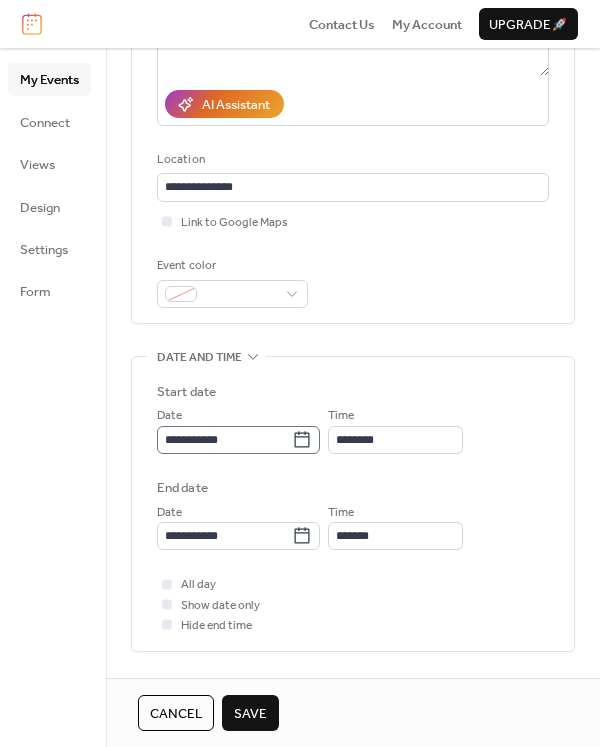 click 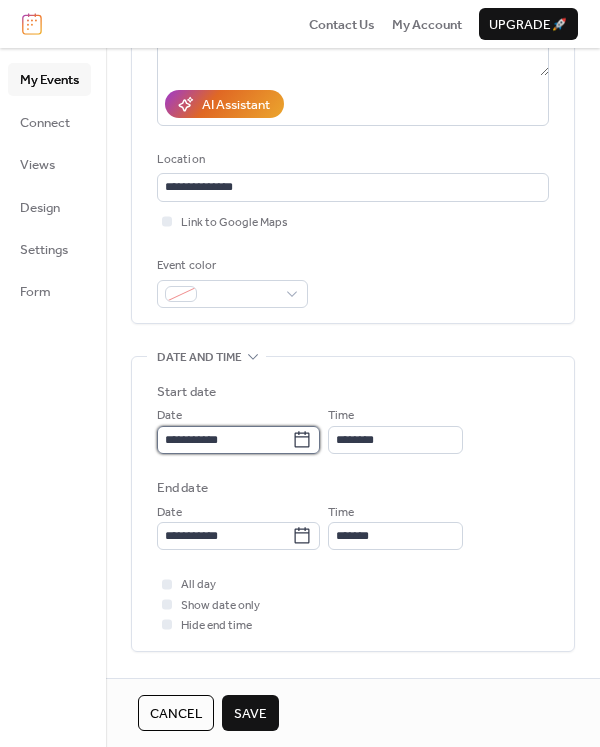 click on "**********" at bounding box center (224, 440) 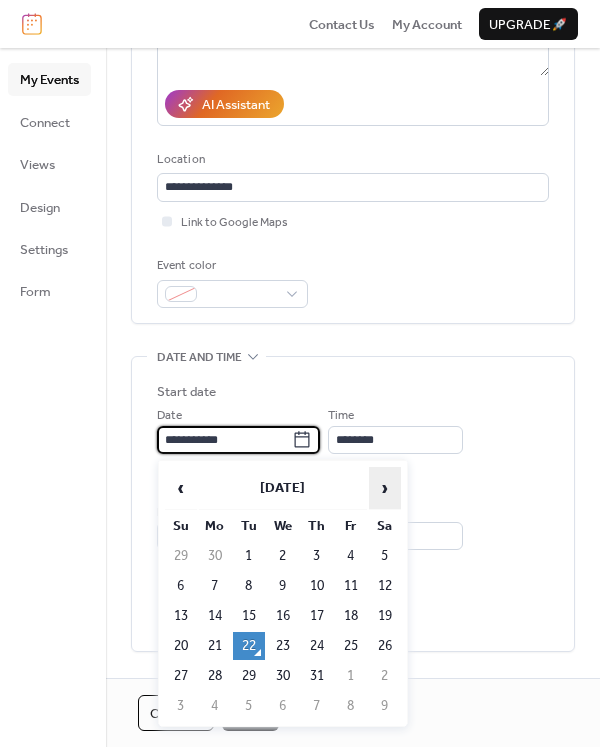 click on "›" at bounding box center (385, 488) 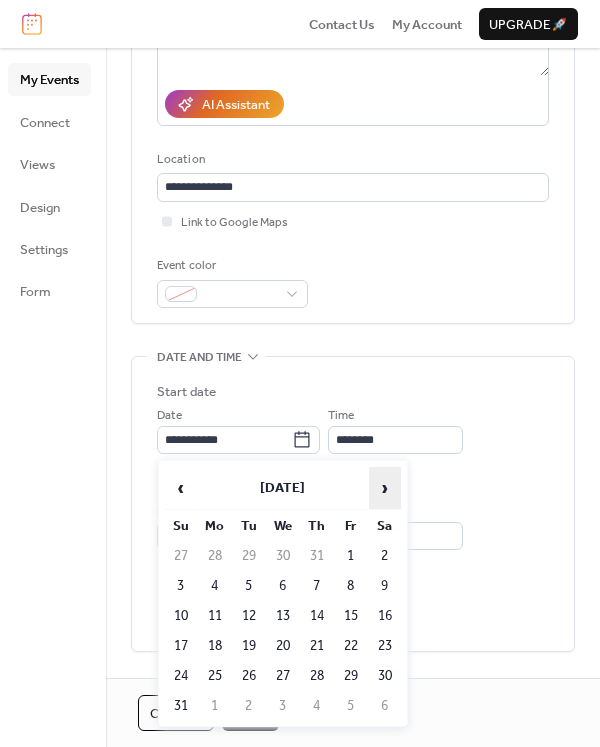 click on "›" at bounding box center [385, 488] 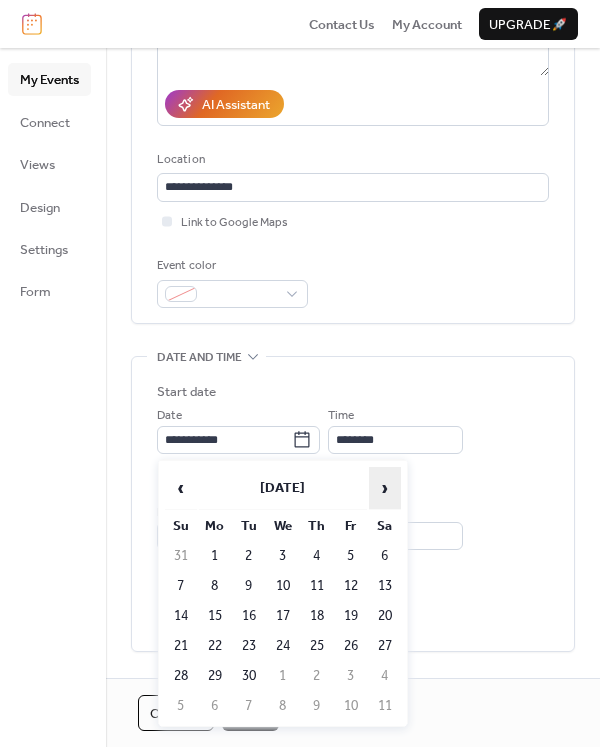 click on "›" at bounding box center [385, 488] 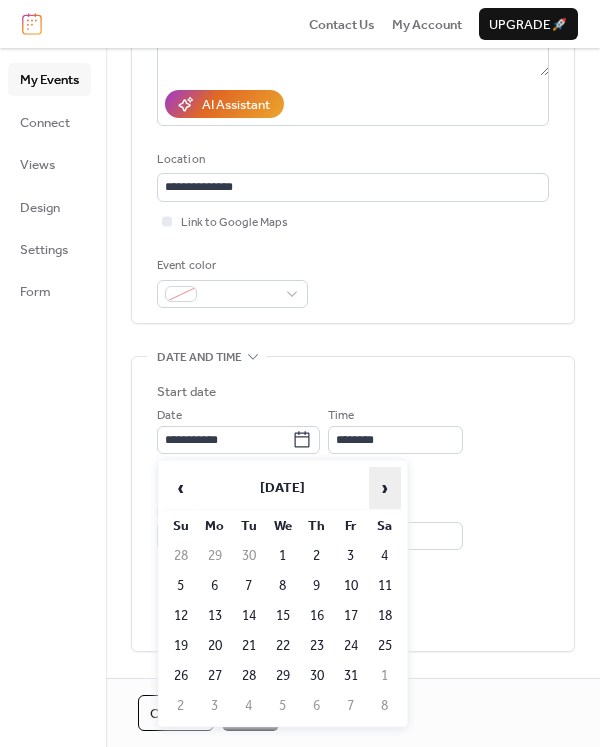 click on "›" at bounding box center [385, 488] 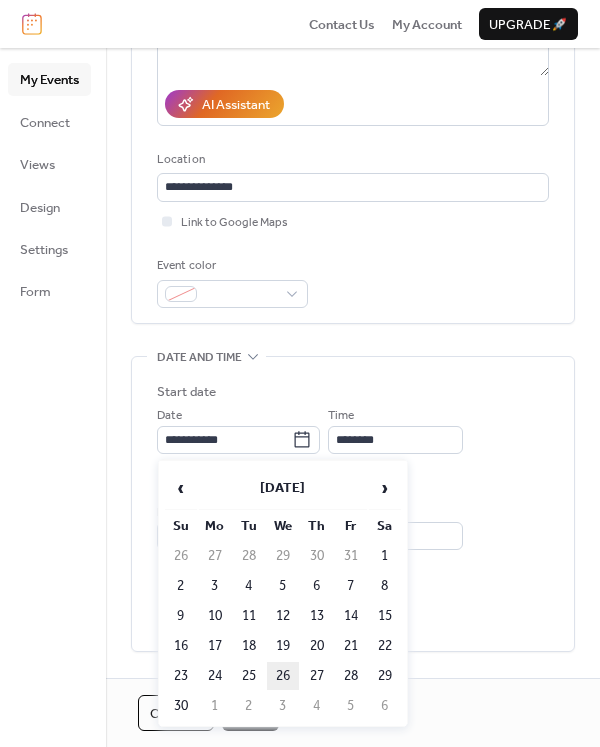 click on "26" at bounding box center (283, 676) 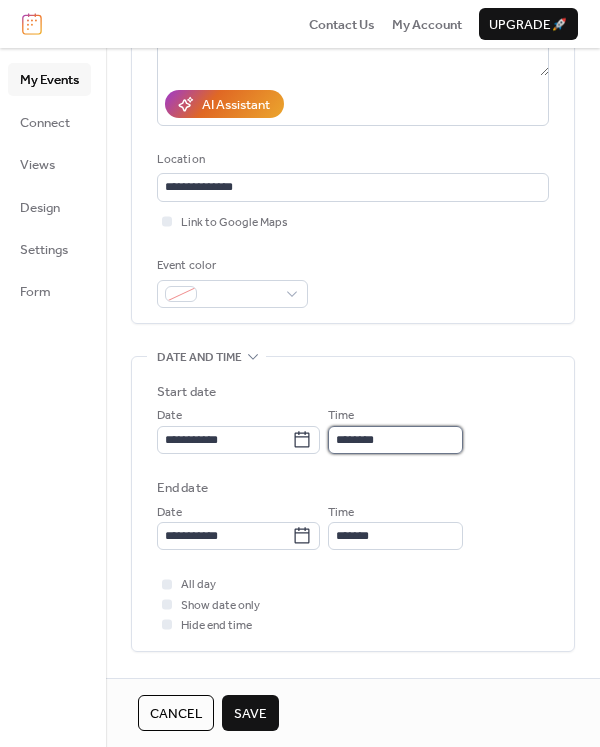 click on "********" at bounding box center [395, 440] 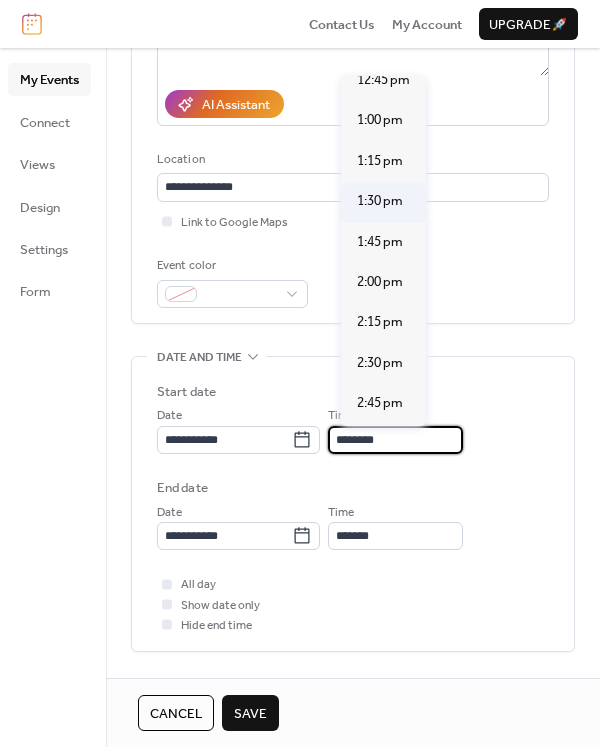 scroll, scrollTop: 2082, scrollLeft: 0, axis: vertical 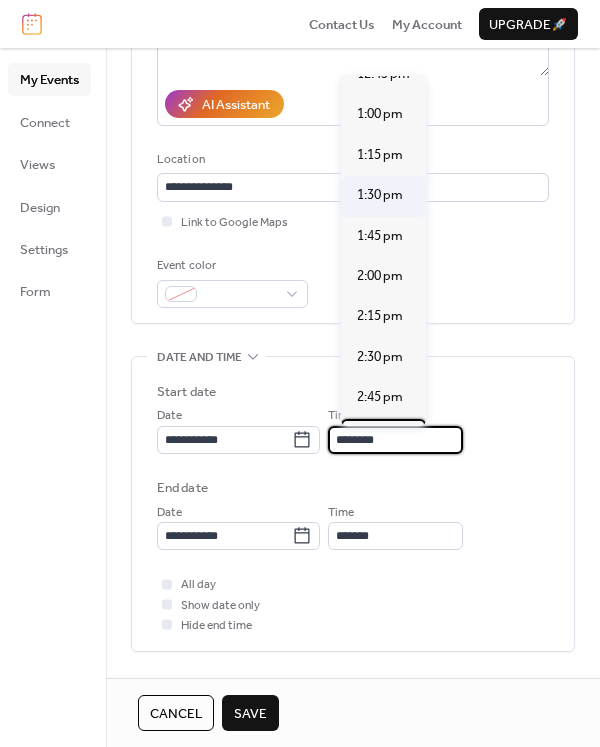 click on "3:00 pm" at bounding box center (380, 438) 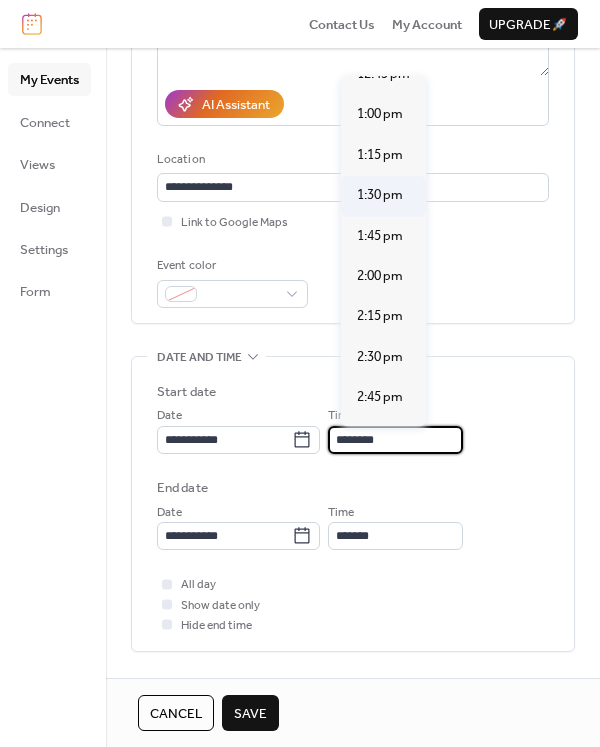 type on "*******" 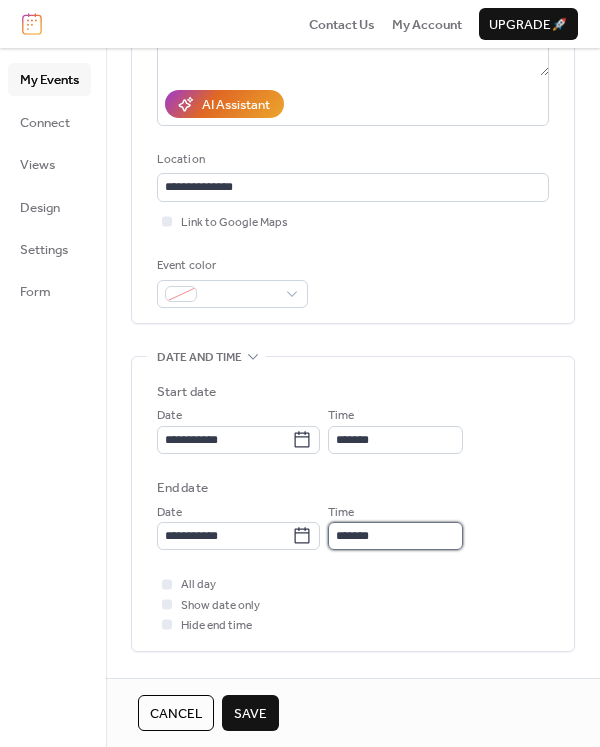 click on "*******" at bounding box center (395, 536) 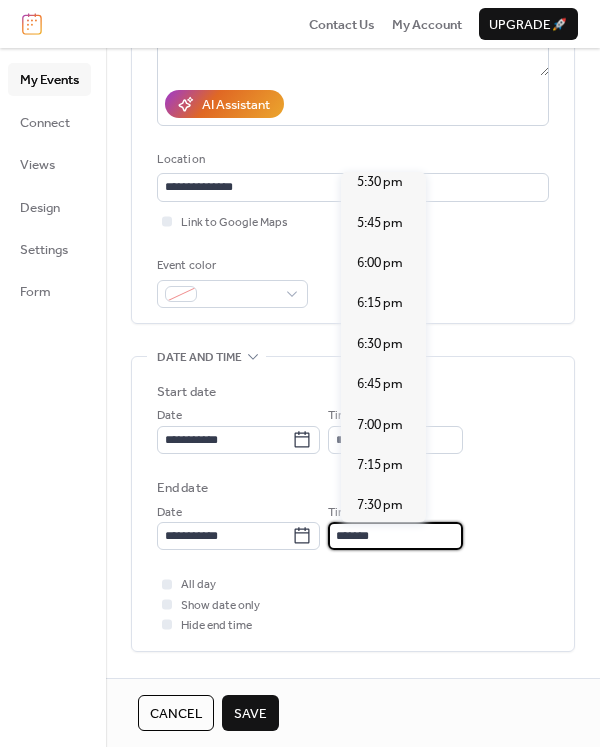 scroll, scrollTop: 375, scrollLeft: 0, axis: vertical 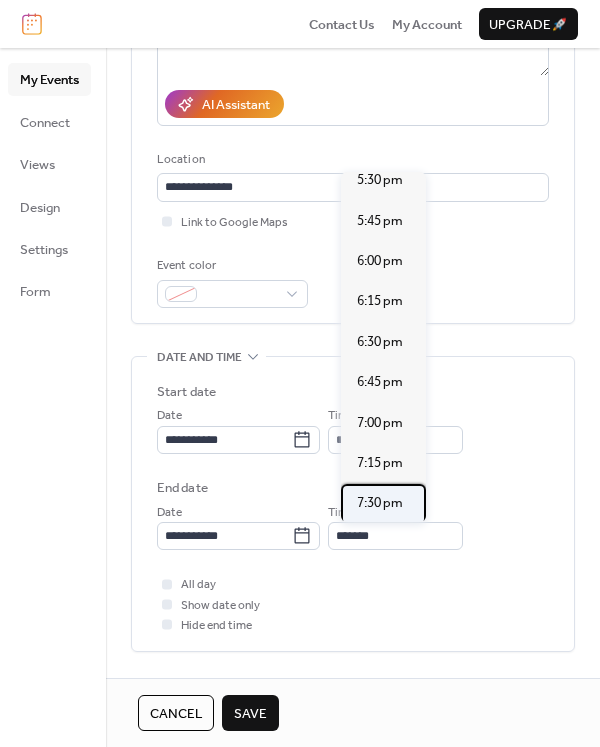 click on "7:30 pm" at bounding box center [380, 503] 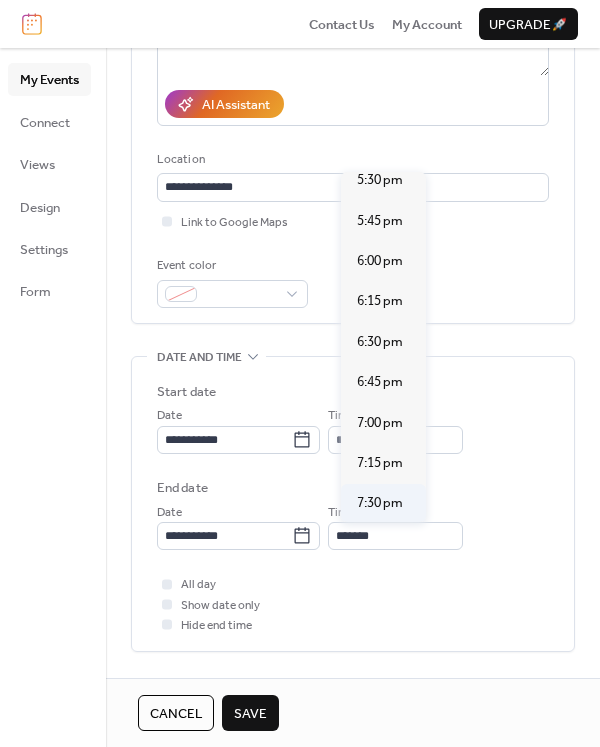 type on "*******" 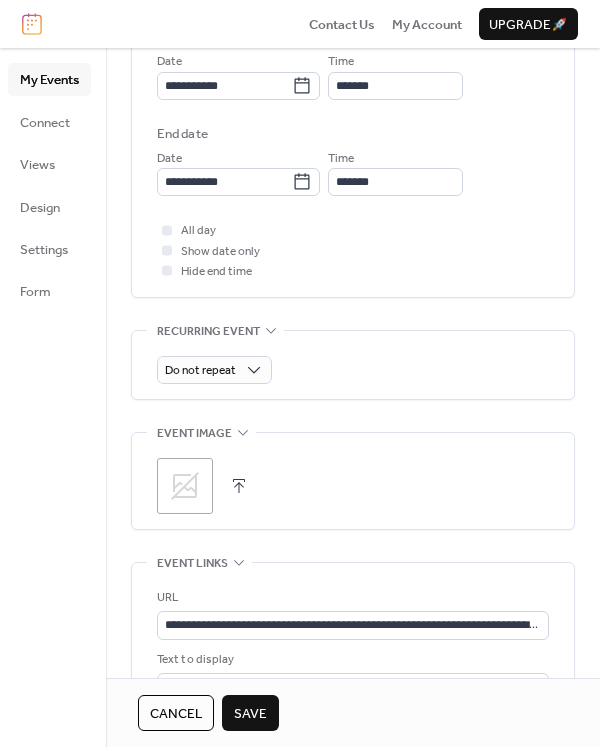 scroll, scrollTop: 681, scrollLeft: 0, axis: vertical 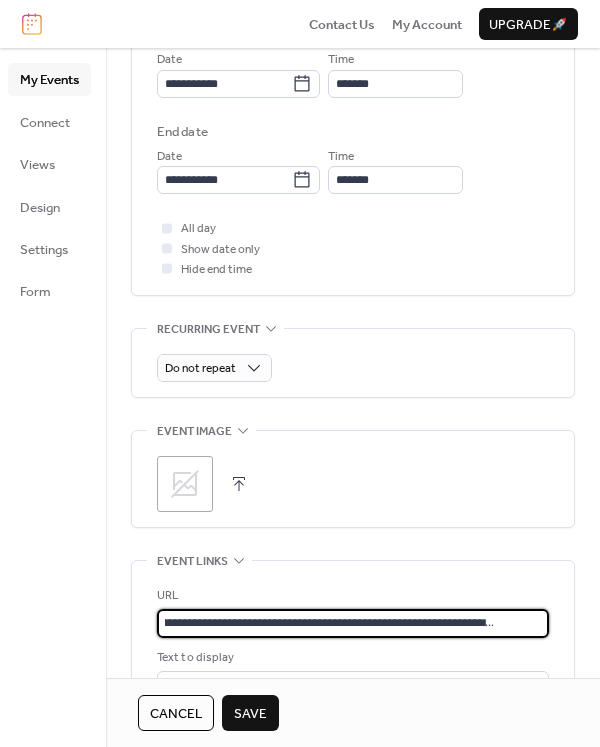 drag, startPoint x: 166, startPoint y: 616, endPoint x: 551, endPoint y: 643, distance: 385.9456 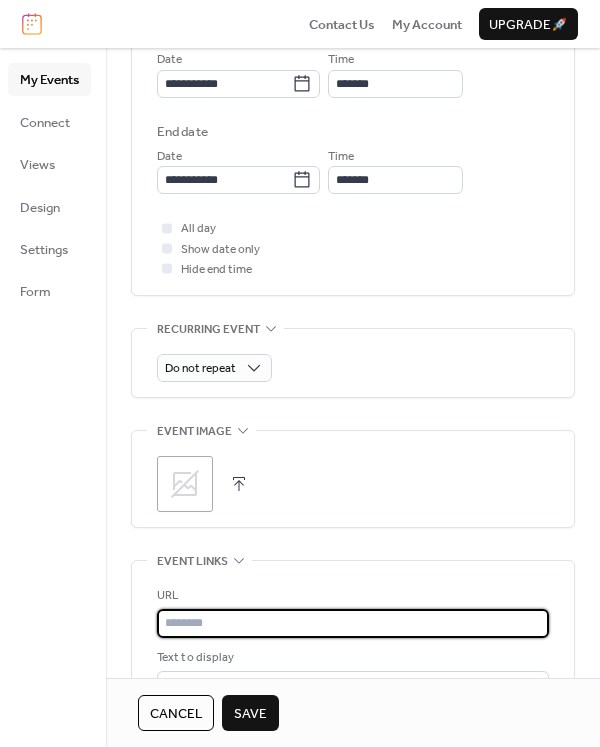 scroll, scrollTop: 0, scrollLeft: 0, axis: both 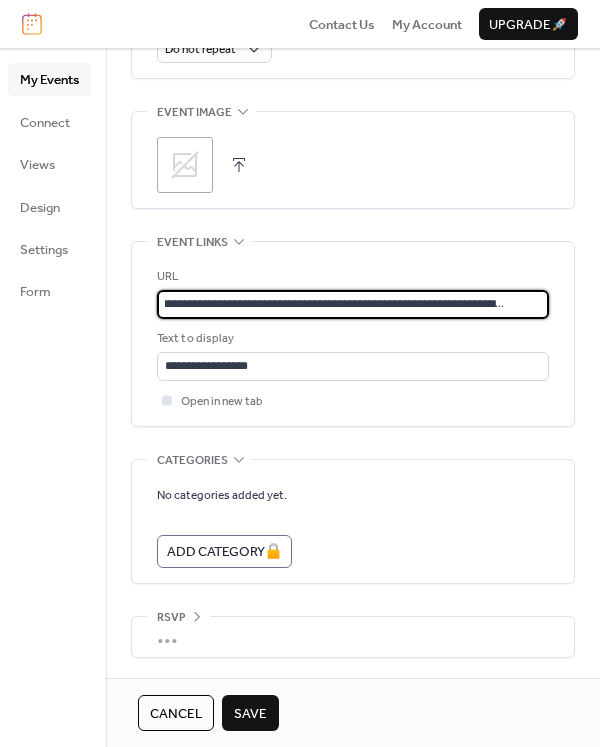 type on "**********" 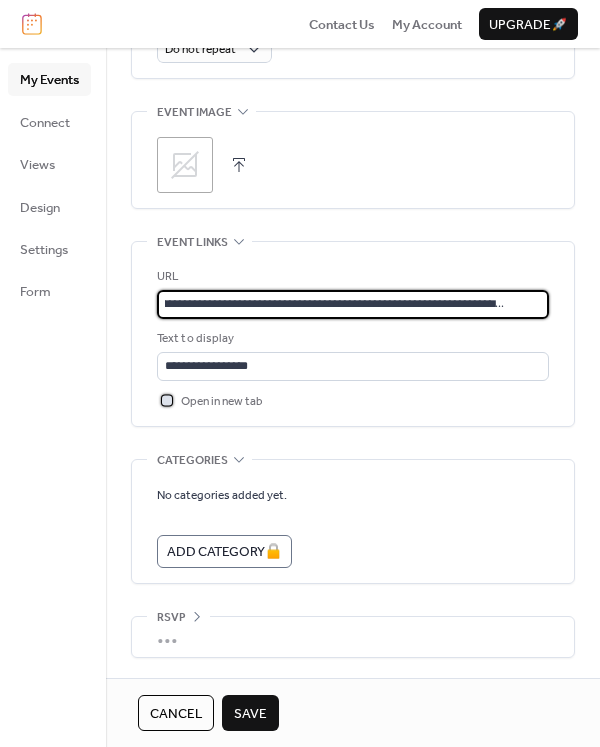 click at bounding box center [167, 400] 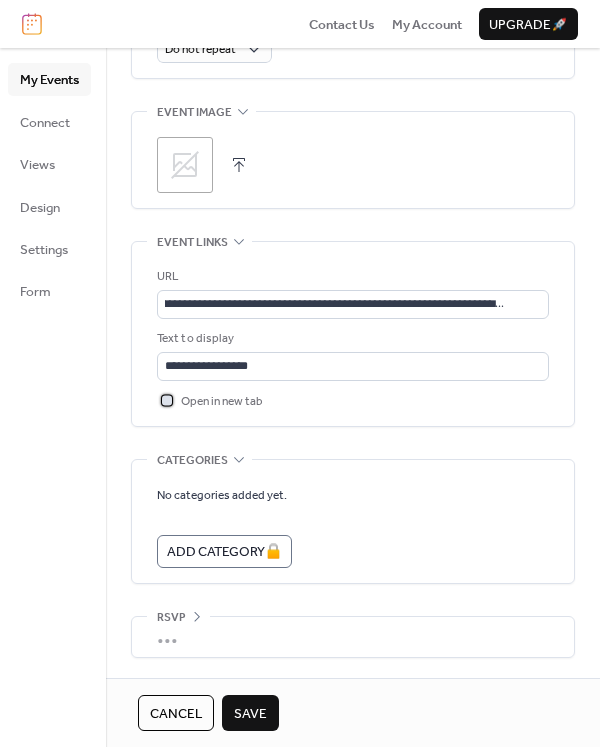 scroll, scrollTop: 0, scrollLeft: 0, axis: both 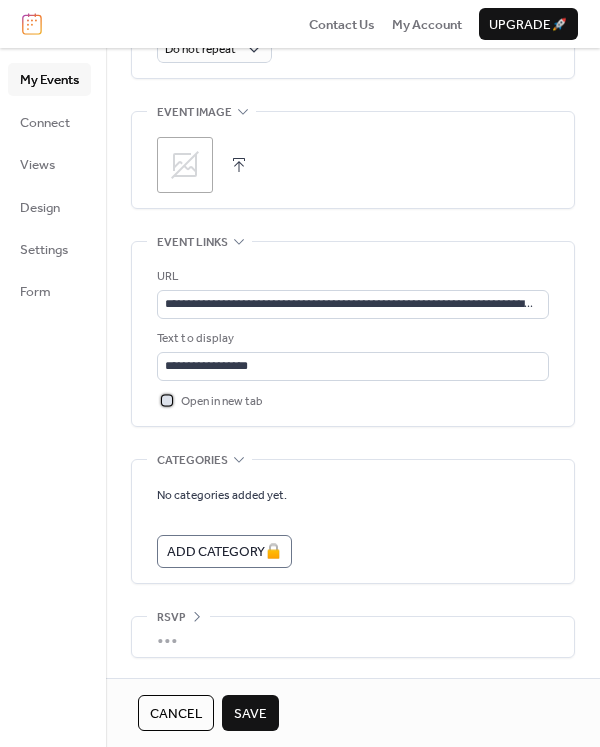 click at bounding box center [167, 400] 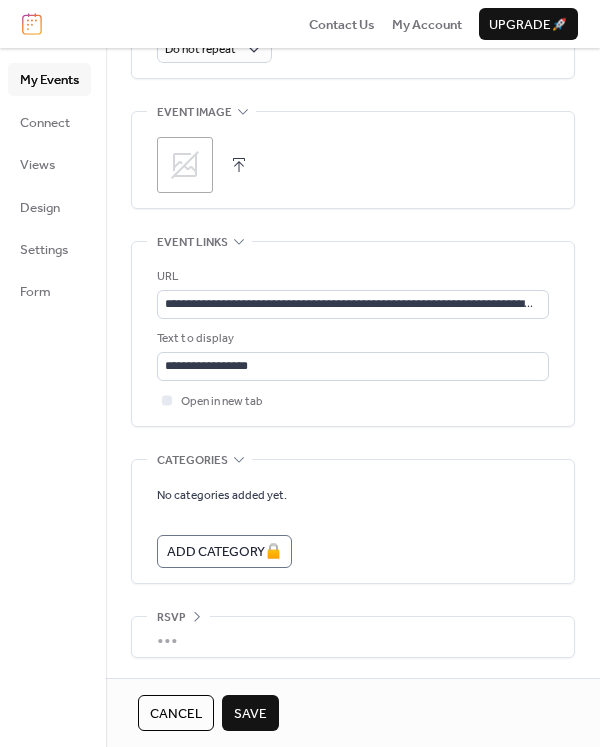 click on "Save" at bounding box center (250, 714) 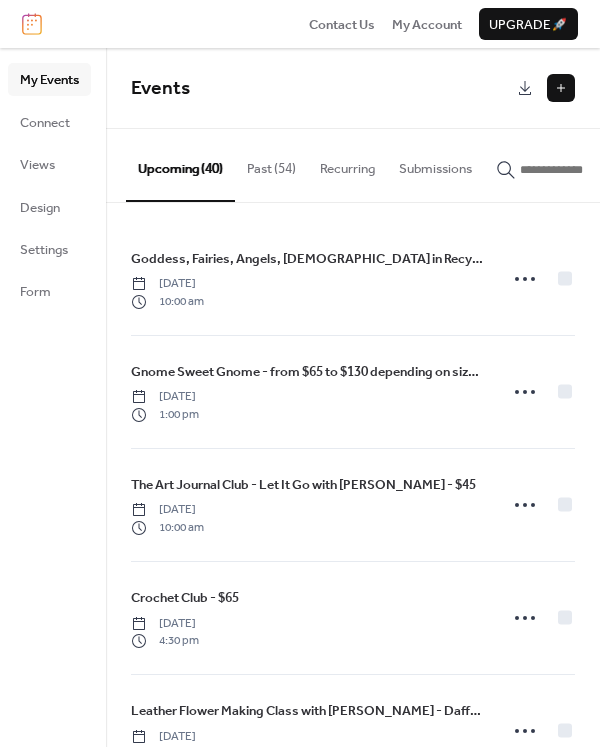click at bounding box center (561, 88) 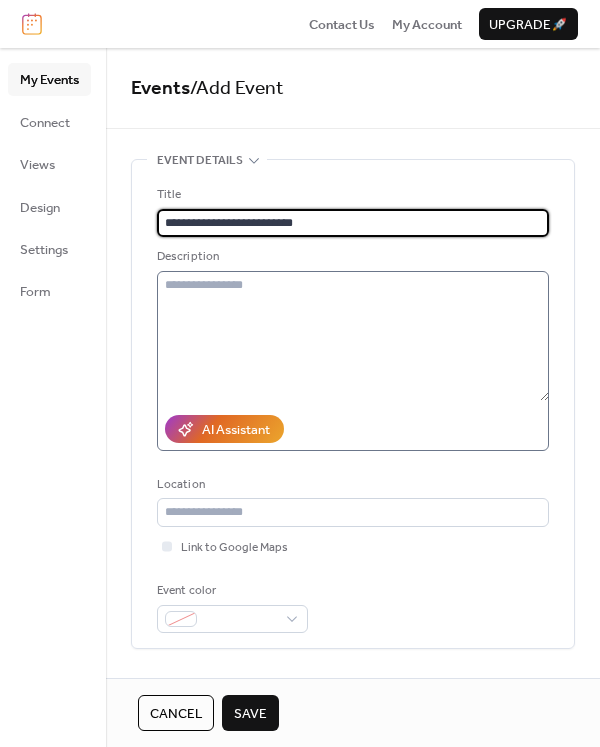 type on "**********" 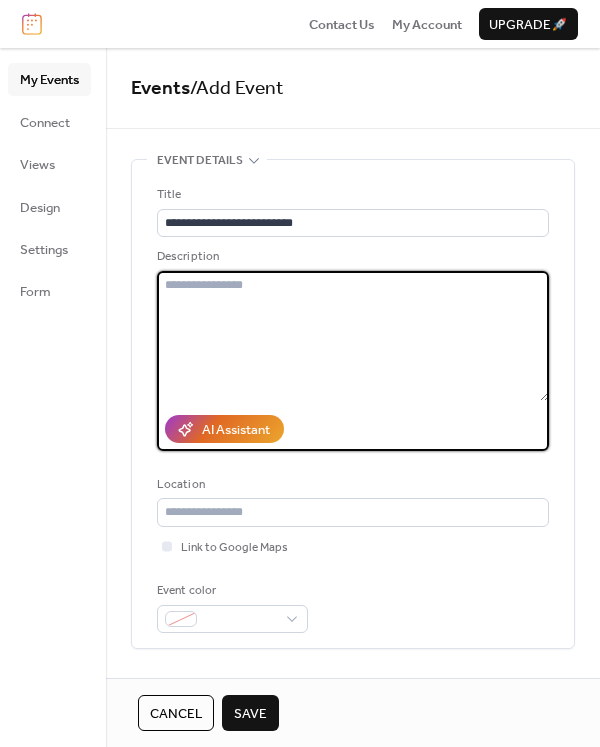 click at bounding box center [353, 336] 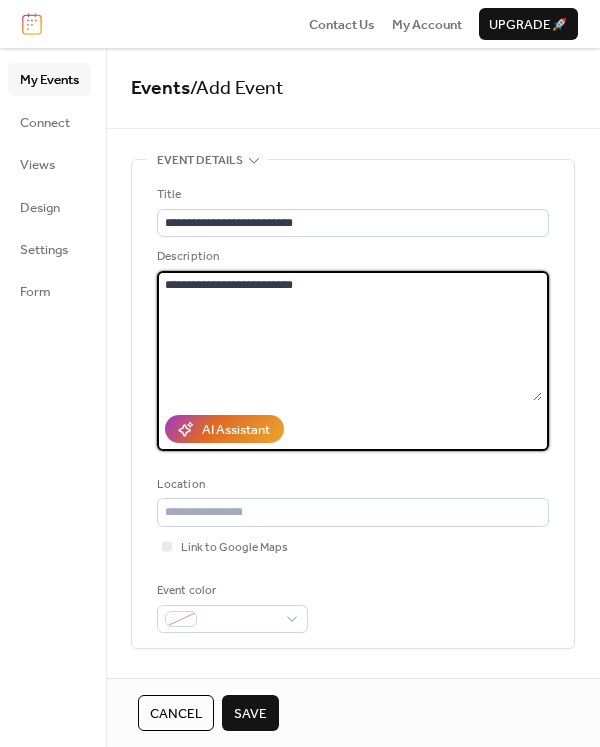 click on "**********" at bounding box center (349, 336) 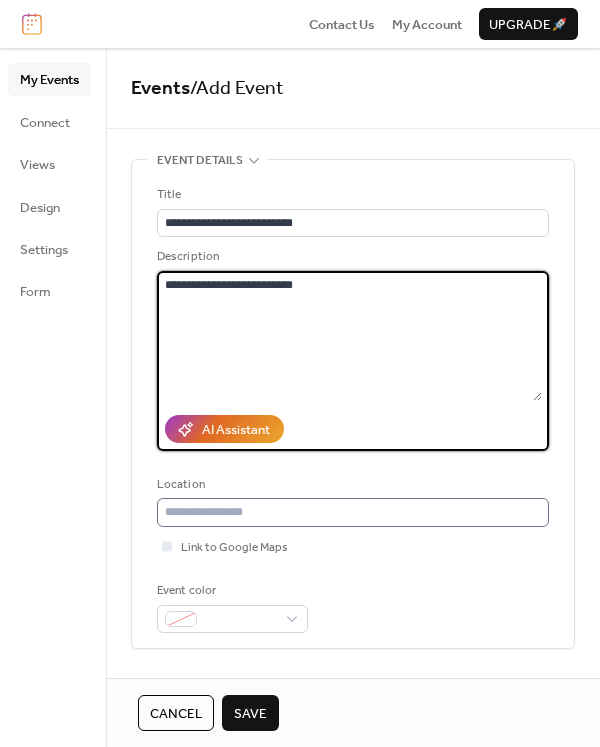 type on "**********" 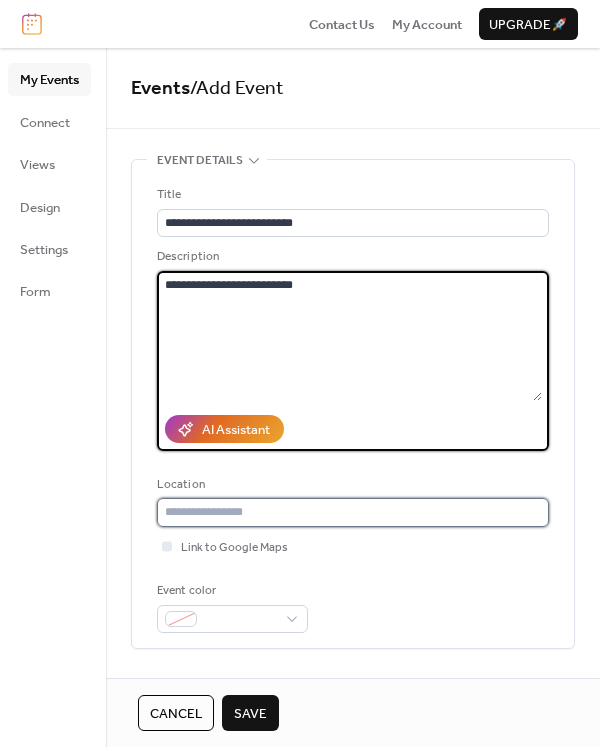 click at bounding box center [353, 512] 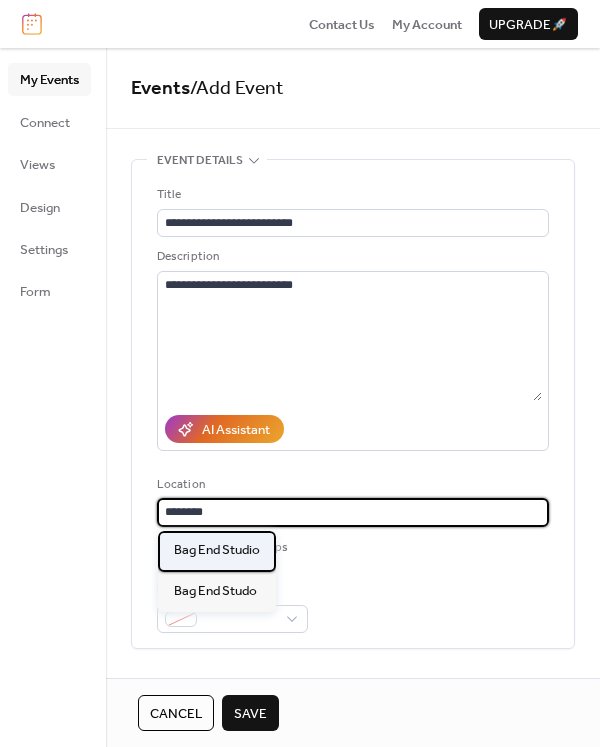 click on "Bag End Studio" at bounding box center [217, 550] 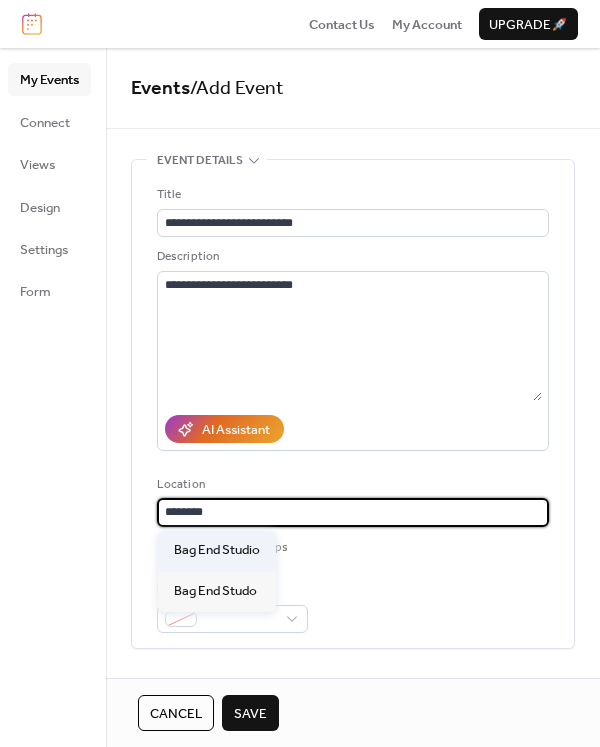 type on "**********" 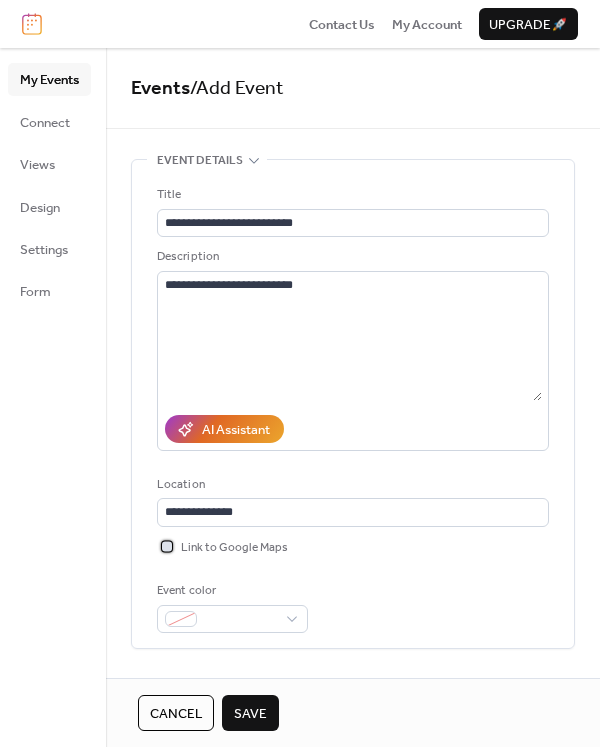 click at bounding box center [167, 546] 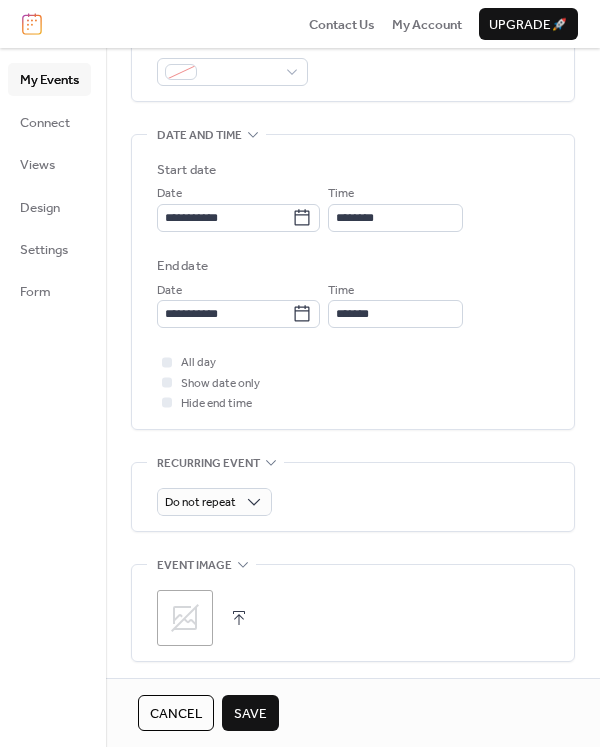 scroll, scrollTop: 553, scrollLeft: 0, axis: vertical 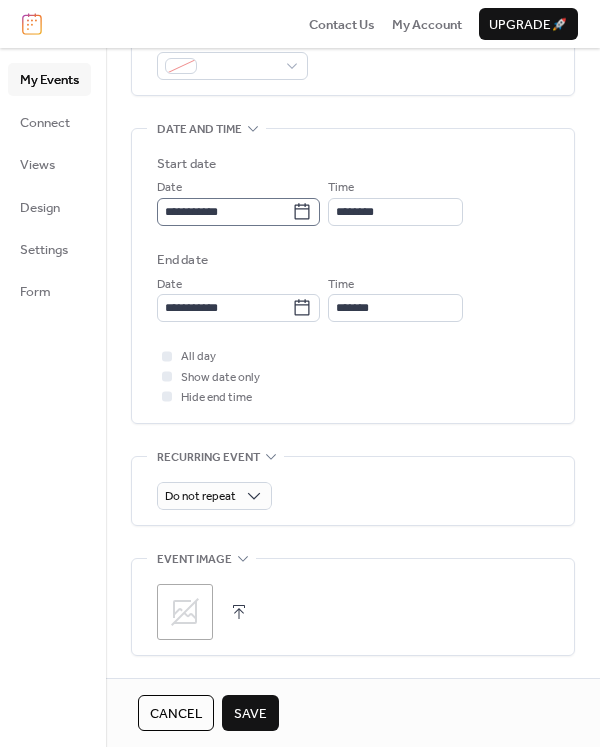 click 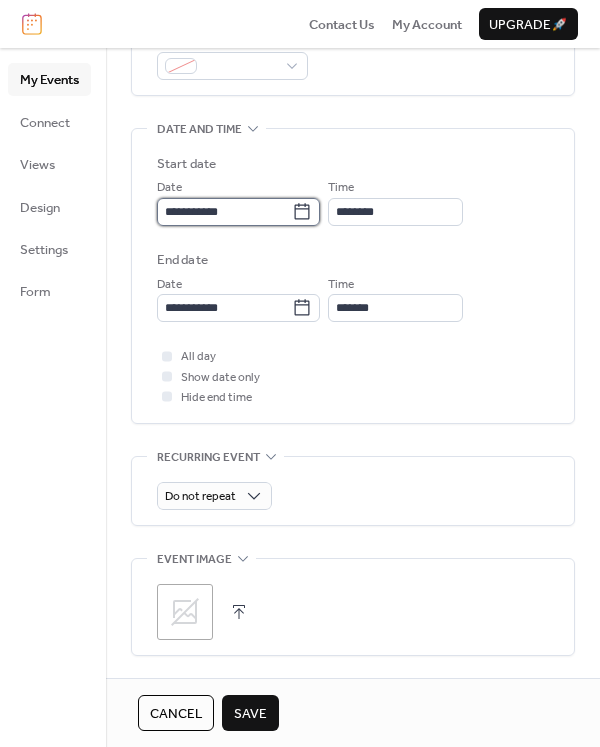 click on "**********" at bounding box center (224, 212) 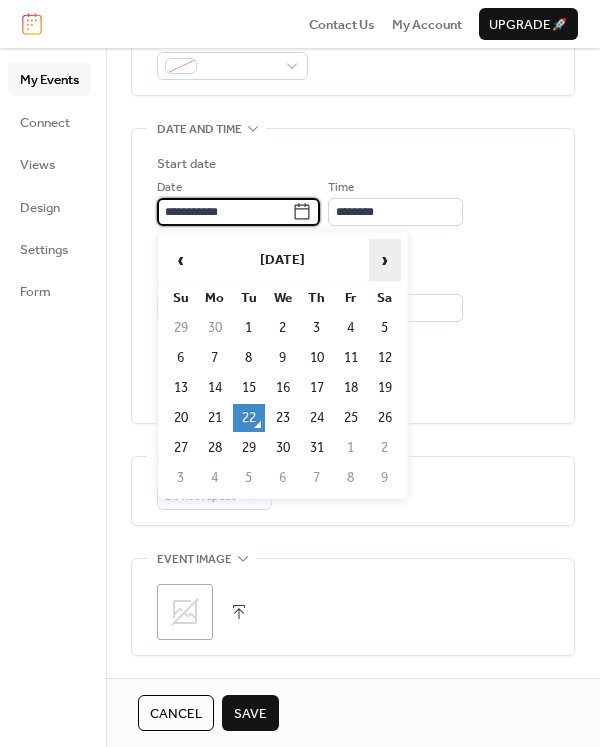 click on "›" at bounding box center [385, 260] 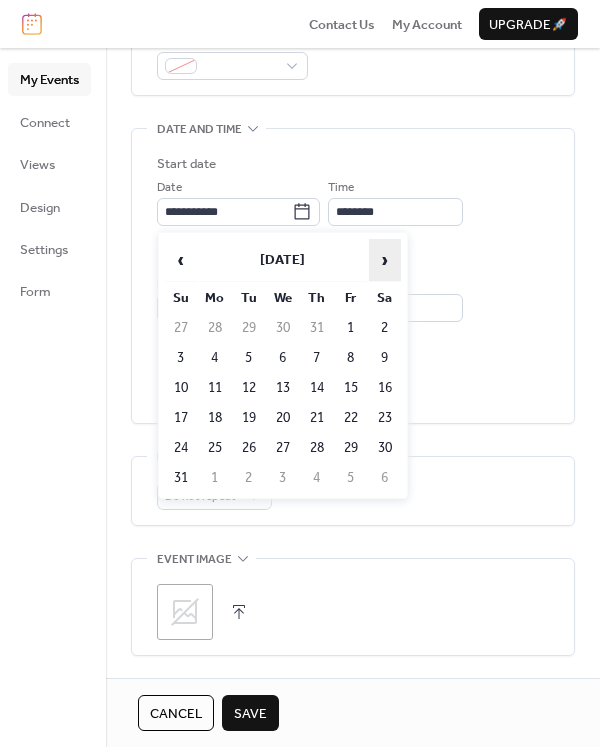 click on "›" at bounding box center [385, 260] 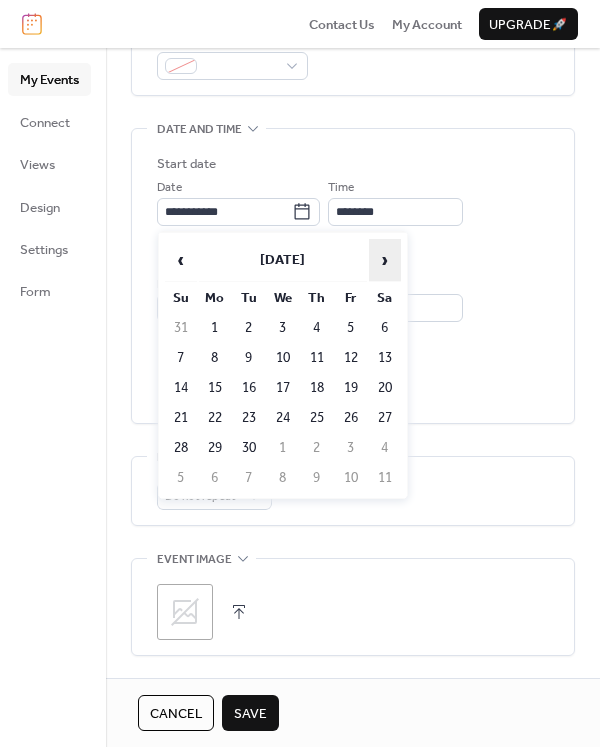 click on "›" at bounding box center [385, 260] 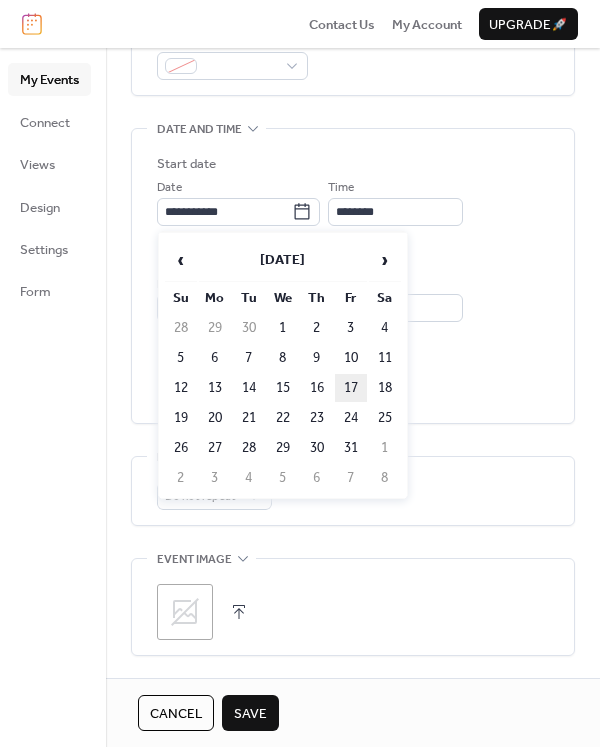 click on "17" at bounding box center (351, 388) 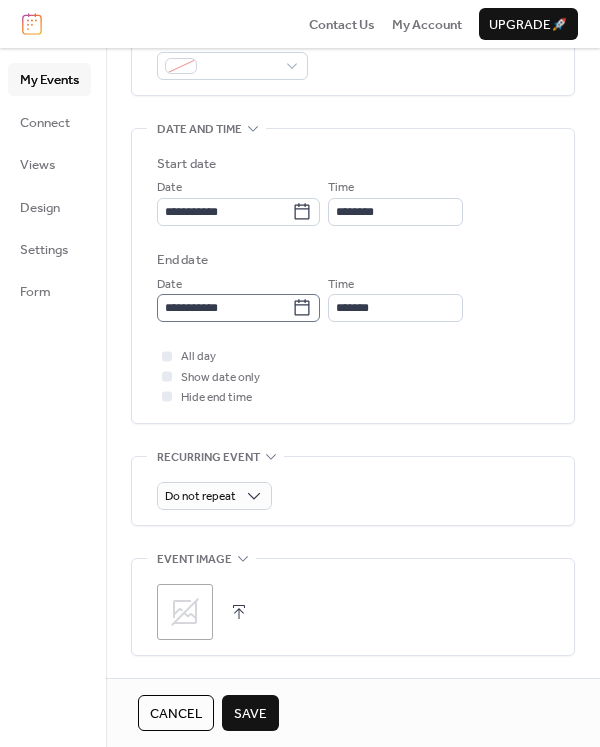 click 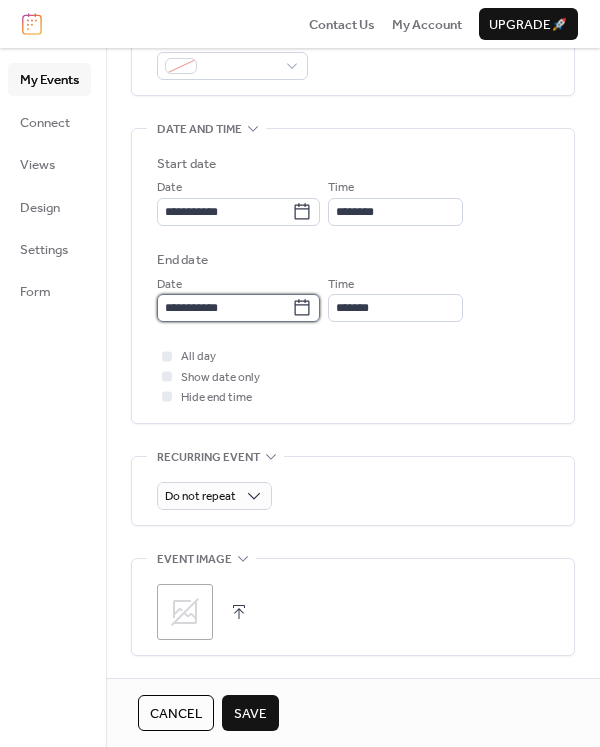 click on "**********" at bounding box center (224, 308) 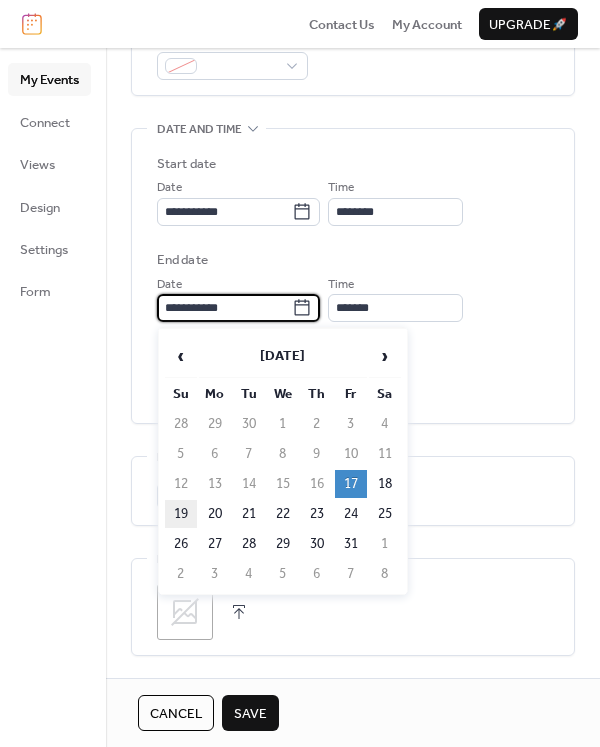 click on "19" at bounding box center [181, 514] 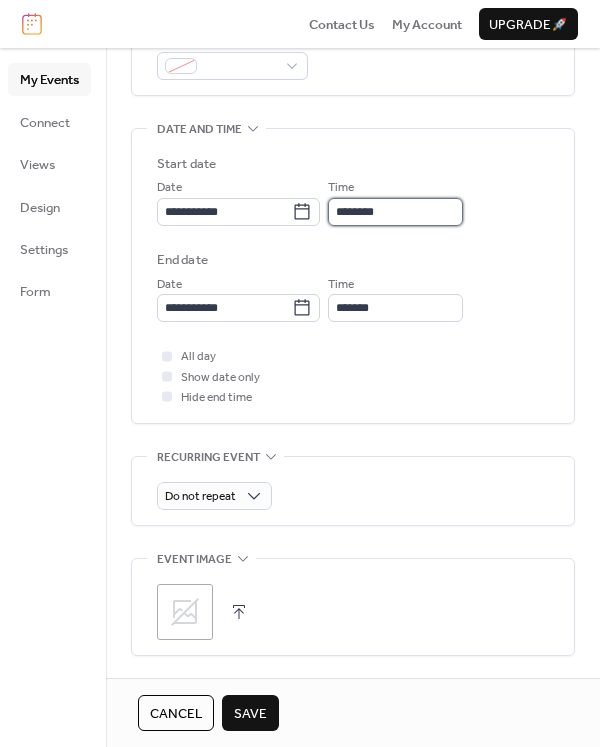 click on "********" at bounding box center [395, 212] 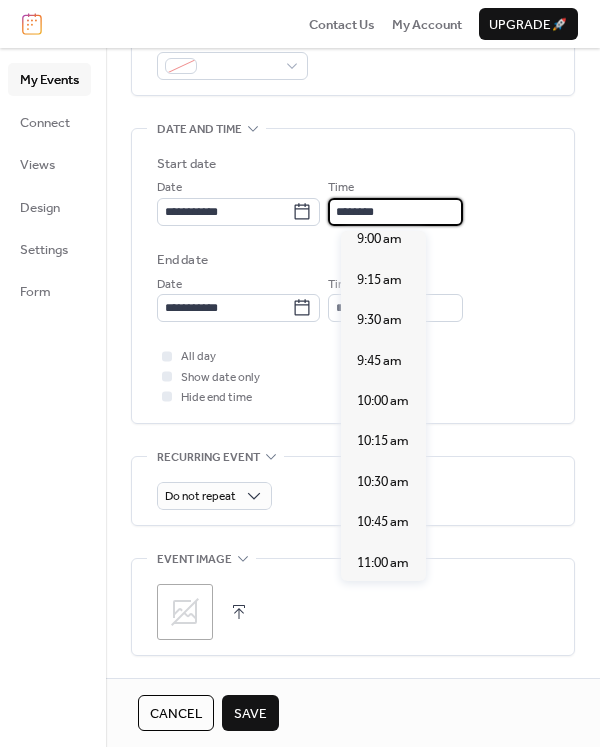 scroll, scrollTop: 1463, scrollLeft: 0, axis: vertical 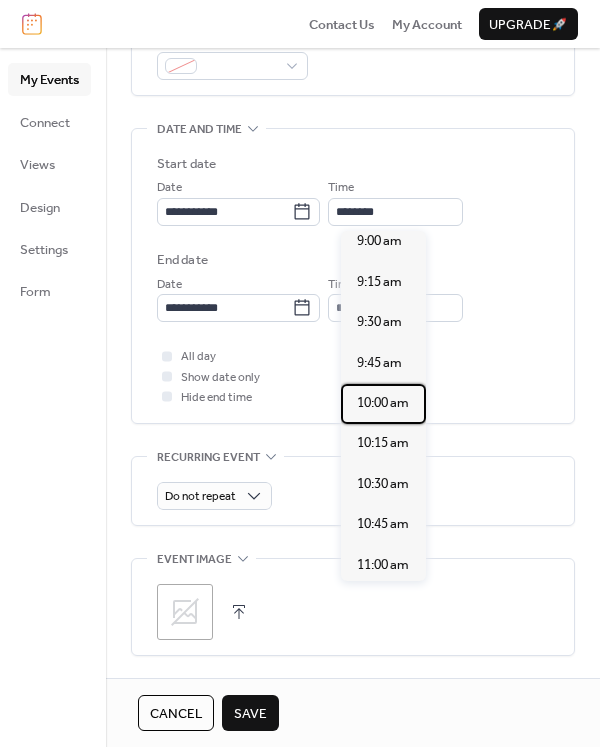click on "10:00 am" at bounding box center [383, 404] 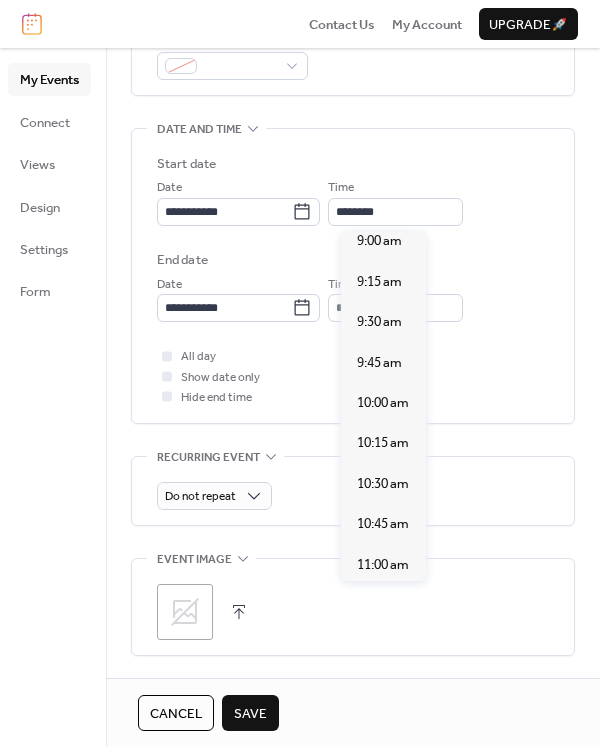 type on "********" 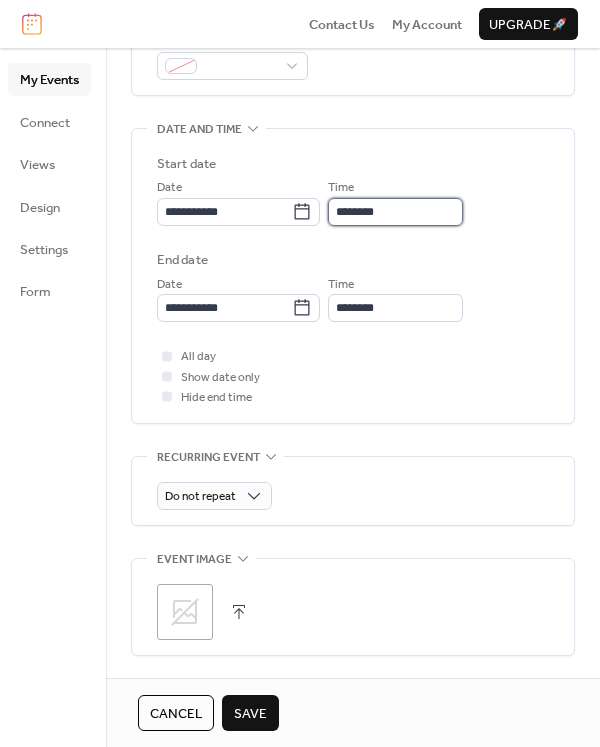 click on "********" at bounding box center (395, 212) 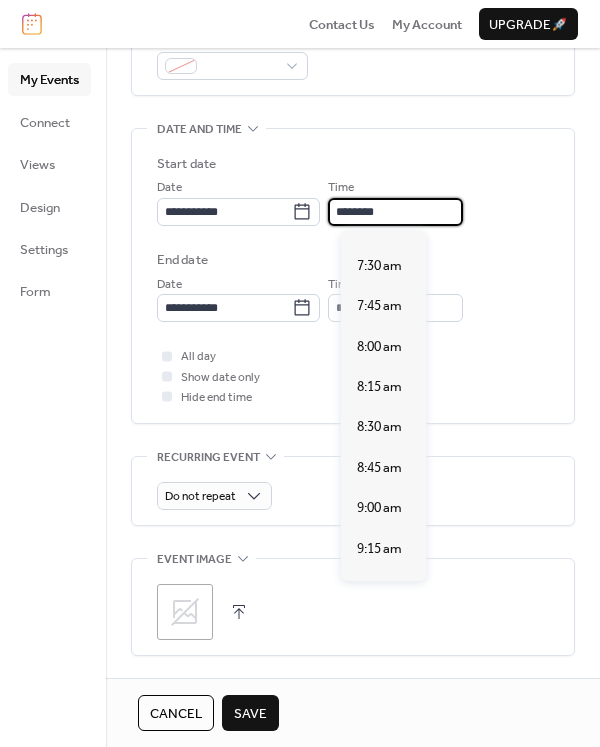 scroll, scrollTop: 1197, scrollLeft: 0, axis: vertical 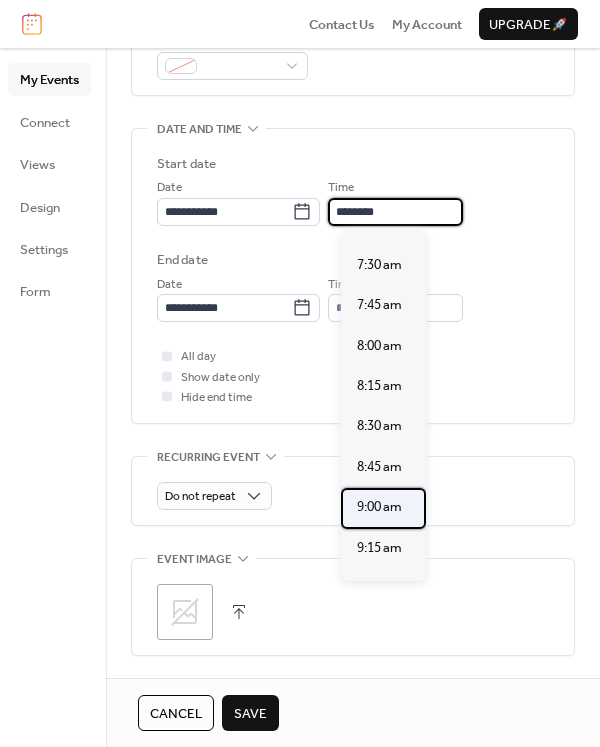 click on "9:00 am" at bounding box center [379, 507] 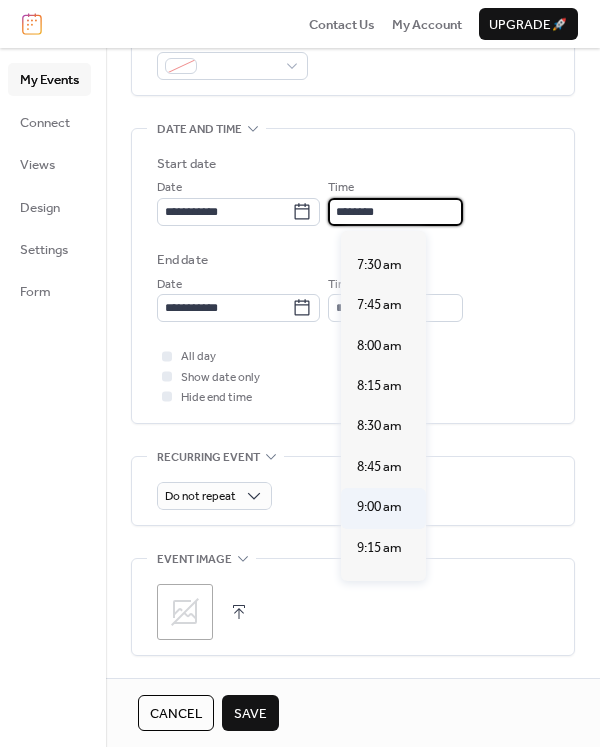 type on "*******" 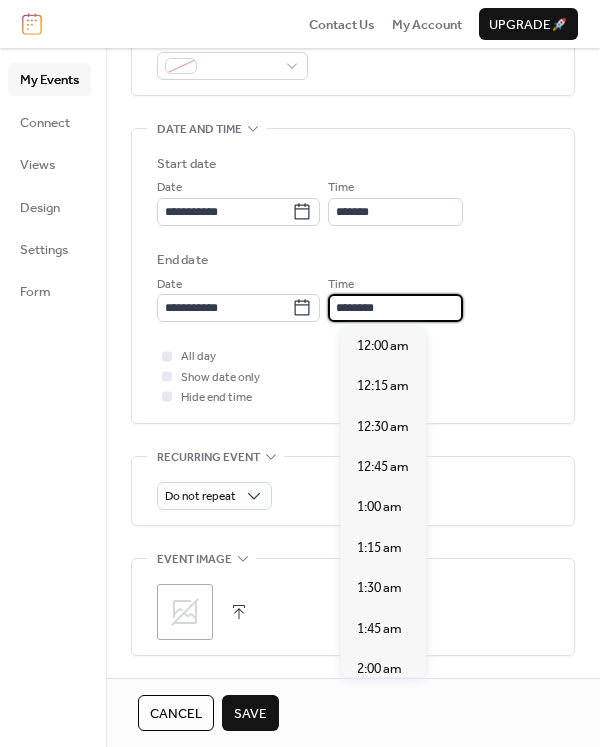 click on "********" at bounding box center (395, 308) 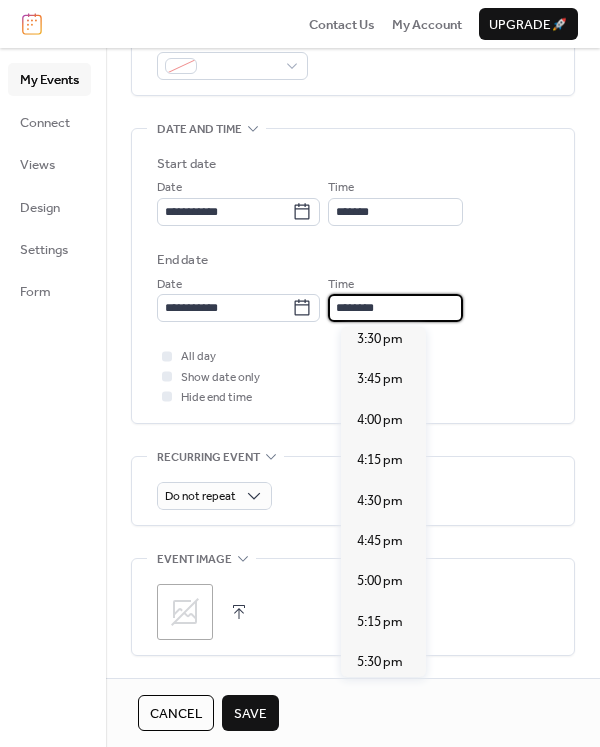 scroll, scrollTop: 2515, scrollLeft: 0, axis: vertical 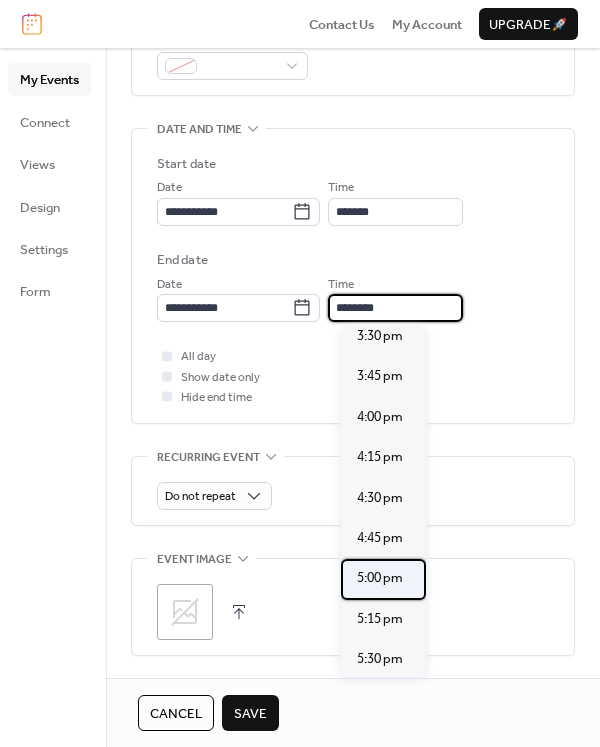 click on "5:00 pm" at bounding box center (380, 578) 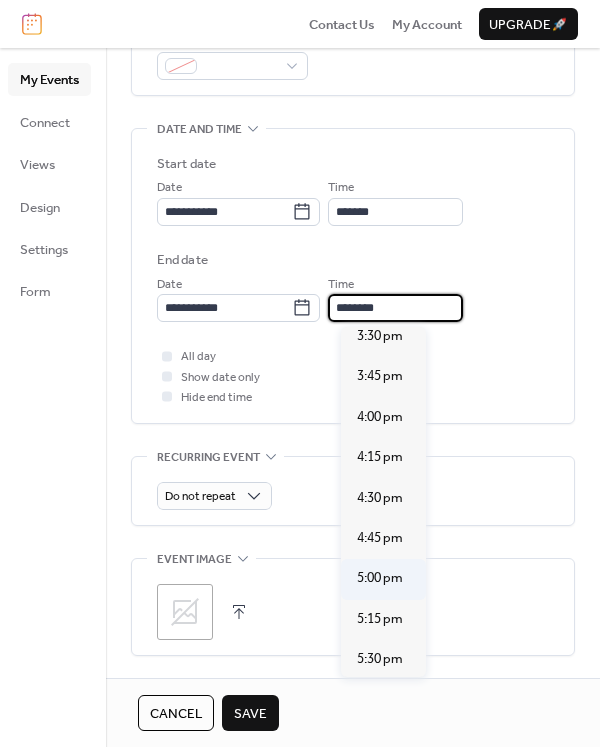 type on "*******" 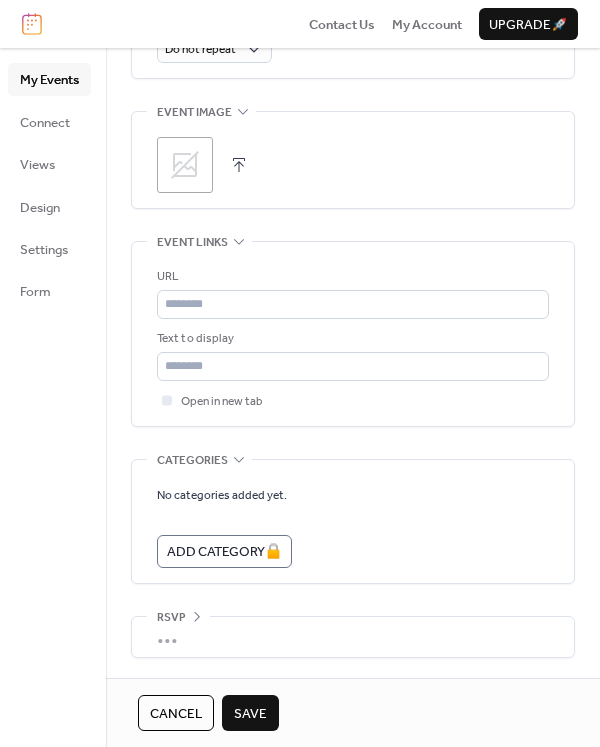 scroll, scrollTop: 1003, scrollLeft: 0, axis: vertical 